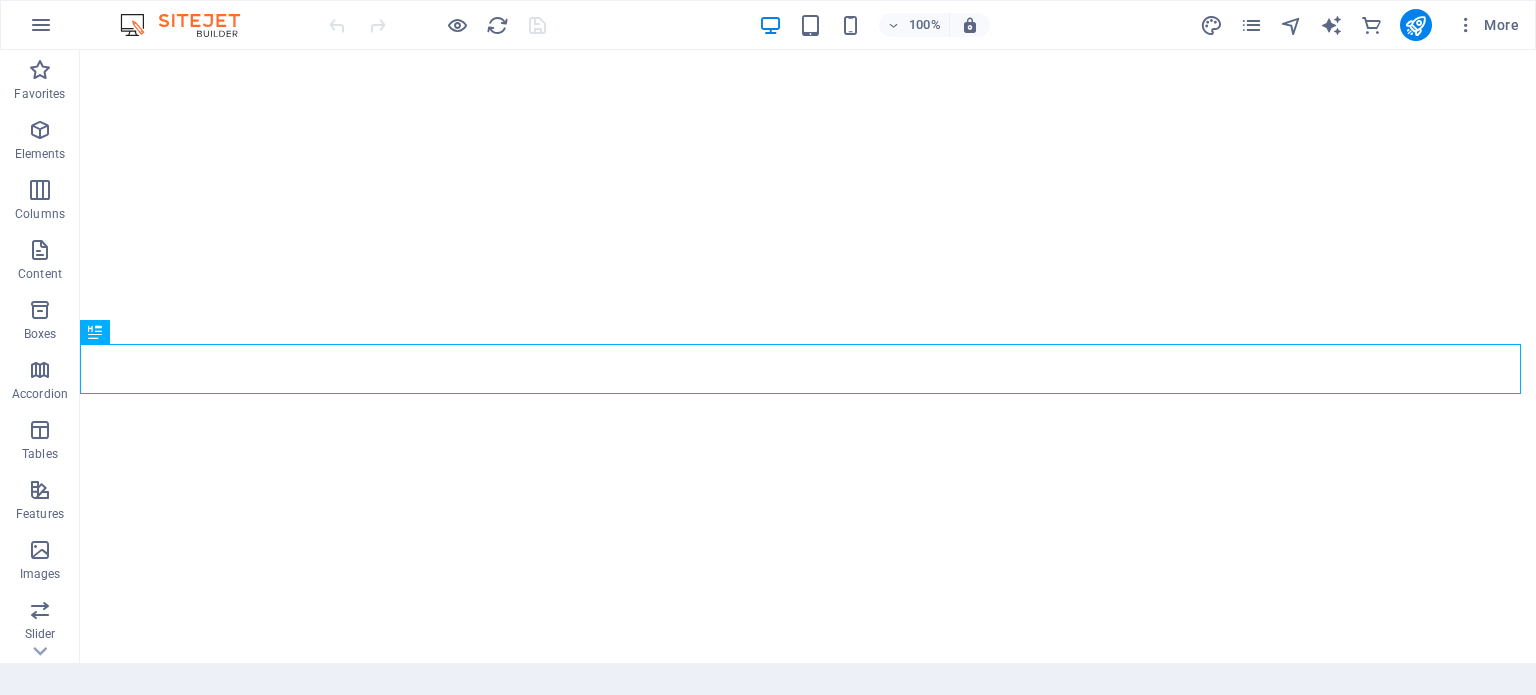 scroll, scrollTop: 0, scrollLeft: 0, axis: both 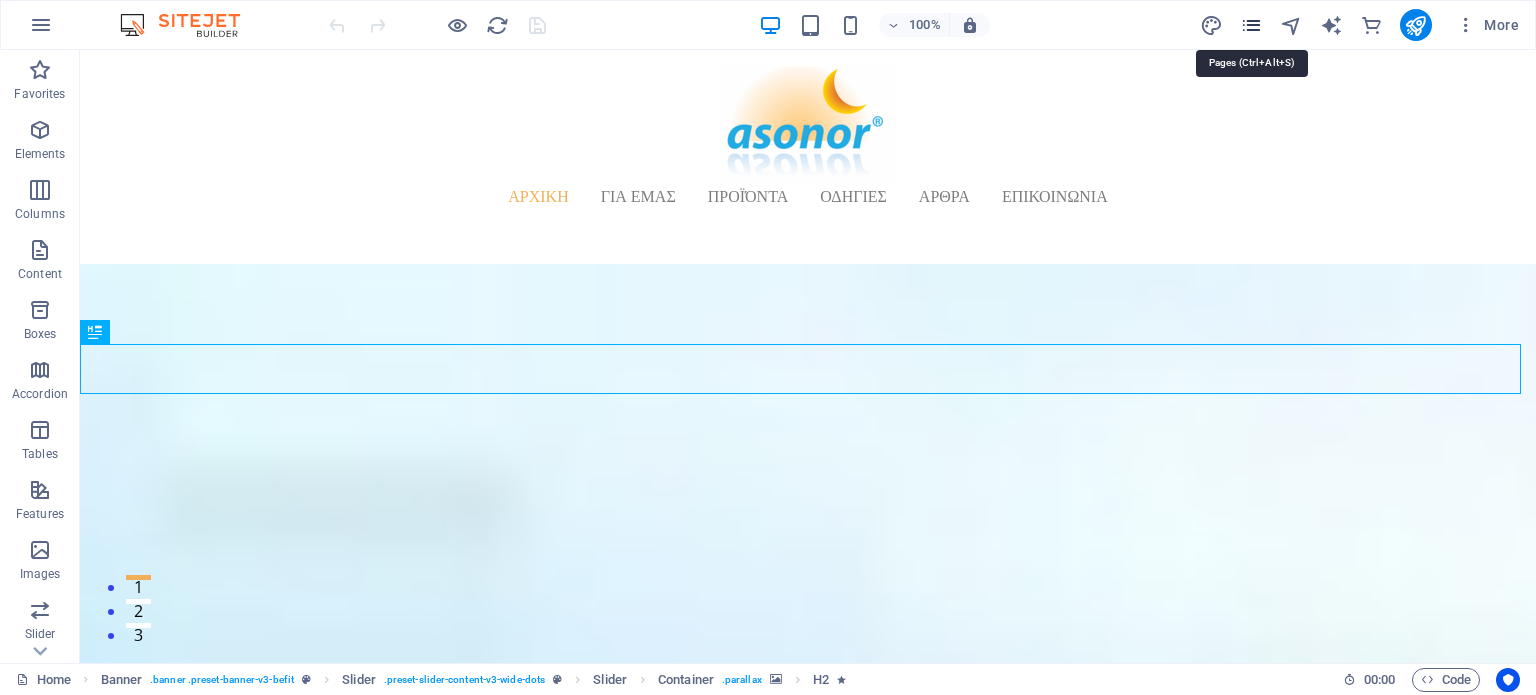 click at bounding box center [1251, 25] 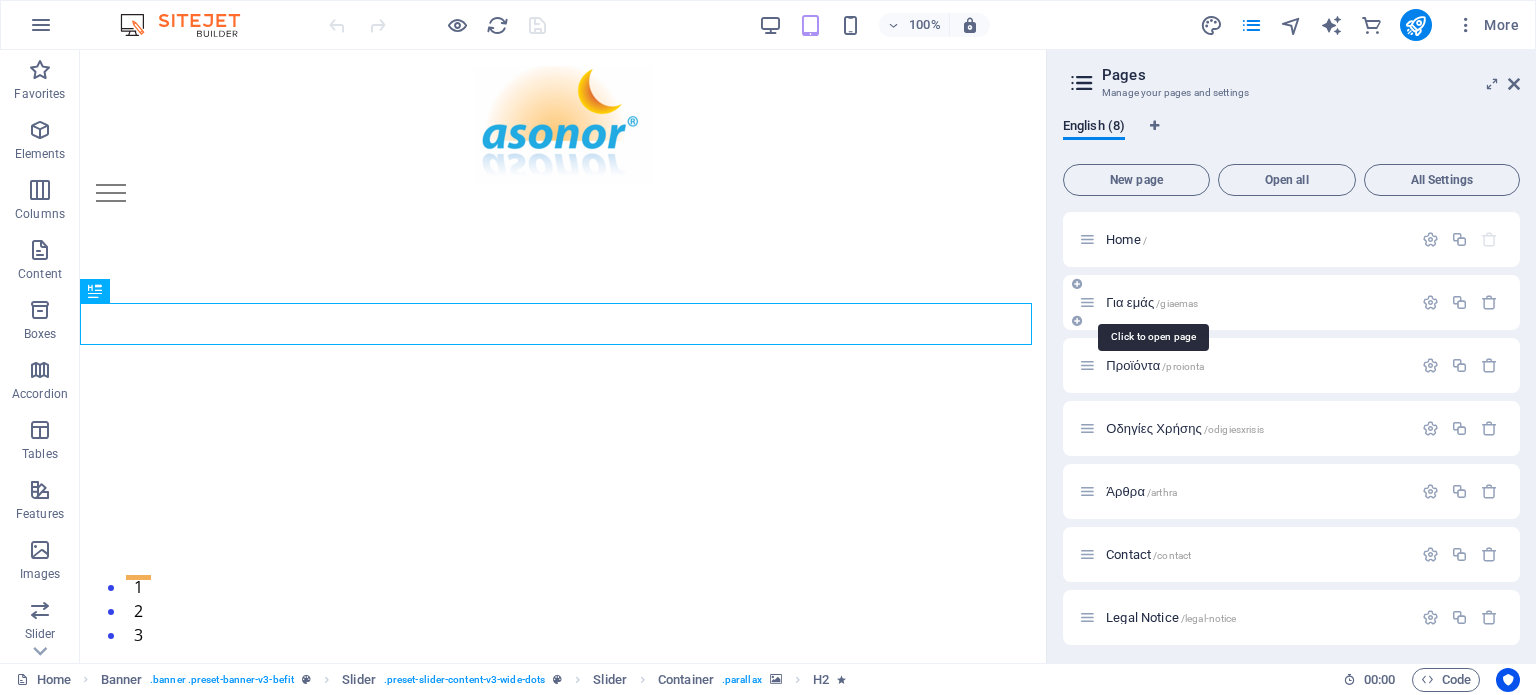 click on "Για εμάς /giaemas" at bounding box center (1152, 302) 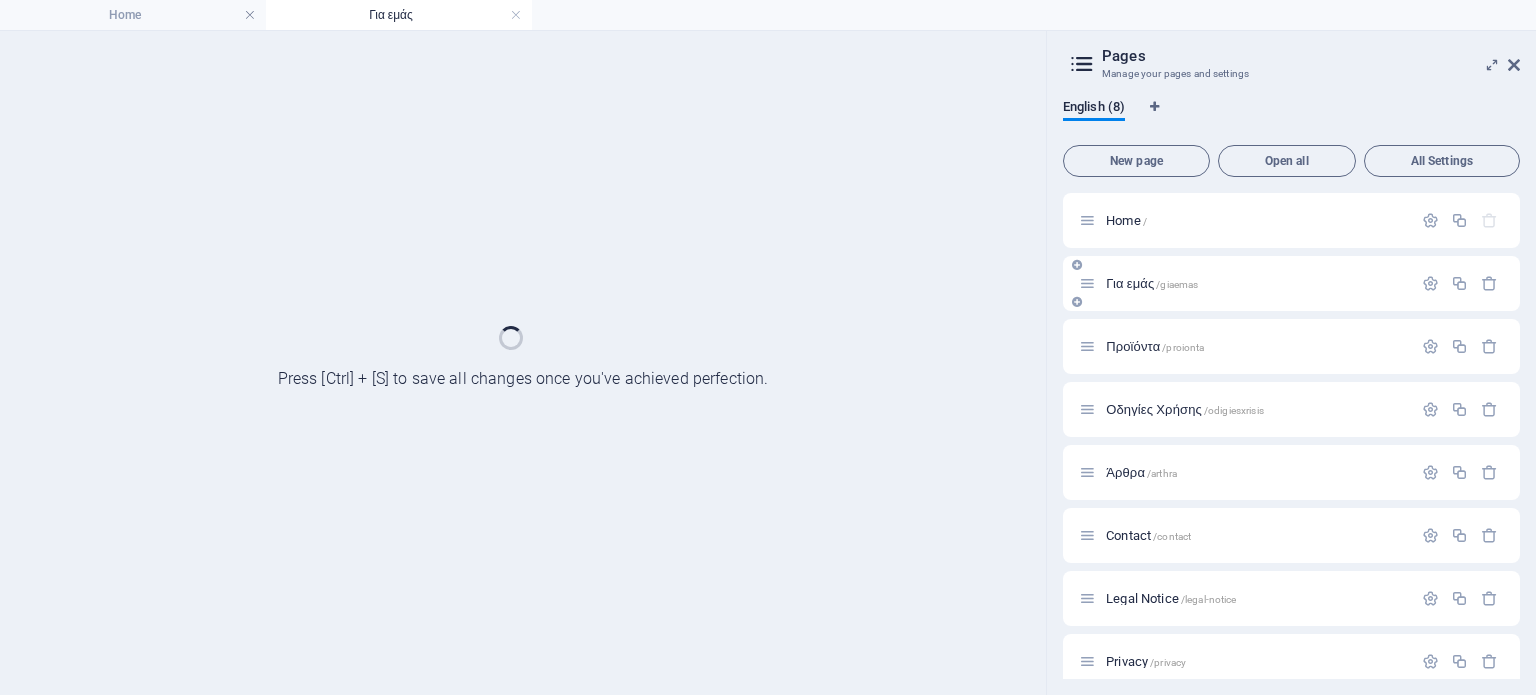 click on "Για εμάς /giaemas" at bounding box center [1291, 283] 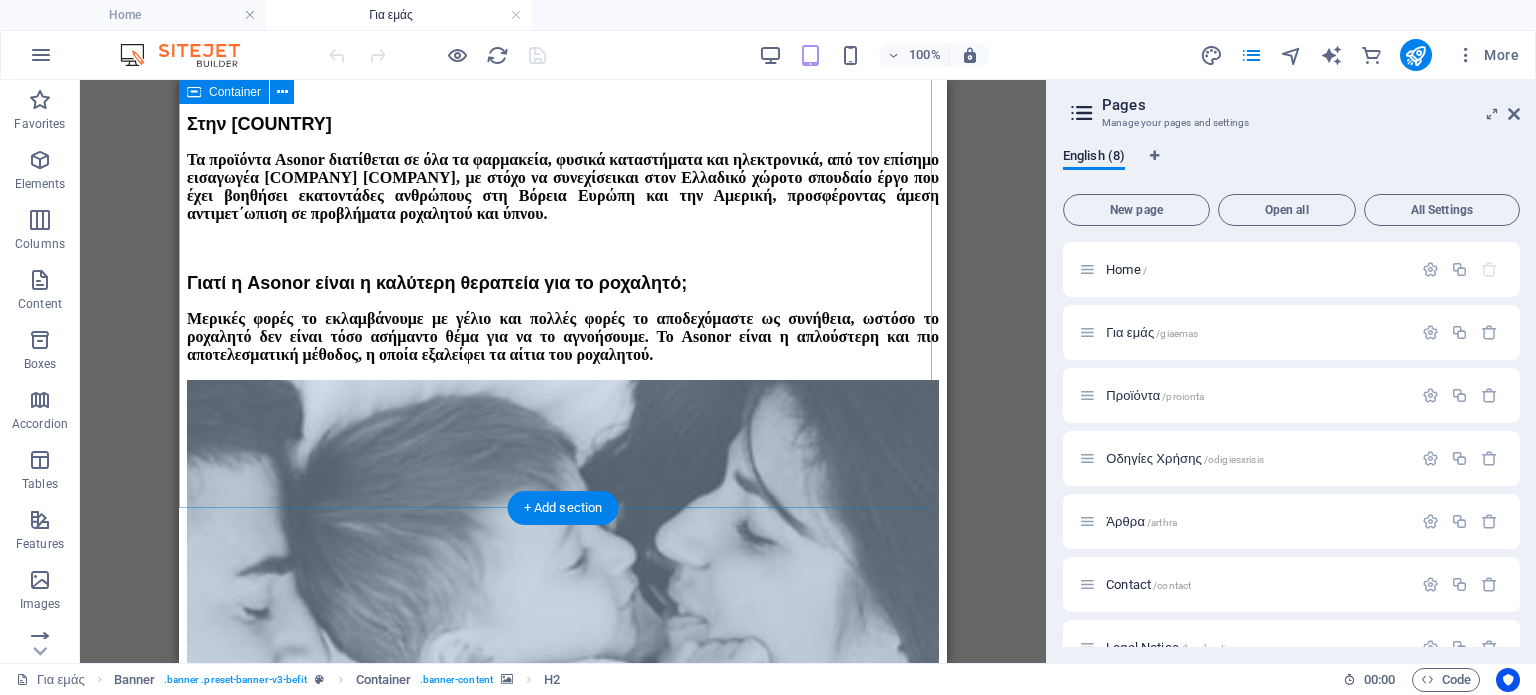 scroll, scrollTop: 1589, scrollLeft: 0, axis: vertical 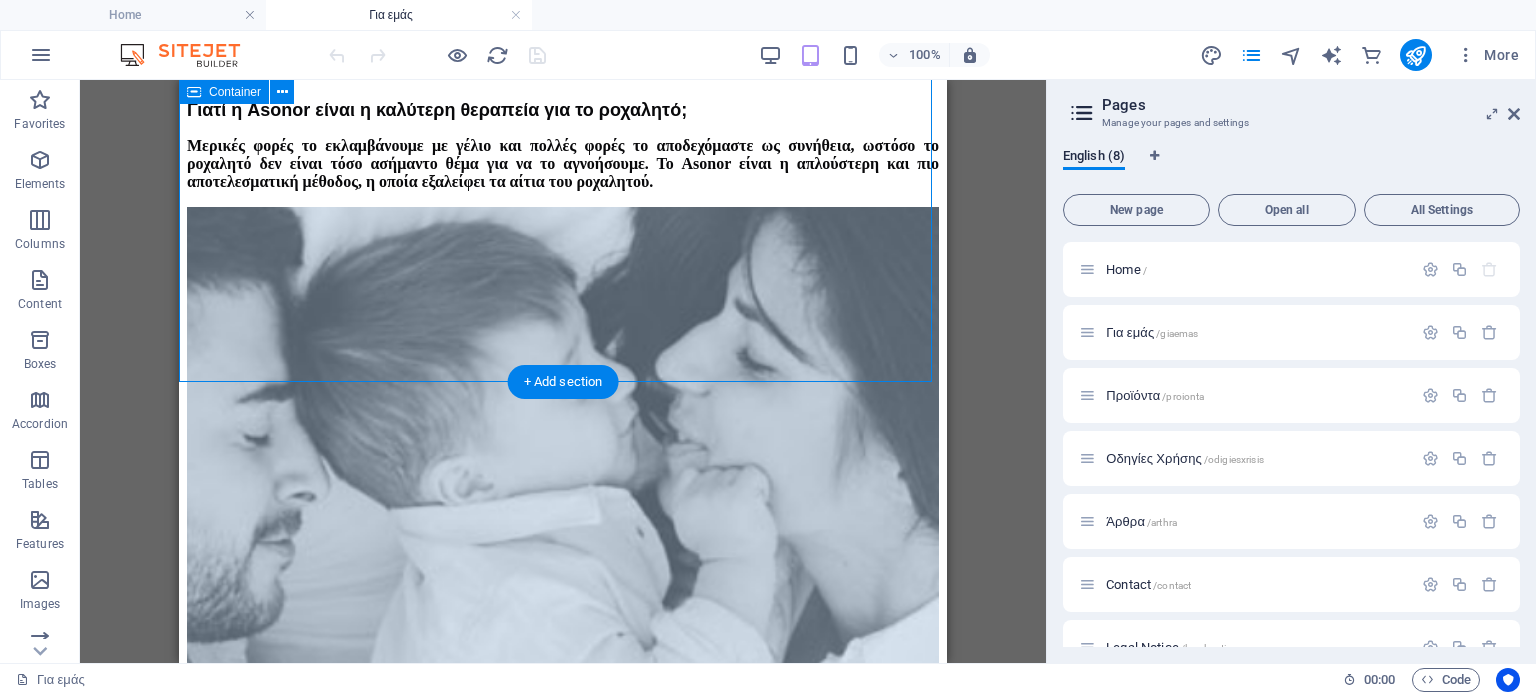 click on "ASONOR Η ΙΣΤΟΡΙΑ ΜΑΣ & Η ΟΜΑΔΑ ΜΑΣ Το  Asonor®, είναι ένα γνωστό ιατροτεχνολογικό προϊόν κατά του ροχαλητού του οποίου τα δικαιώματα  IPR (Intellectual Property Rights)  είναι κατοχυρωμένα απο την TannerMedico.  Η αρχική ανάπτυξη του σκευάσματος αποδίδεται στον Boehringer Ingelheim. Τα δικαιώματα του Asonor αποκτά η TannerMedico to 2005. Το Asonor® διαθέτει καινοτόμο μηχανισμό δράσης και μοναδική σύνθεση,  τεχνολογία ψεκασμού,  φαρμακοτεχνική μορφή & σύνθεση. Σχετικά με την εταιρεία TannerMedico Anti Snoring Τα προϊόντα μας κατά του ροχαλητού Στην Ελλάδα και στον Ελλαδικό χώρο" at bounding box center [563, -60] 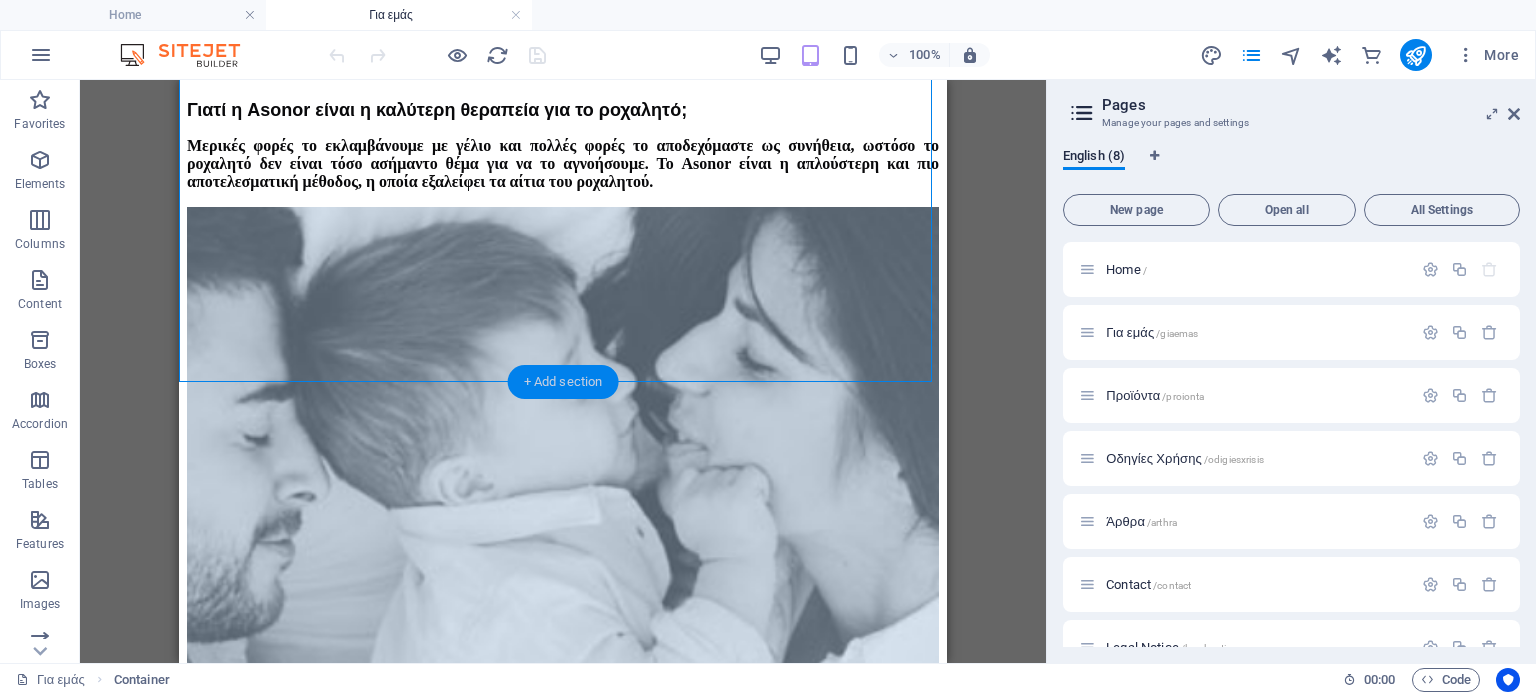 click on "+ Add section" at bounding box center (563, 382) 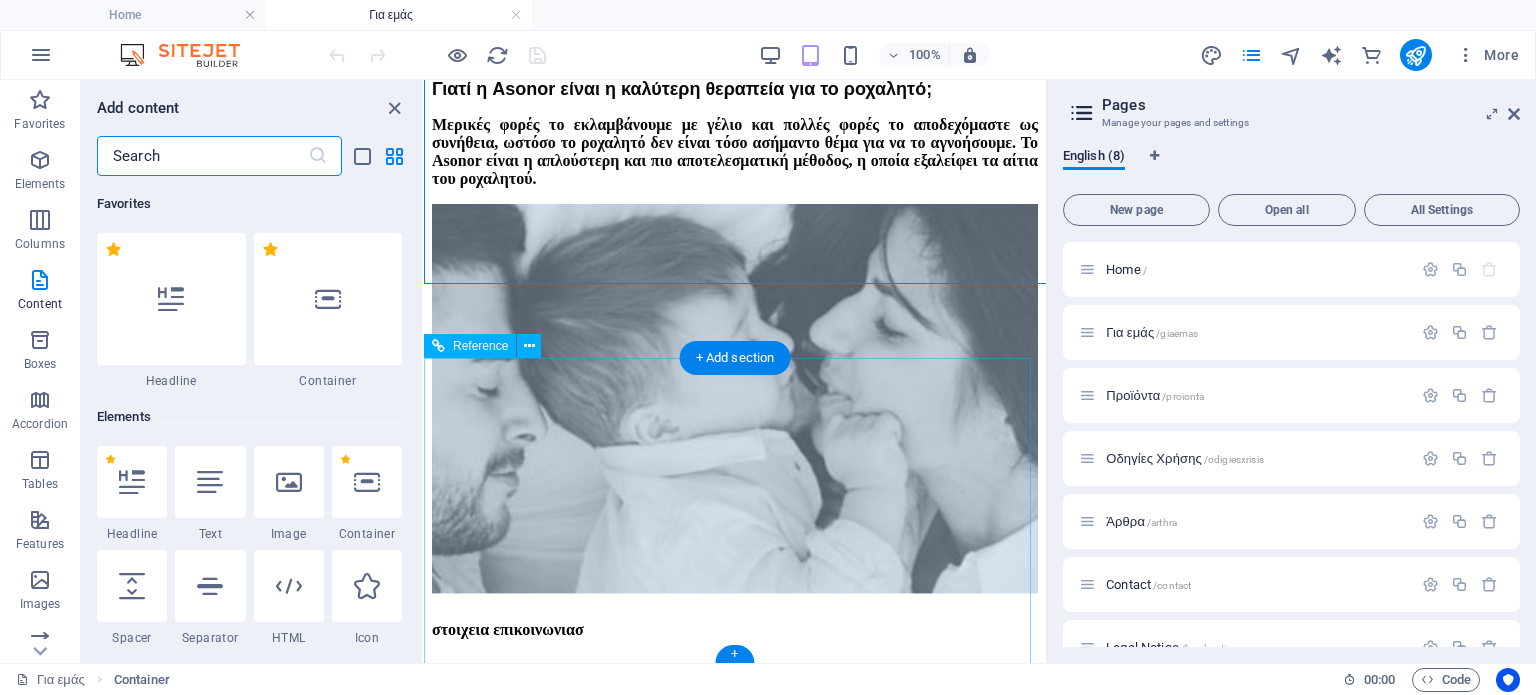 scroll, scrollTop: 1687, scrollLeft: 0, axis: vertical 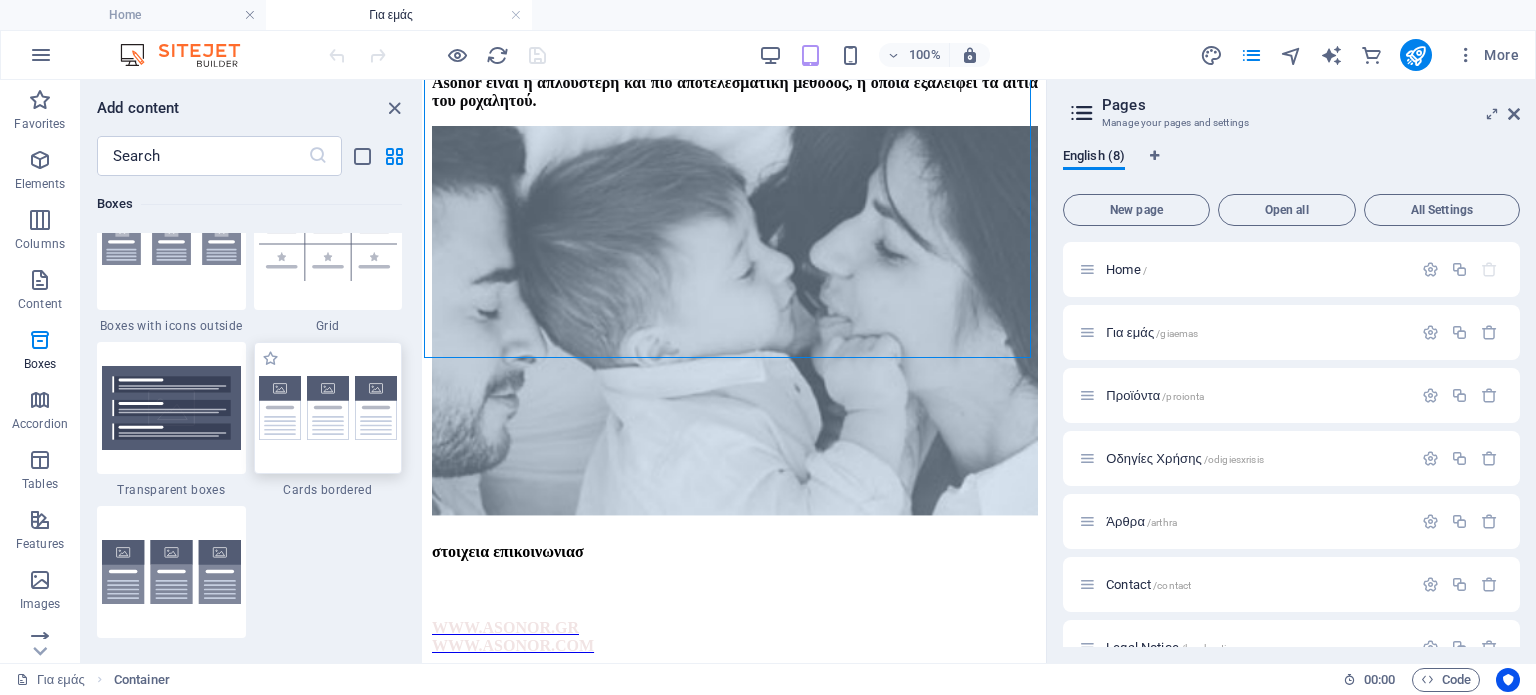 click at bounding box center (328, 408) 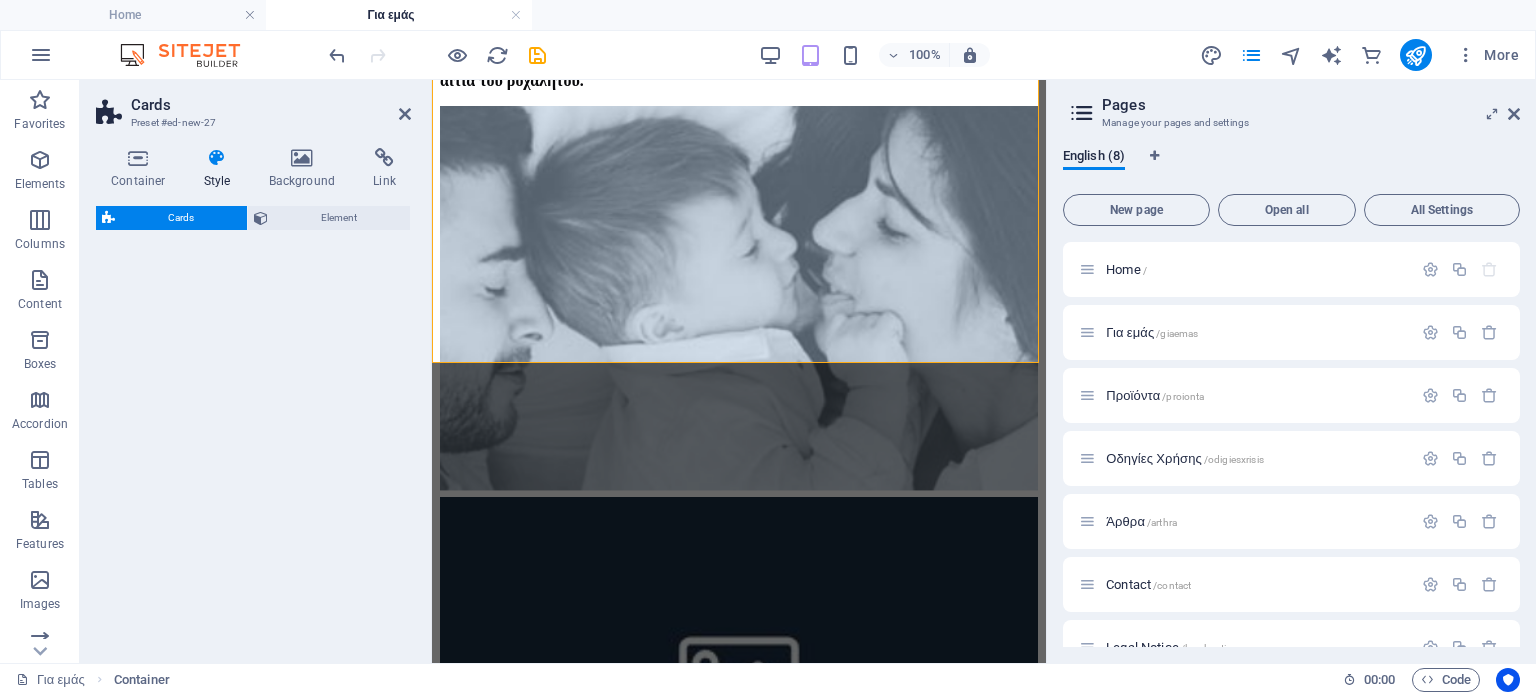 select on "rem" 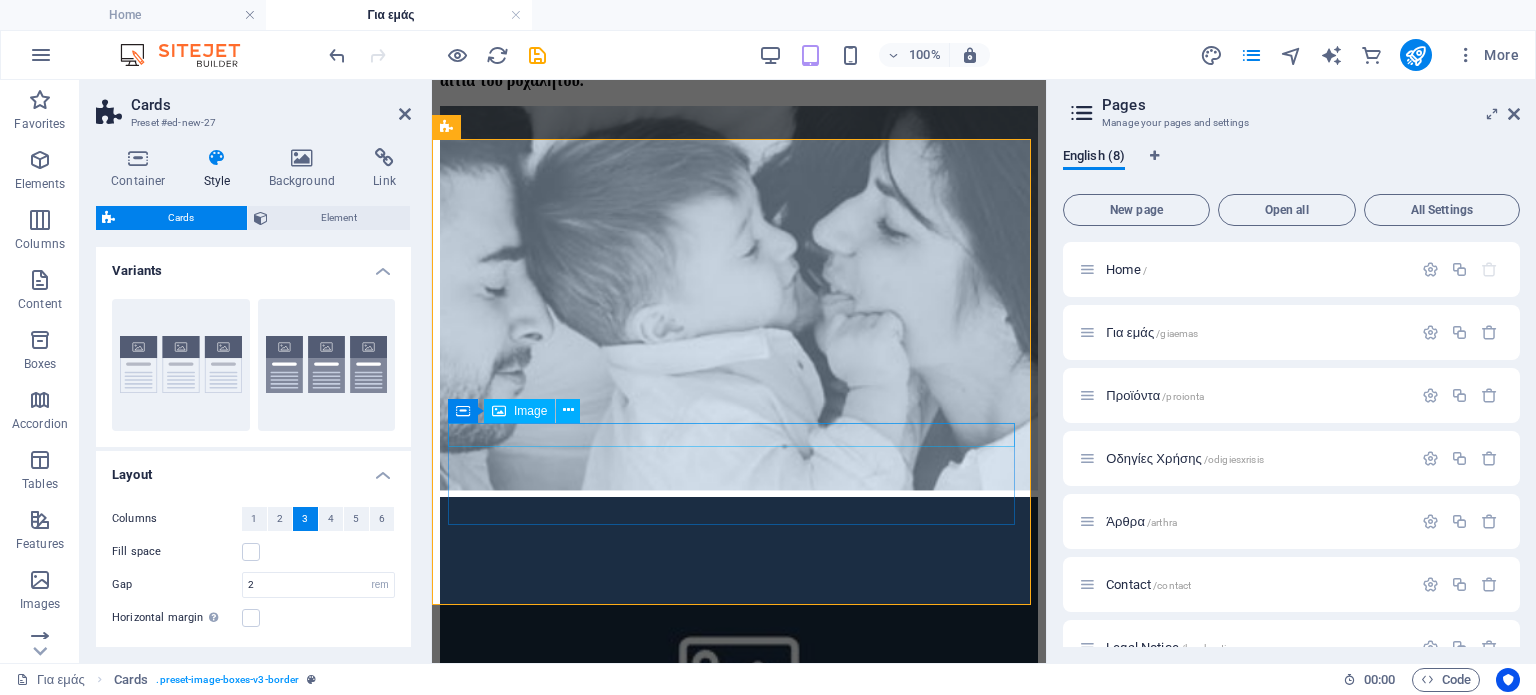 scroll, scrollTop: 1900, scrollLeft: 0, axis: vertical 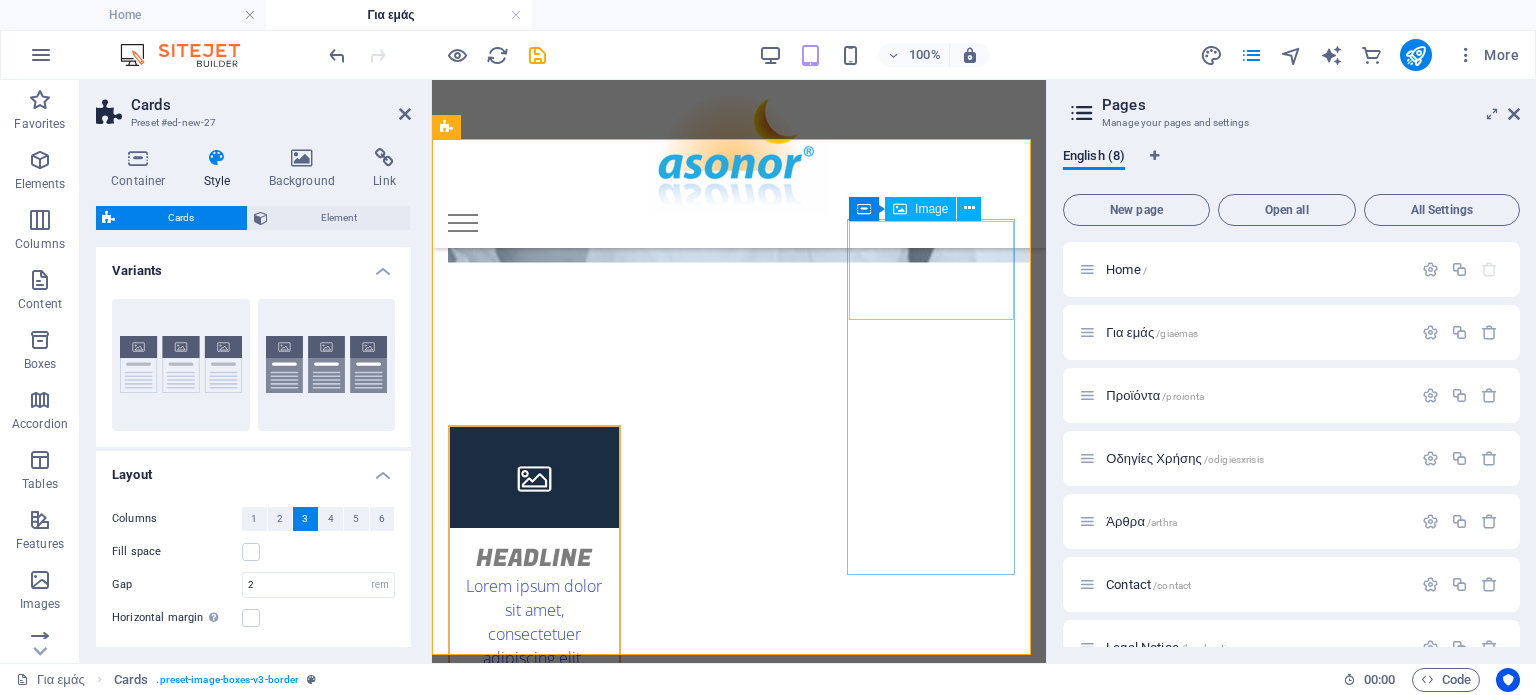 click at bounding box center (534, 1227) 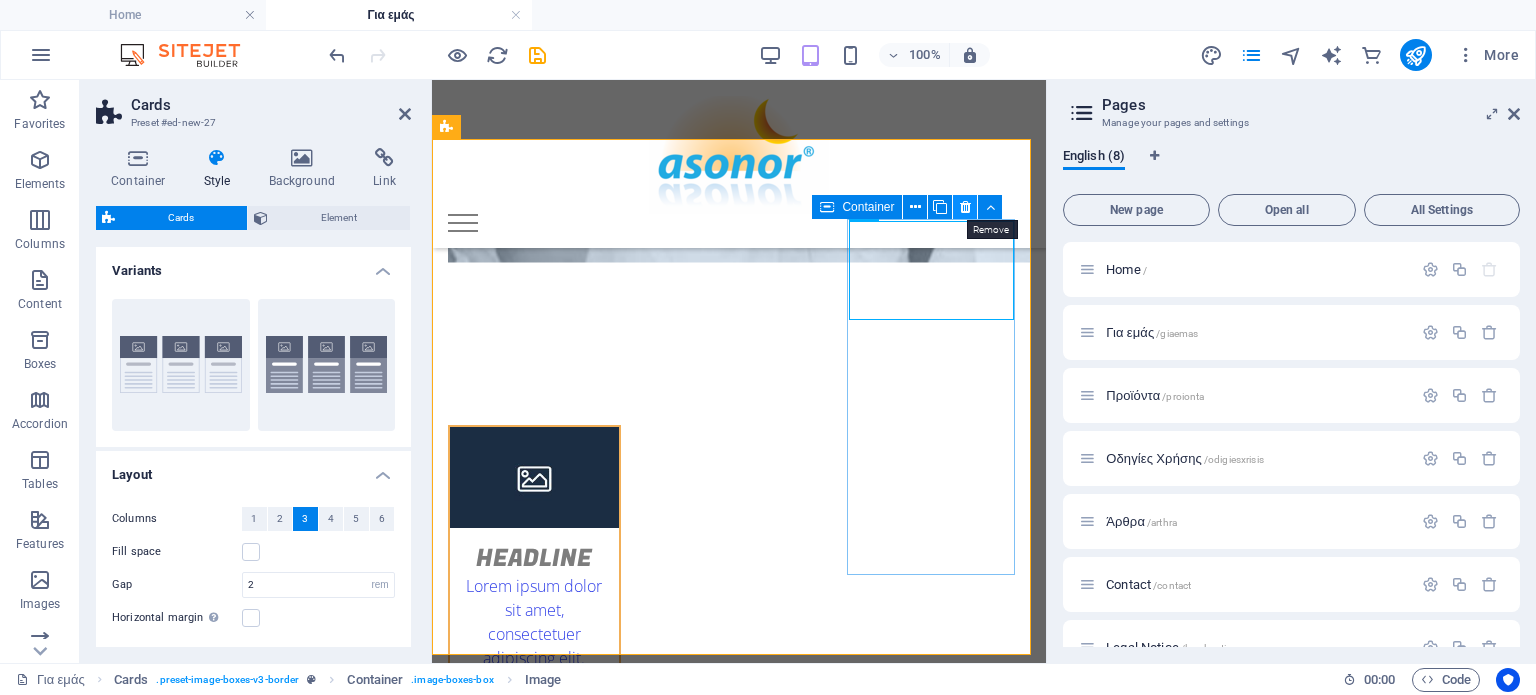 click at bounding box center [965, 207] 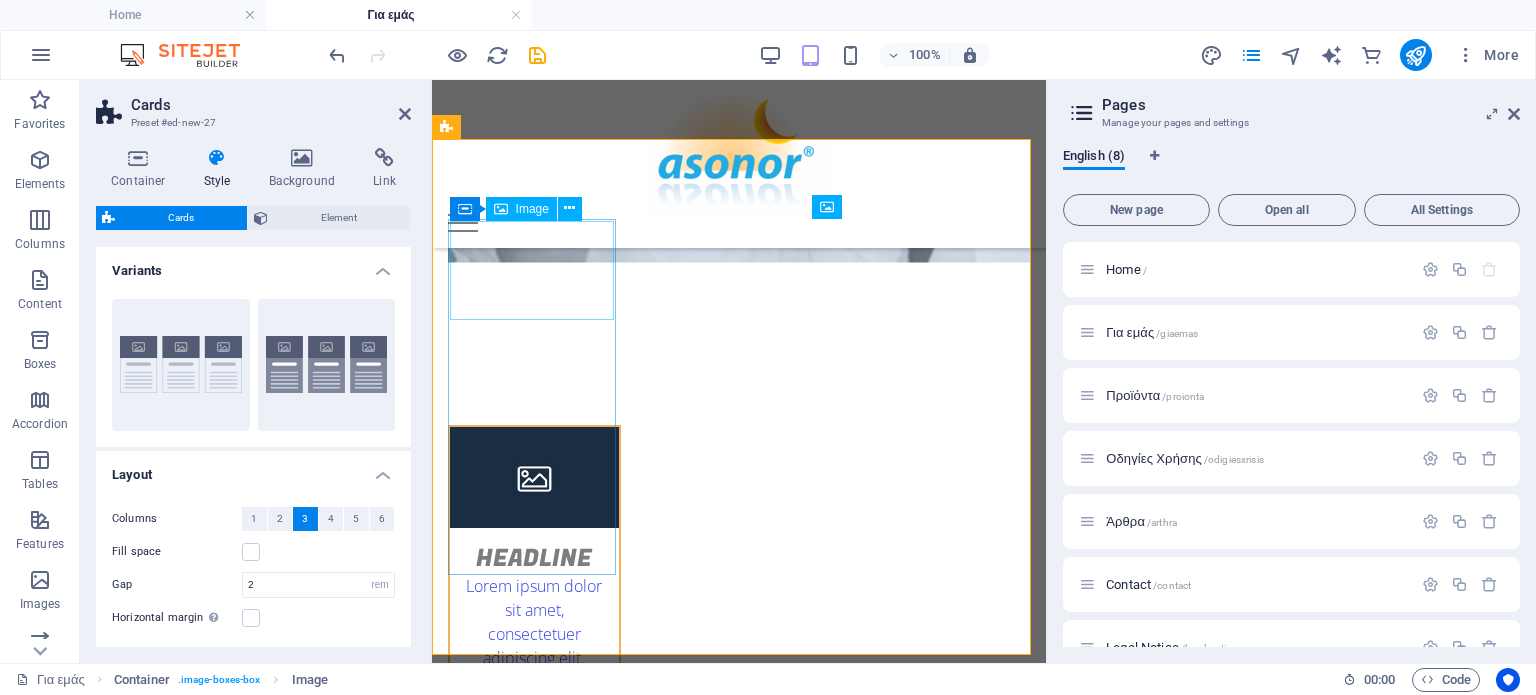 click at bounding box center (534, 477) 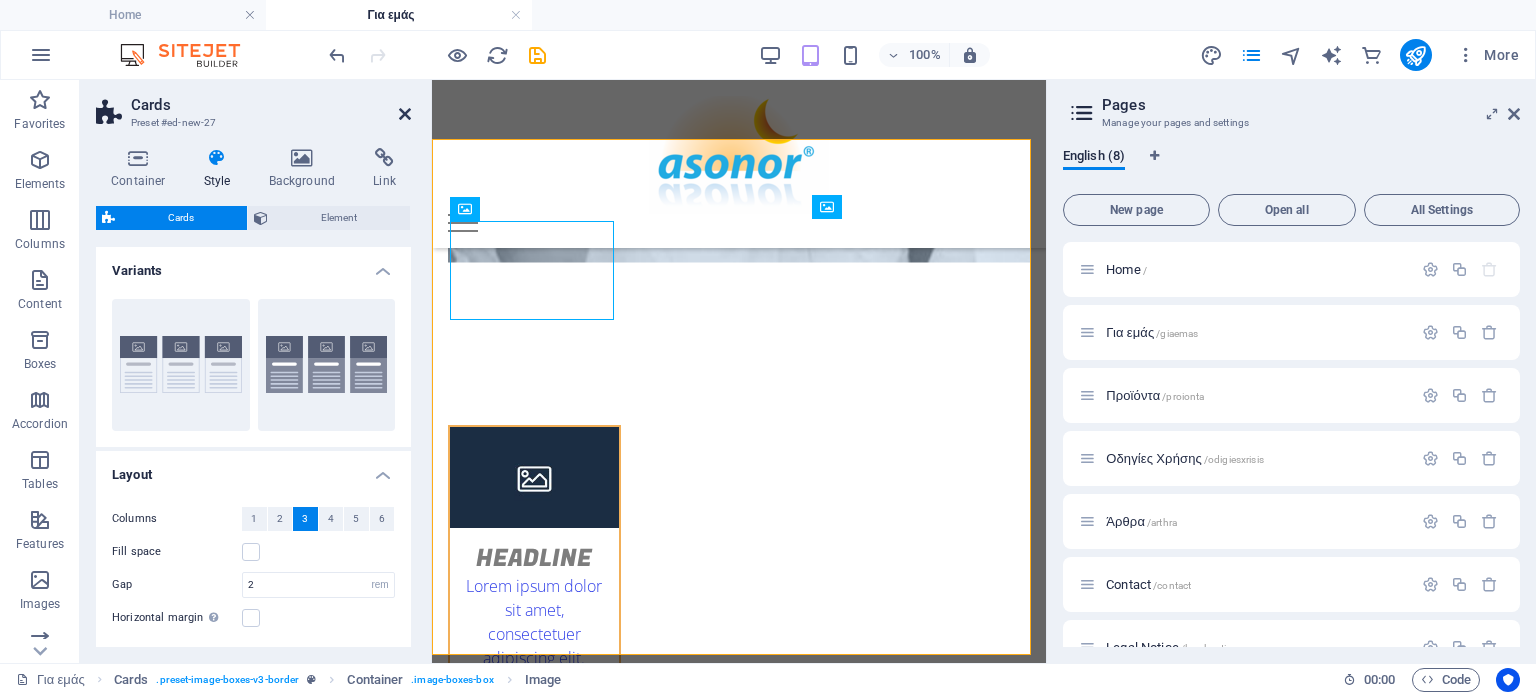 click at bounding box center [405, 114] 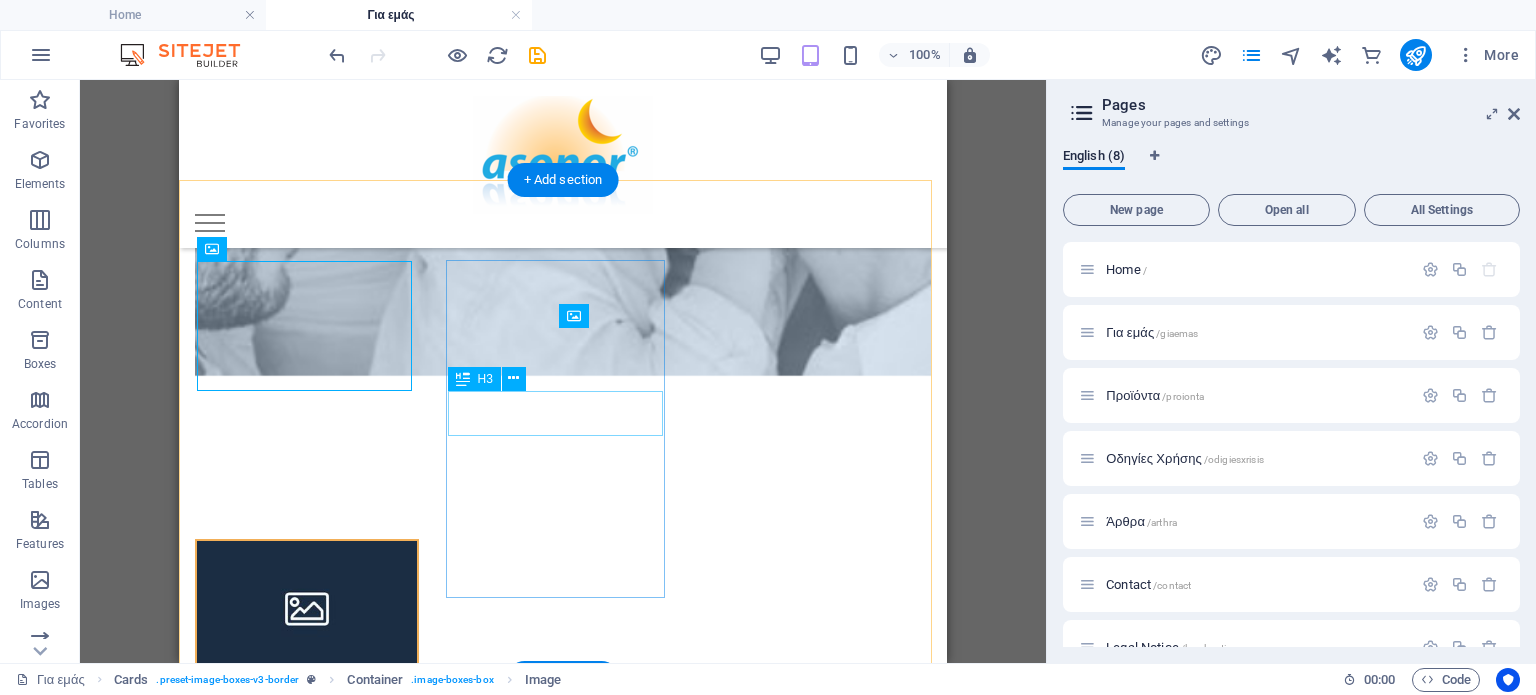 scroll, scrollTop: 1700, scrollLeft: 0, axis: vertical 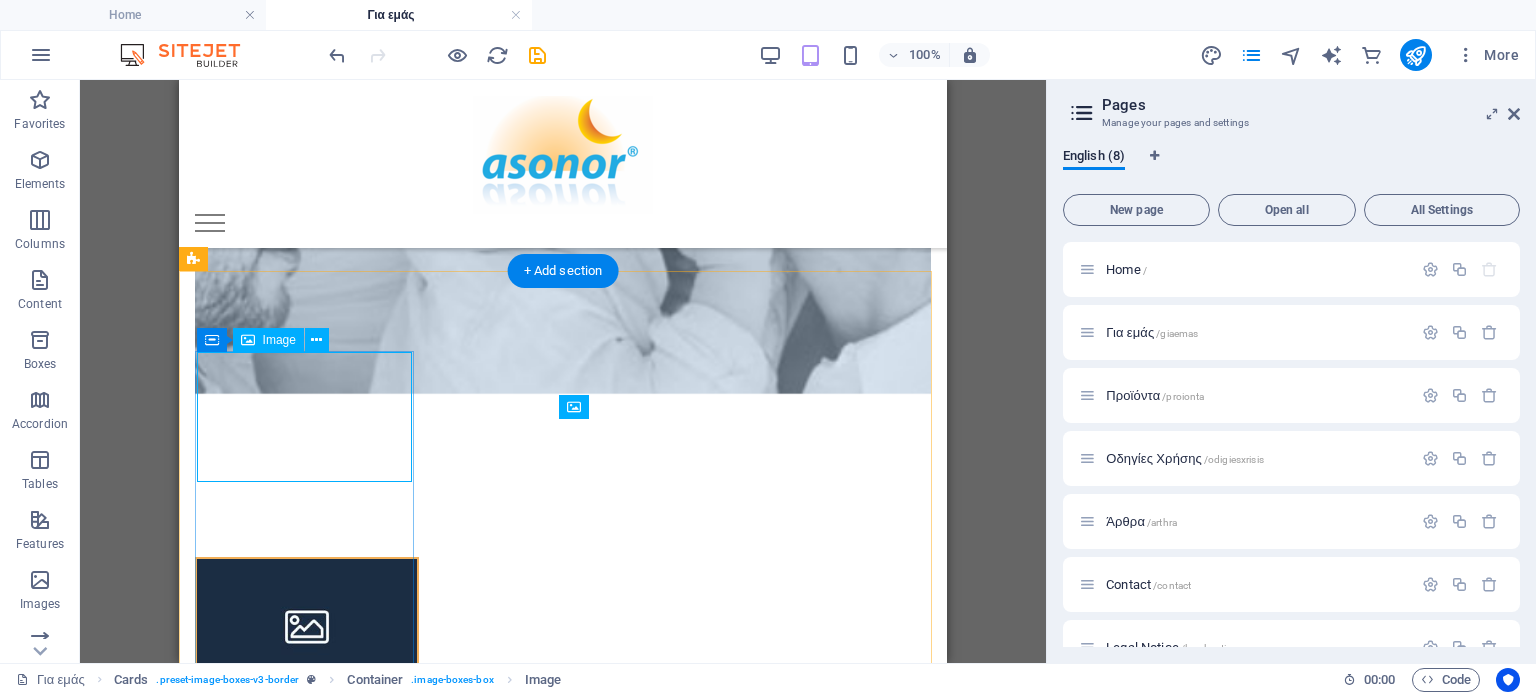 click at bounding box center [307, 625] 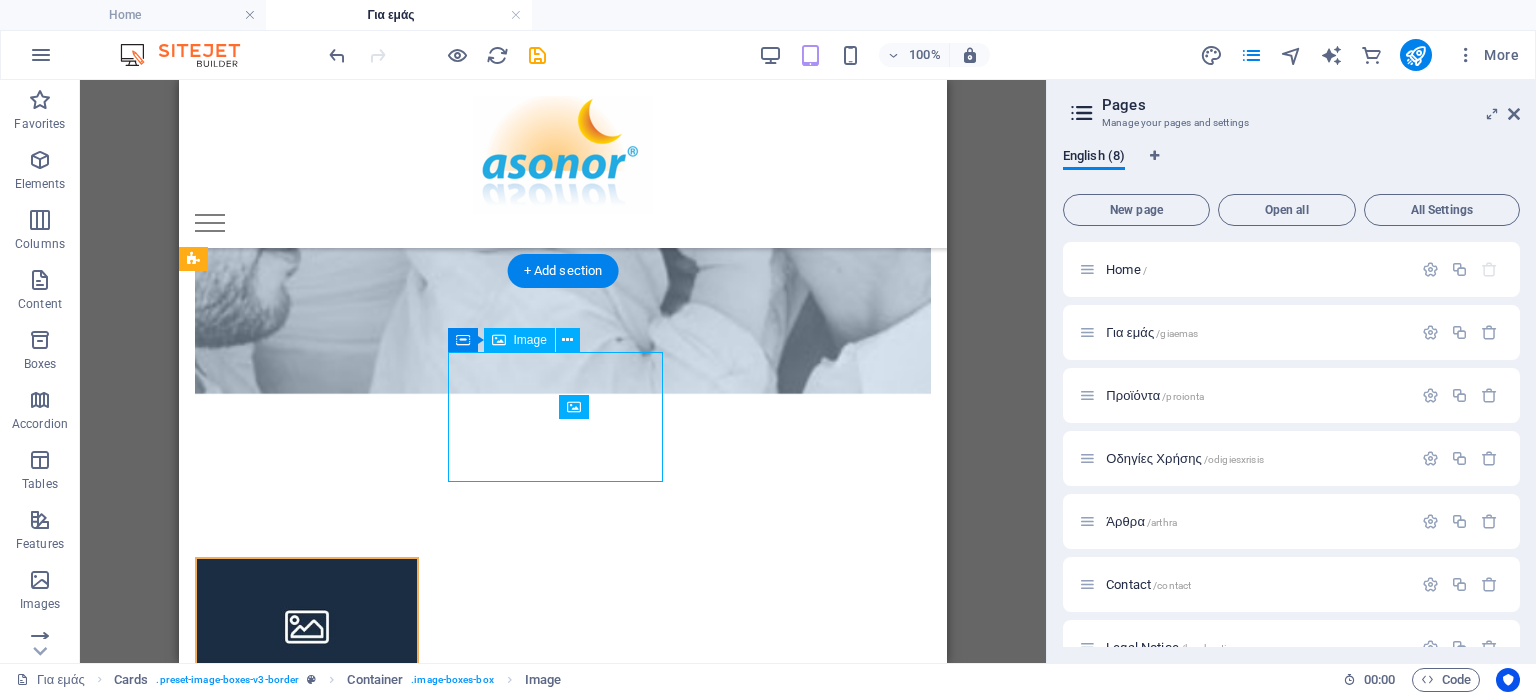 drag, startPoint x: 489, startPoint y: 367, endPoint x: 588, endPoint y: 364, distance: 99.04544 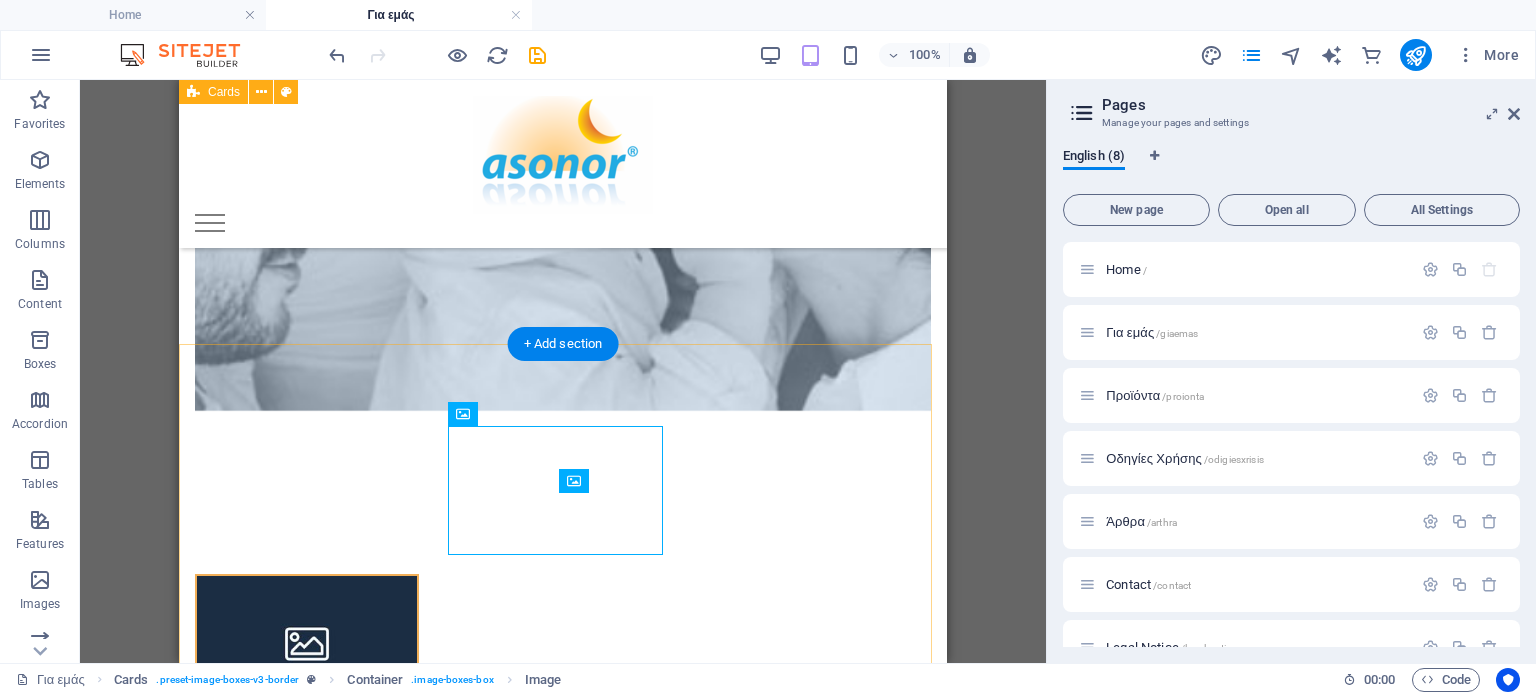 scroll, scrollTop: 1600, scrollLeft: 0, axis: vertical 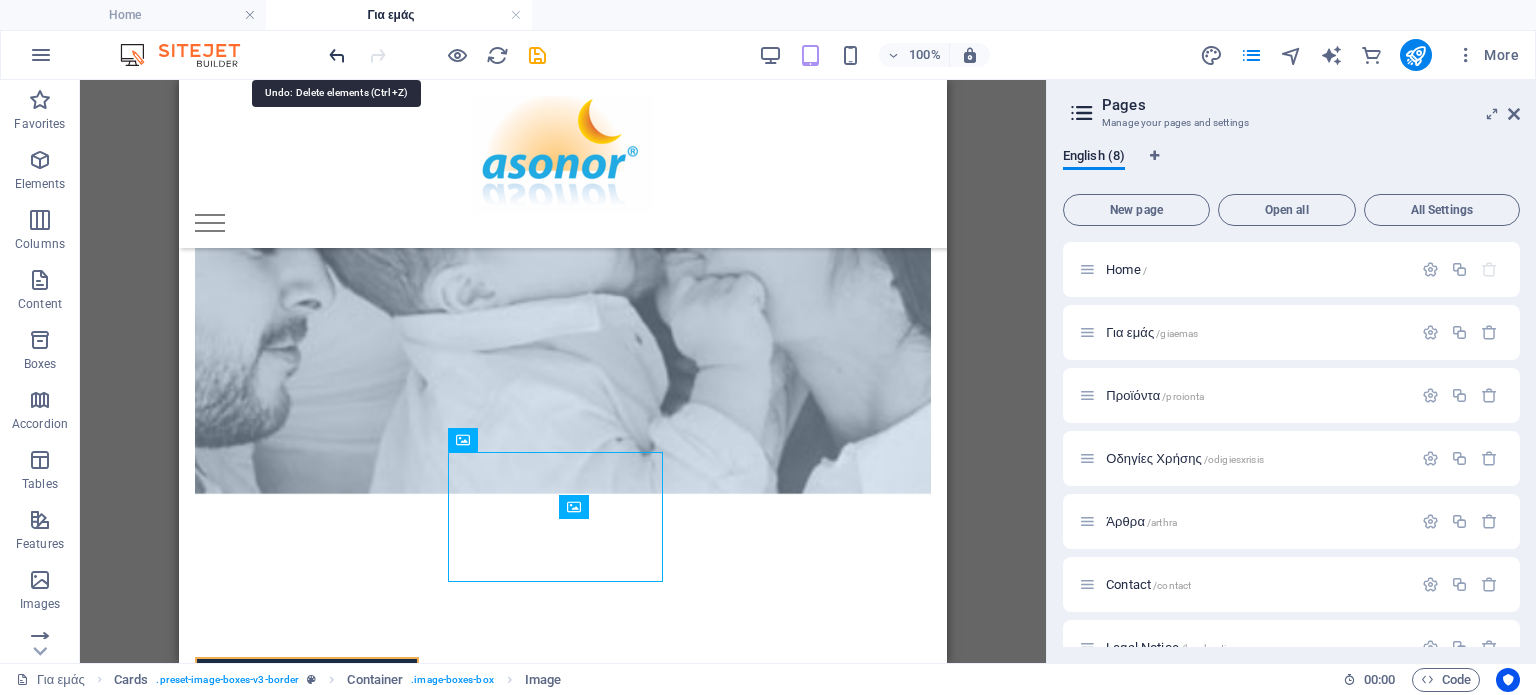 click at bounding box center (337, 55) 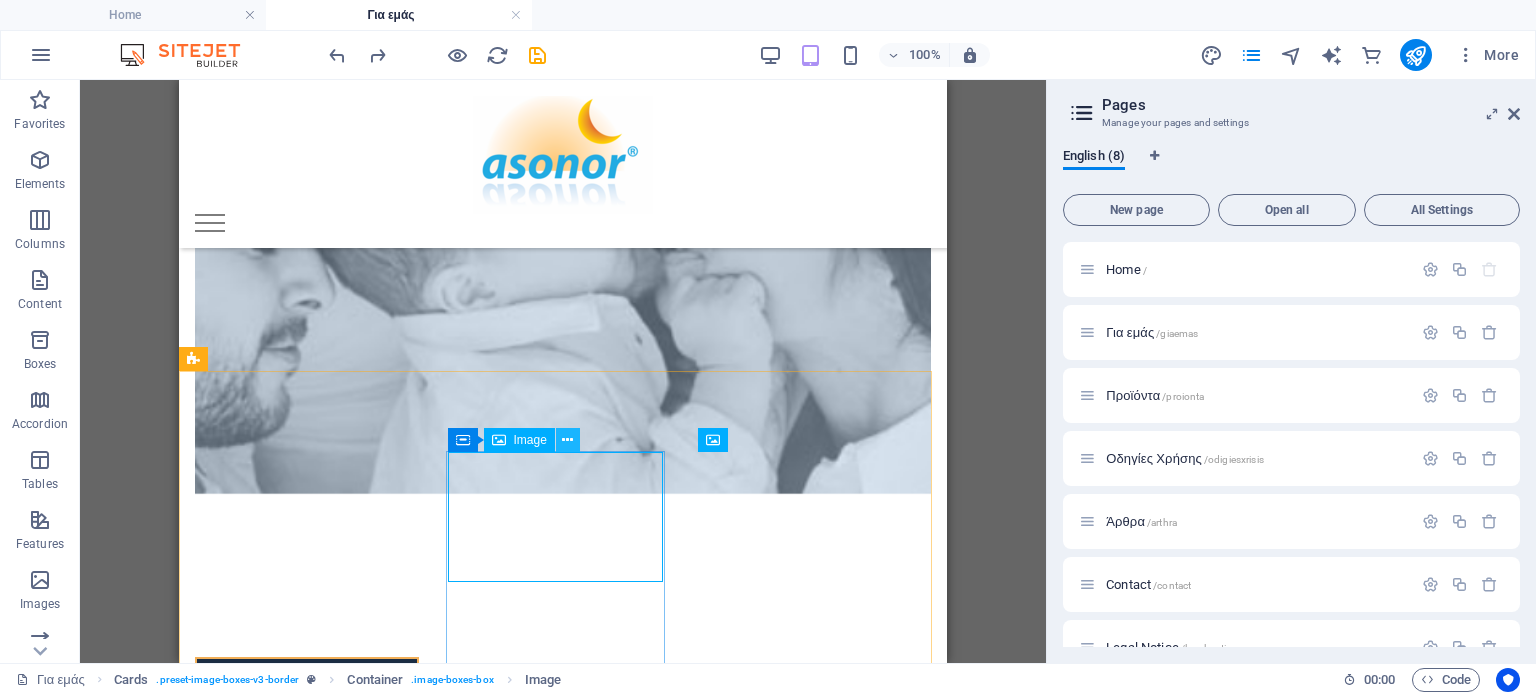 click at bounding box center (567, 440) 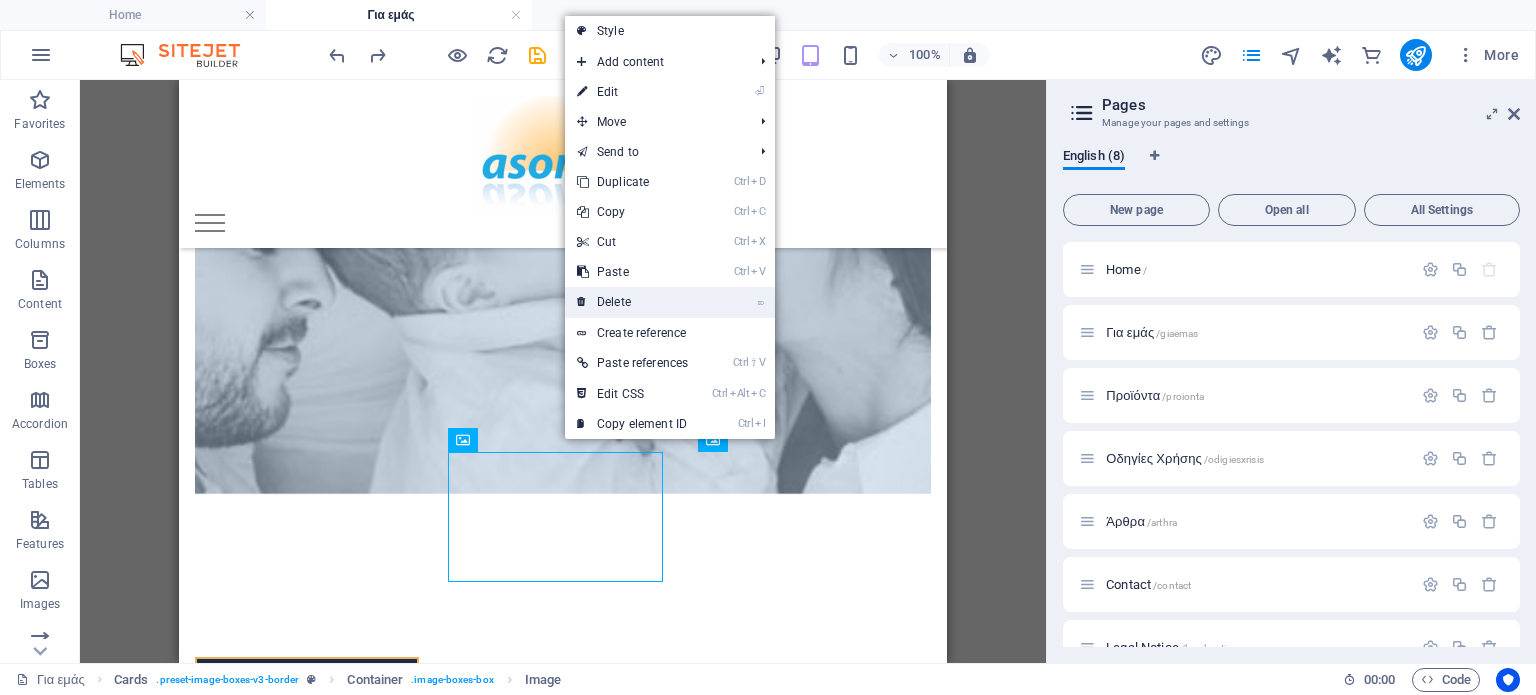 click on "⌦  Delete" at bounding box center (632, 302) 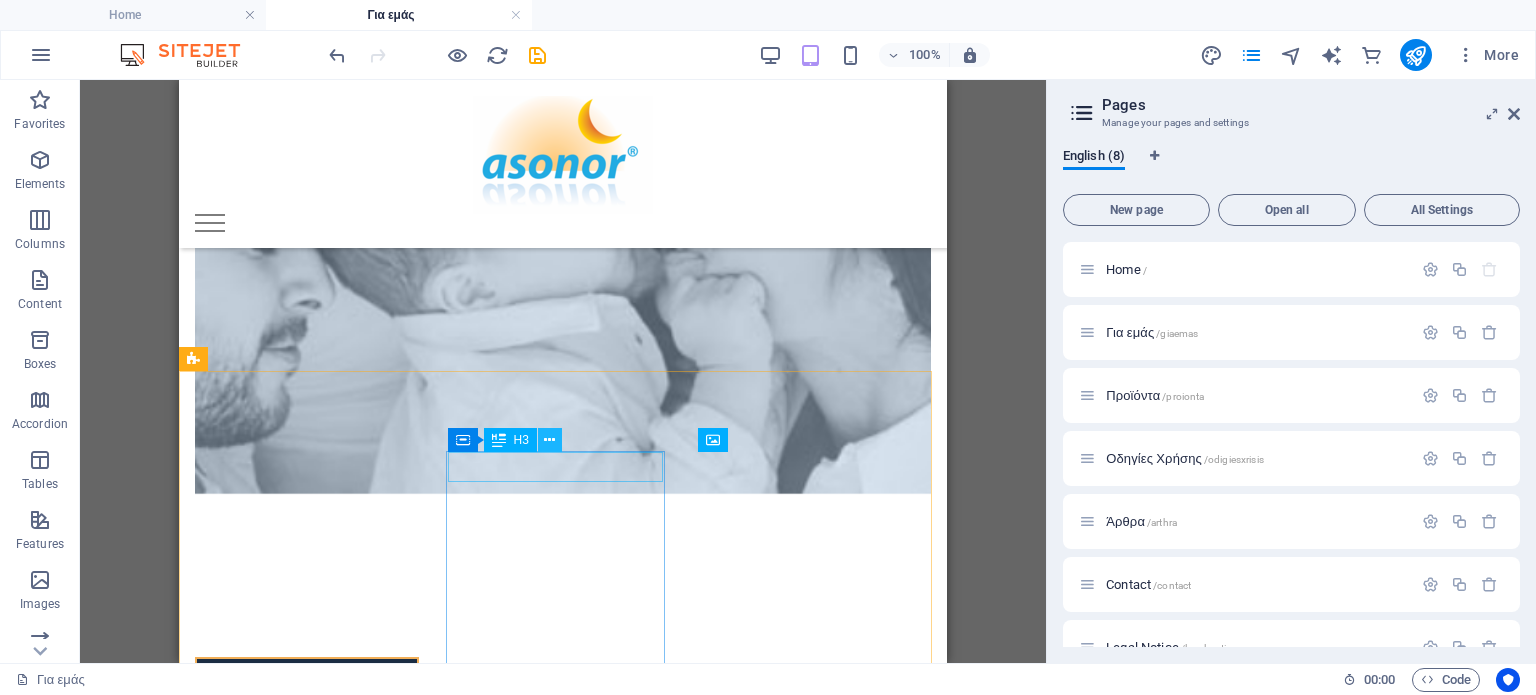 click at bounding box center [549, 440] 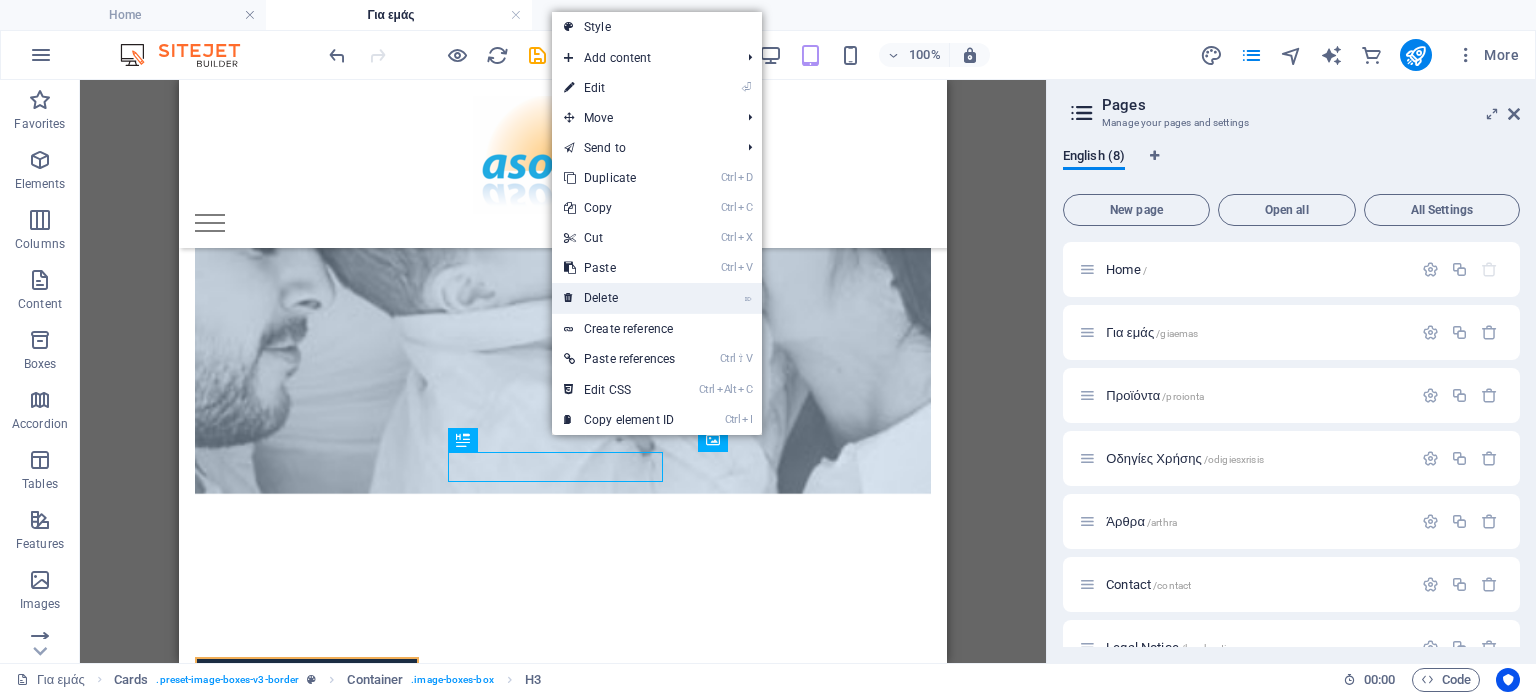 click on "⌦  Delete" at bounding box center [619, 298] 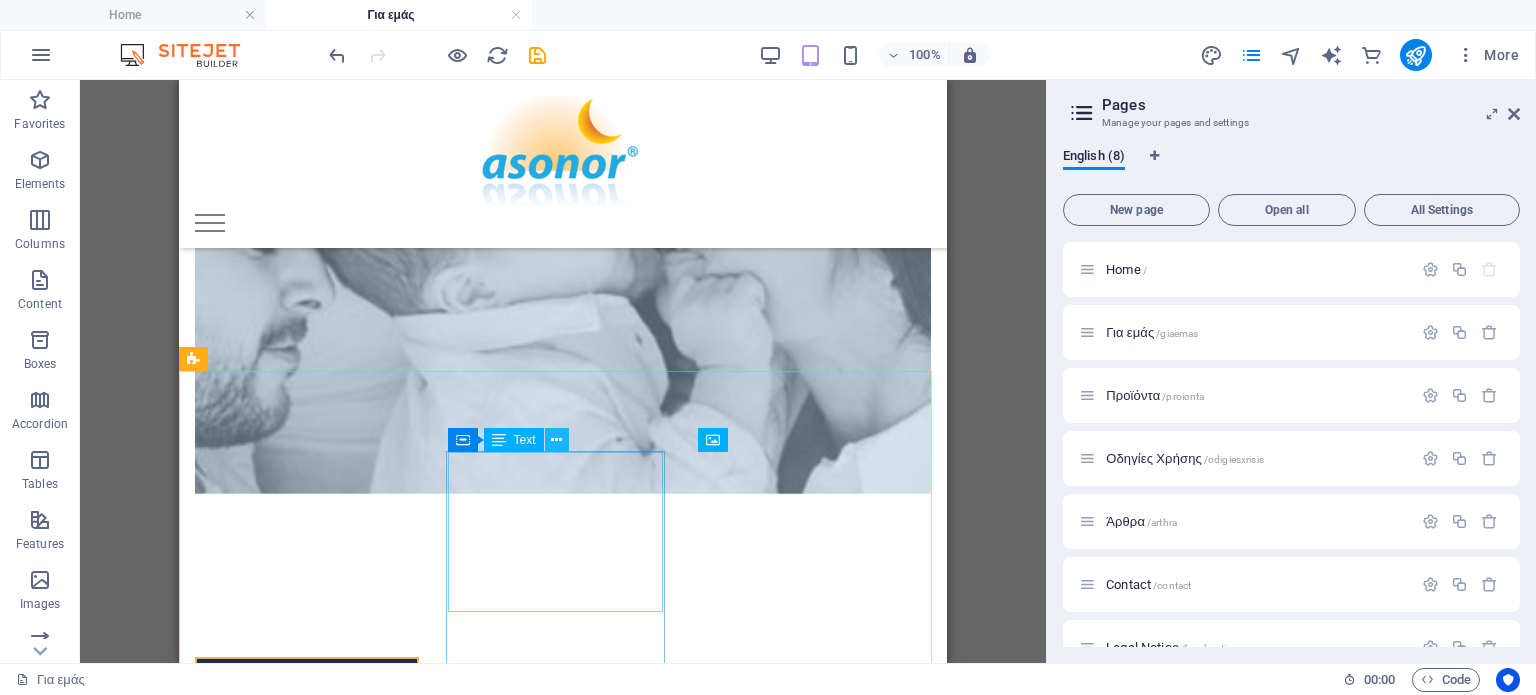 click at bounding box center (556, 440) 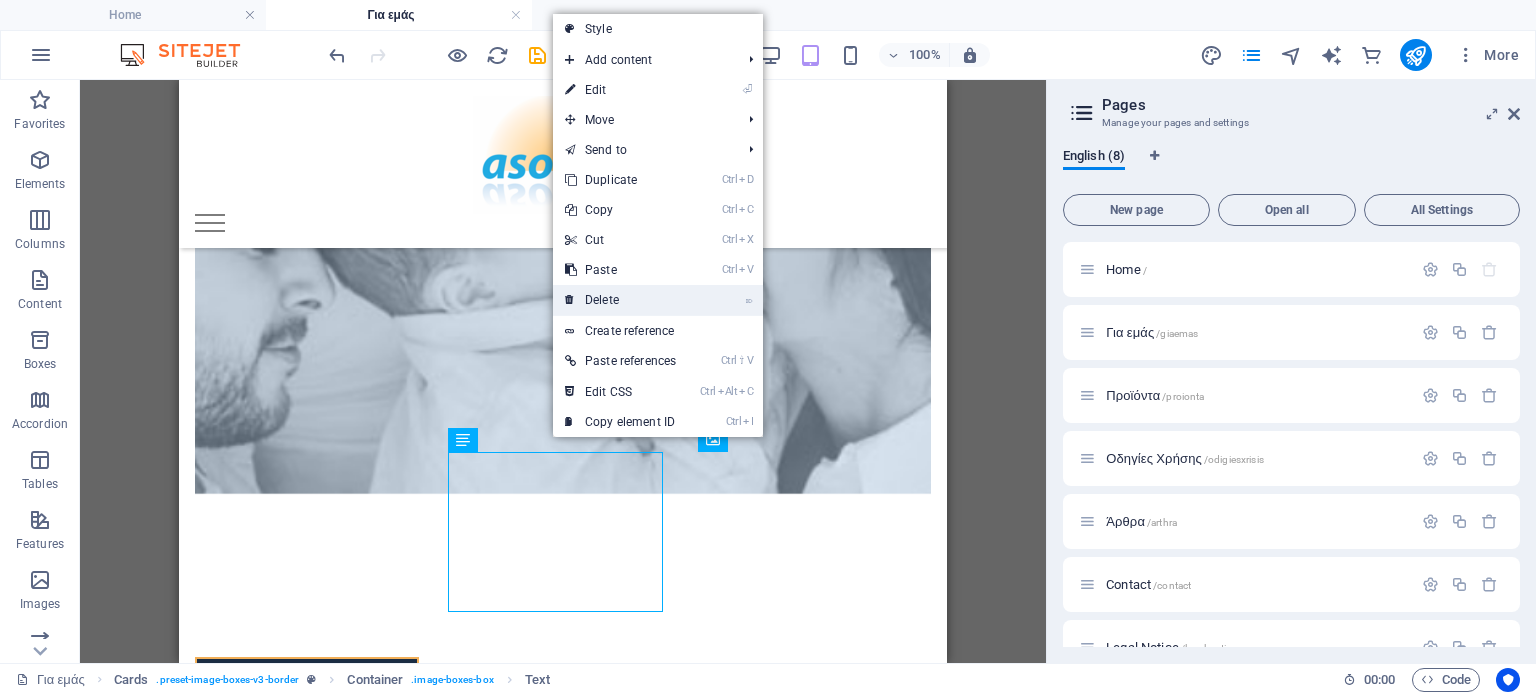 click on "⌦  Delete" at bounding box center (620, 300) 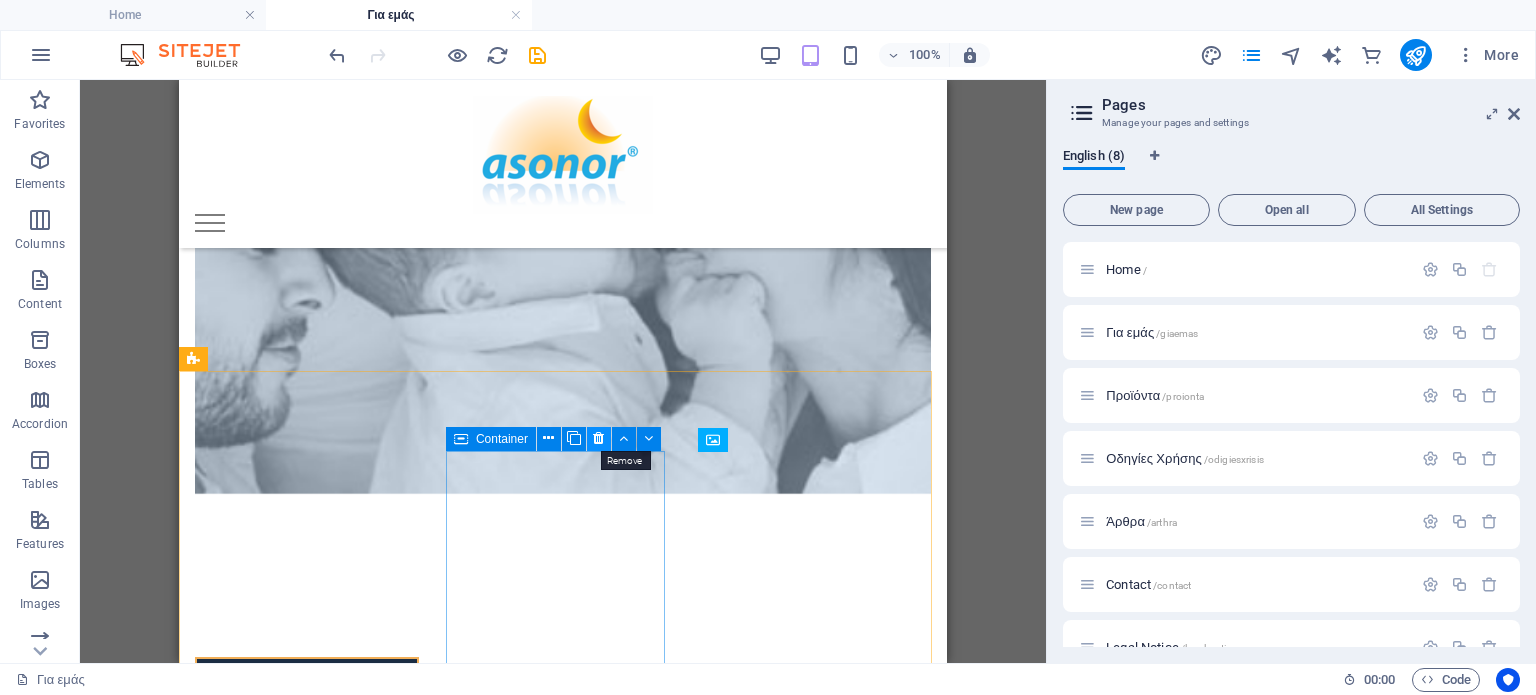 click at bounding box center [598, 438] 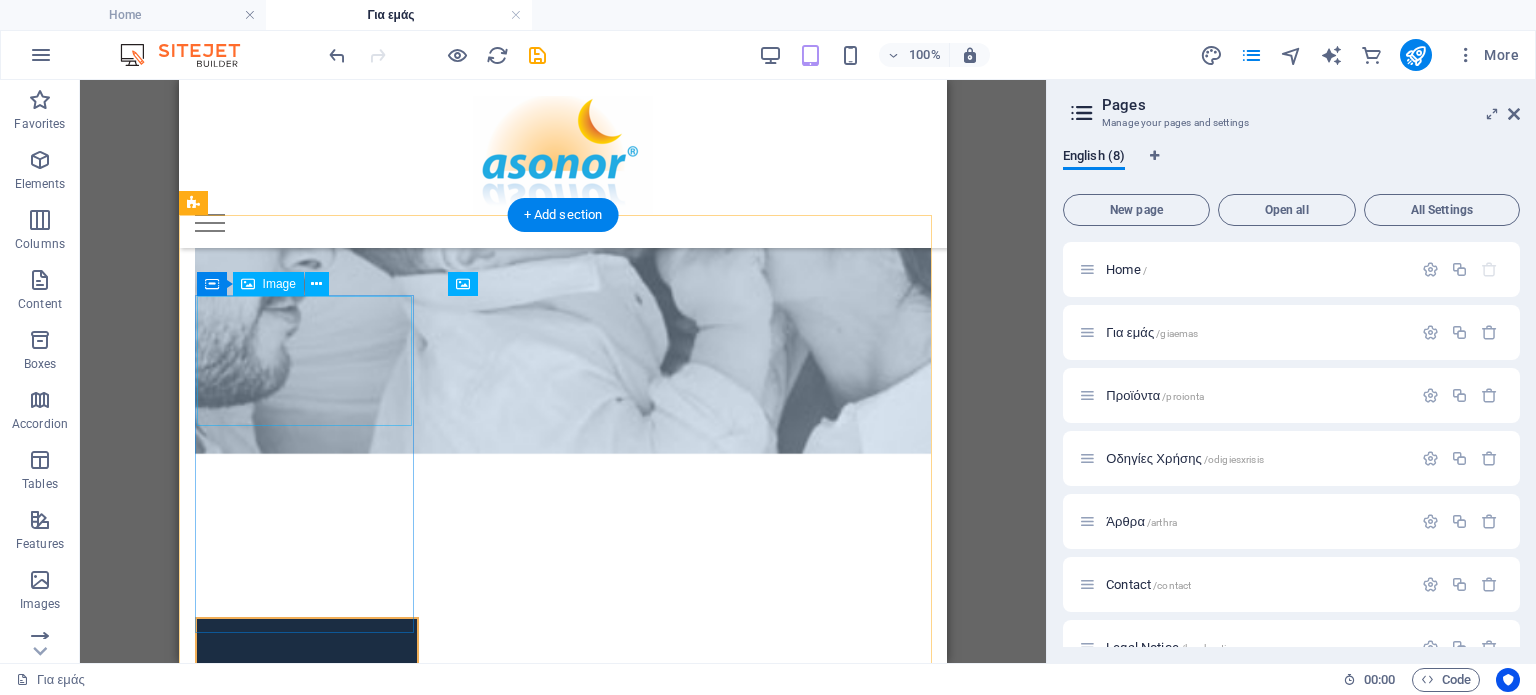 scroll, scrollTop: 1600, scrollLeft: 0, axis: vertical 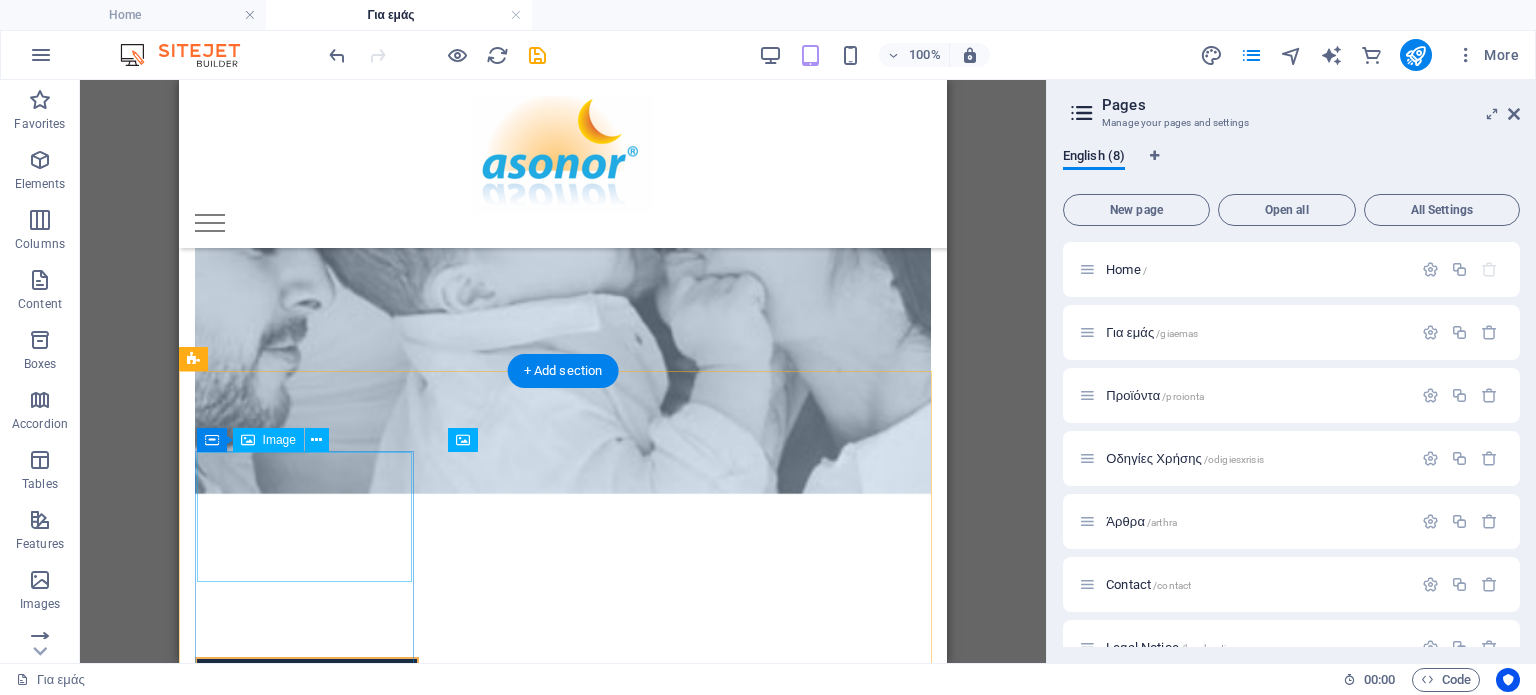 click at bounding box center (307, 725) 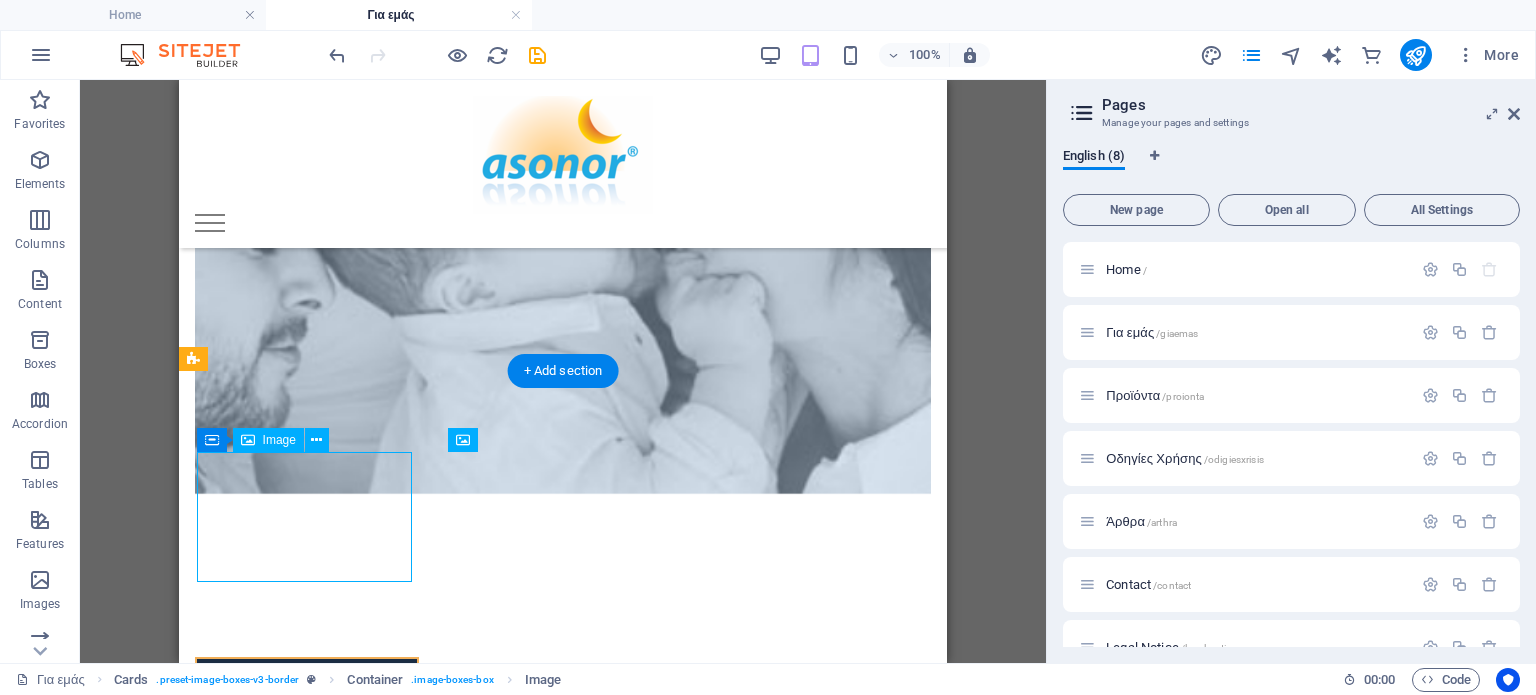 click at bounding box center [307, 725] 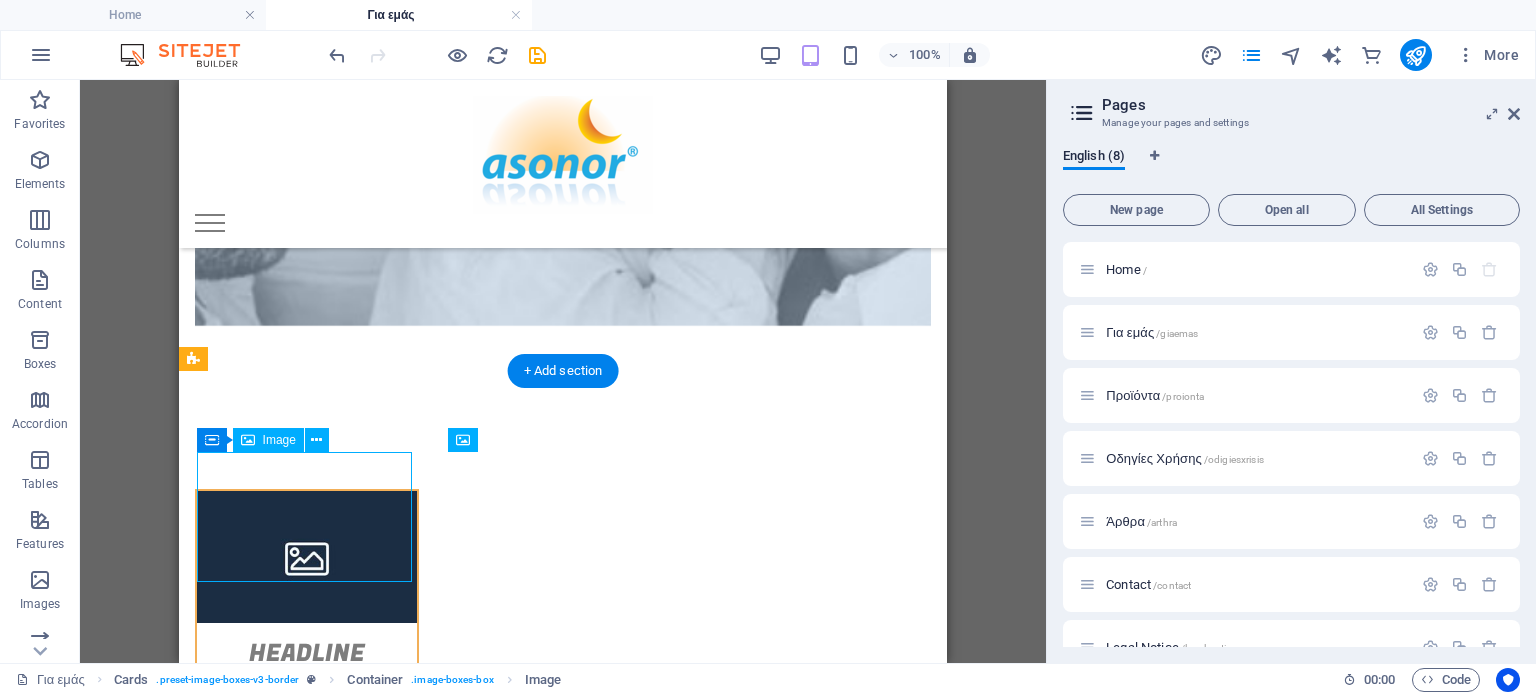 select on "%" 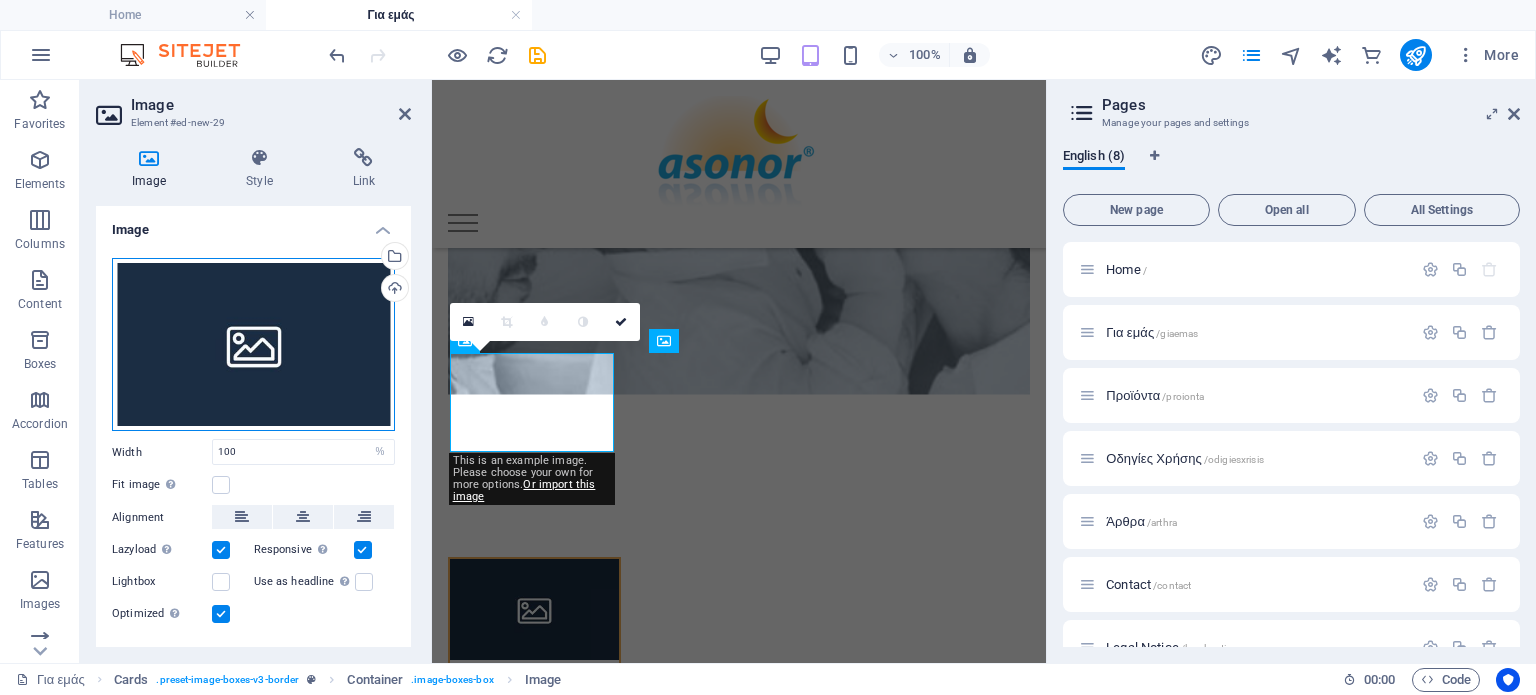 click on "Drag files here, click to choose files or select files from Files or our free stock photos & videos" at bounding box center (253, 345) 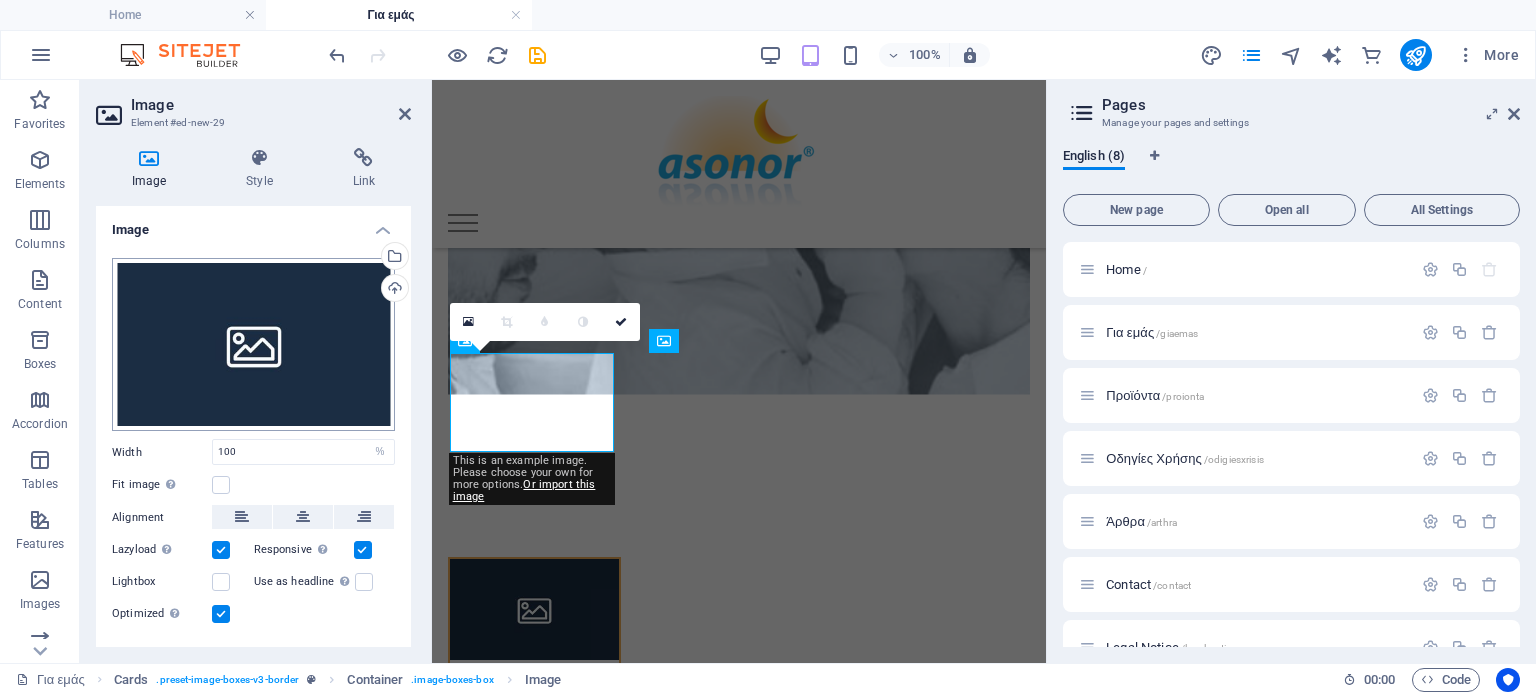 click on "ASONOR HELLAS Home Για εμάς Favorites Elements Columns Content Boxes Accordion Tables Features Images Slider Header Footer Forms Marketing Collections Commerce
Drag here to replace the existing content. Press “Ctrl” if you want to create a new element.
H2   Banner   Slider   Slider   Container   Menu Bar   Menu 100% More Home Cards . preset-image-boxes-v3-border Container . image-boxes-box Image 00 : 00 Code Favorites Elements Columns Content Boxes Accordion Tables Features Images Slider Header Footer Forms Marketing Collections Commerce Image Element #ed-new-29 Image Style Link Image Drag files here, click to choose files or select files from Files or our free stock photos & videos Select files from the file manager, stock photos, or upload file(s) Upload Width 100 Default auto px rem % em vh vw Fit image Automatically fit image to a fixed width and height Height Default auto px Lazyload" at bounding box center (768, 347) 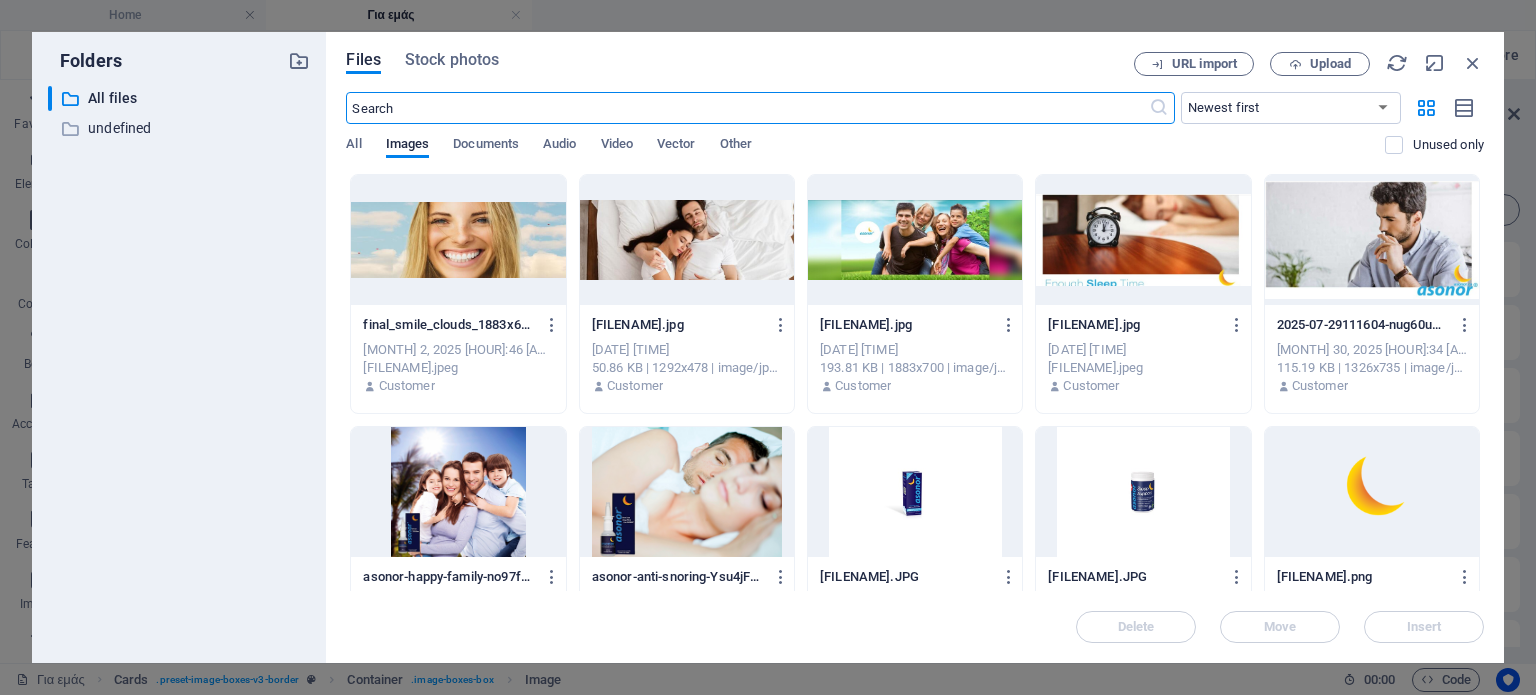 scroll, scrollTop: 6594, scrollLeft: 0, axis: vertical 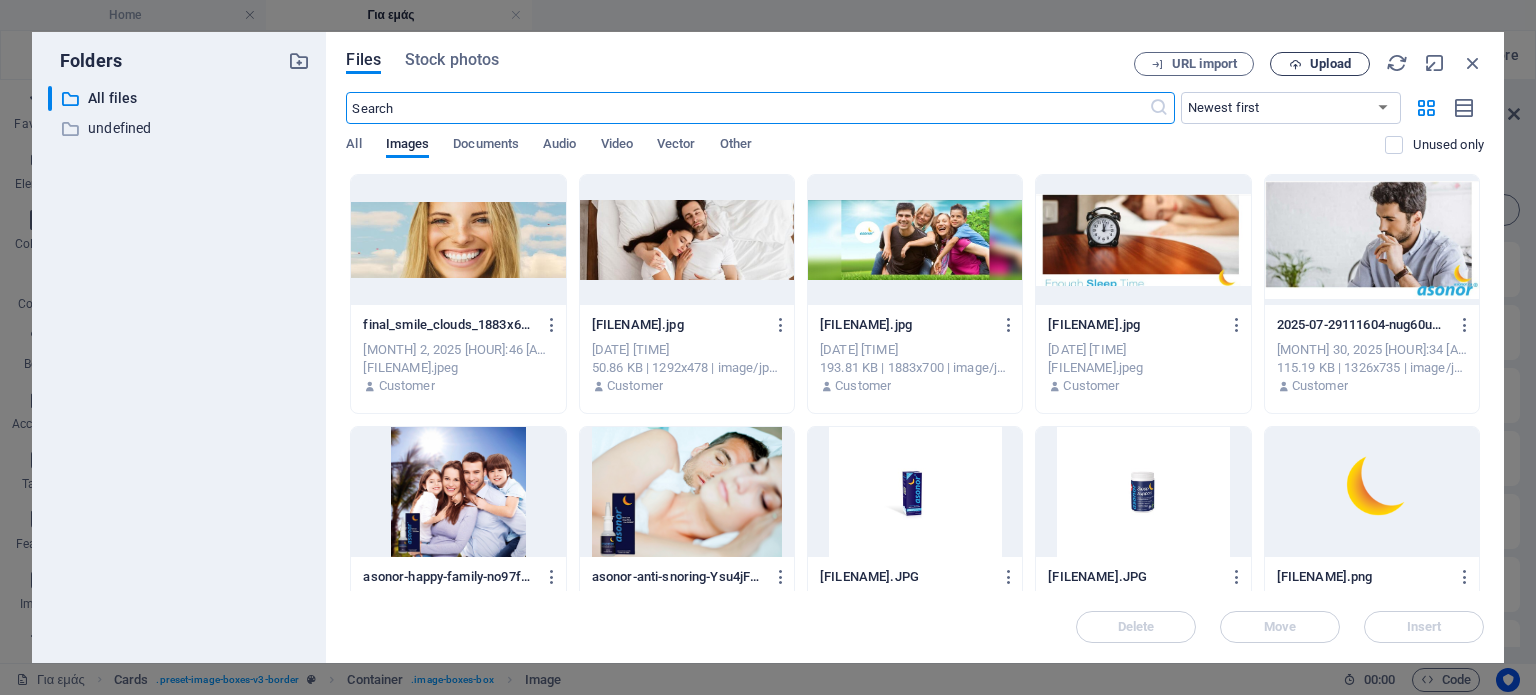 click on "Upload" at bounding box center (1330, 64) 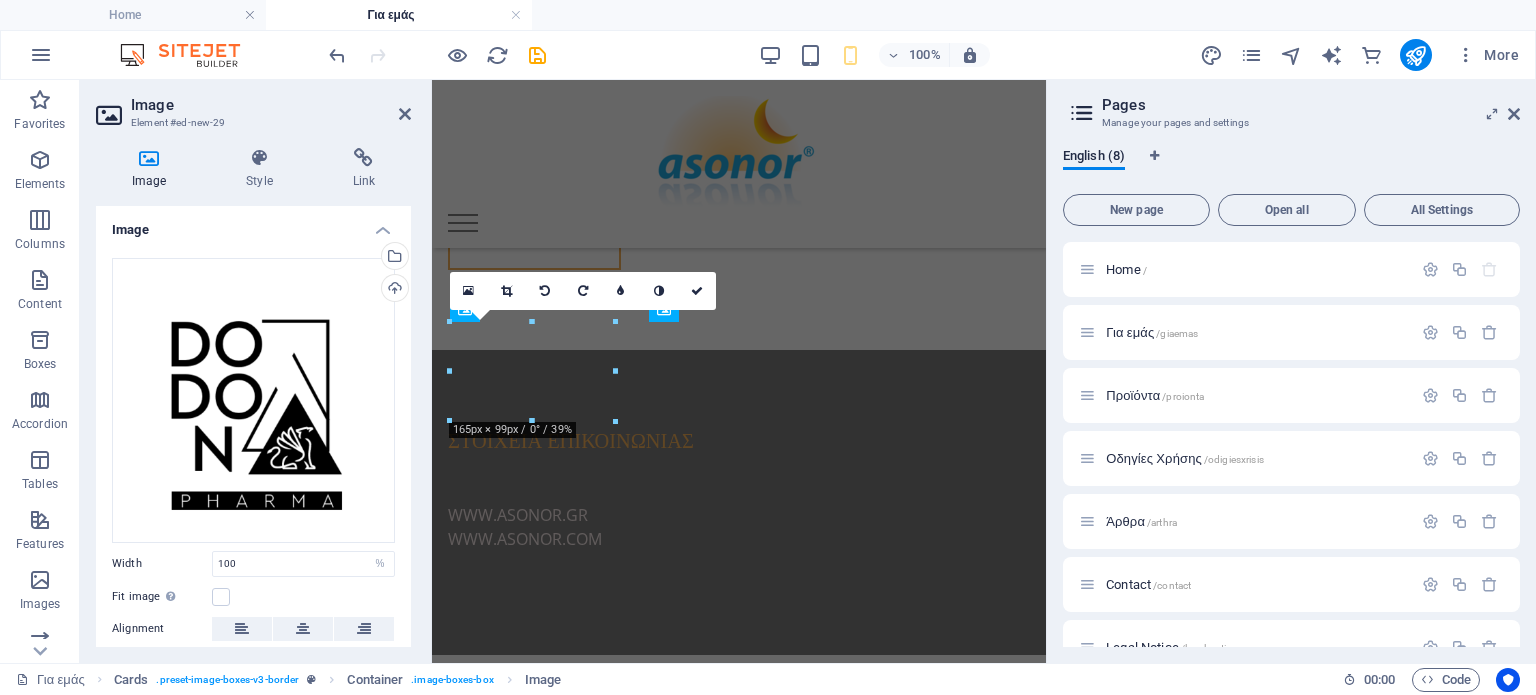 scroll, scrollTop: 1800, scrollLeft: 0, axis: vertical 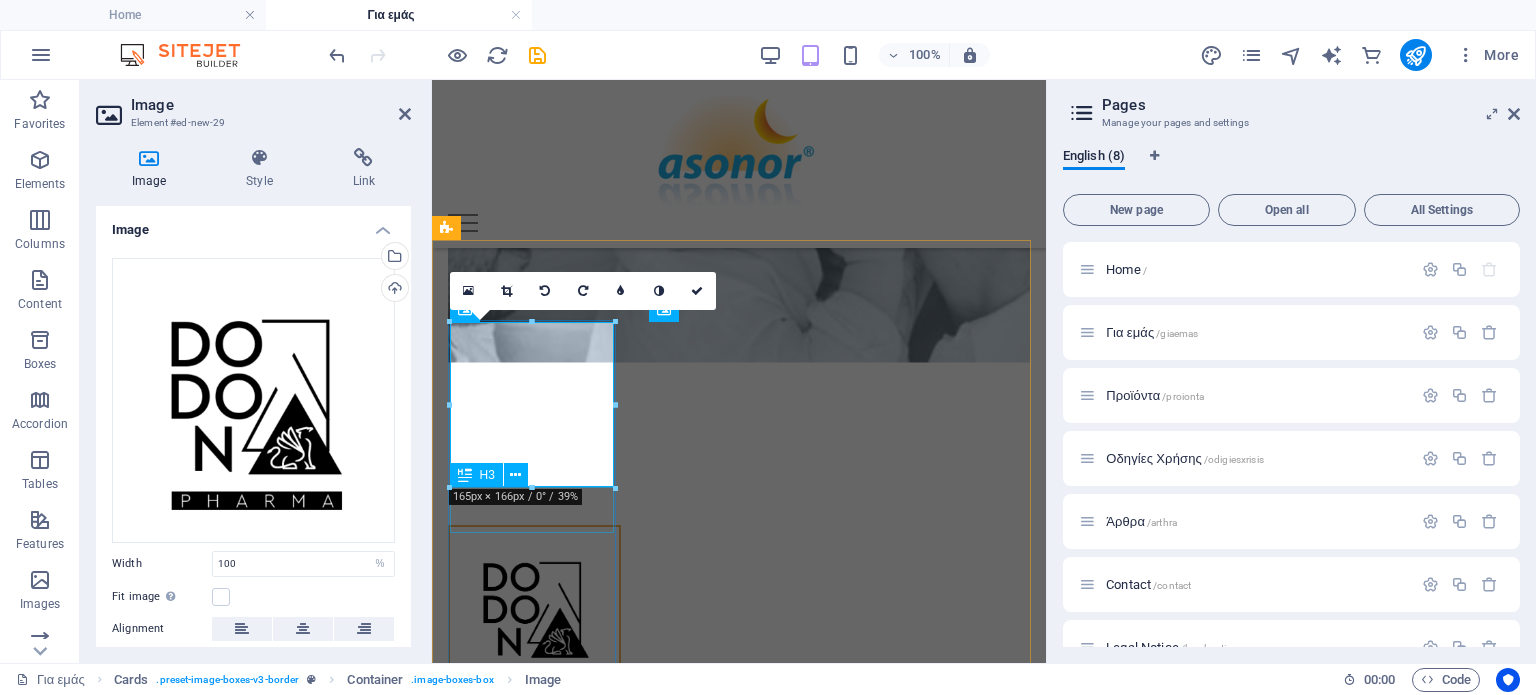 click on "Headline" at bounding box center [534, 720] 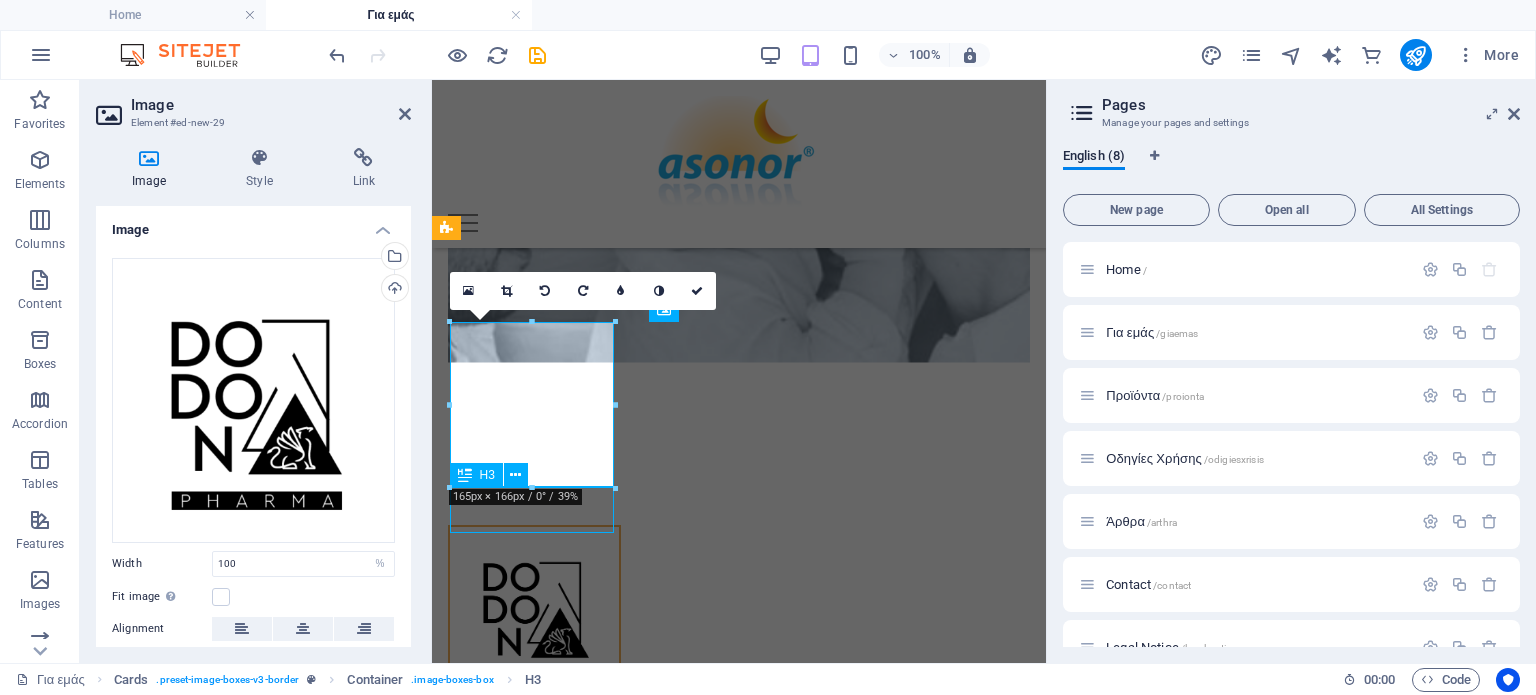 click on "Headline" at bounding box center (534, 720) 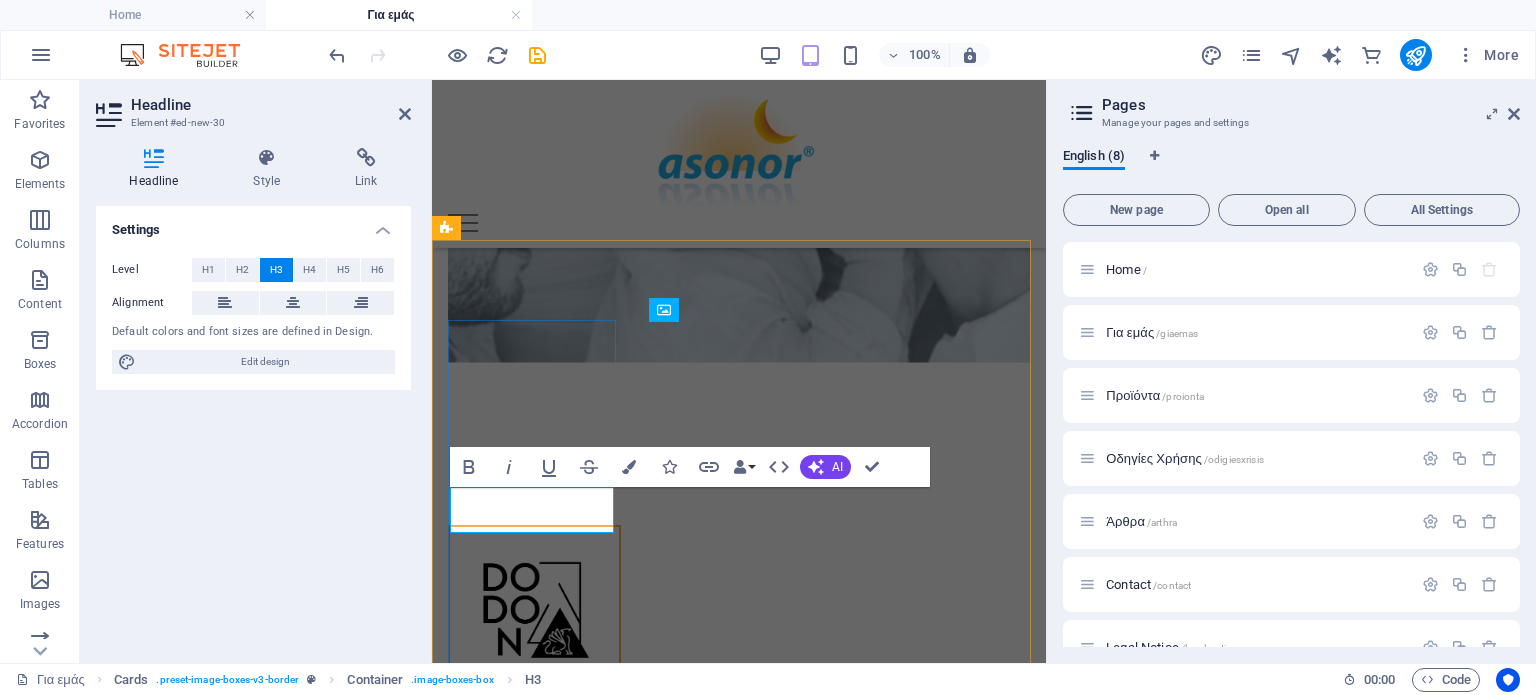 type 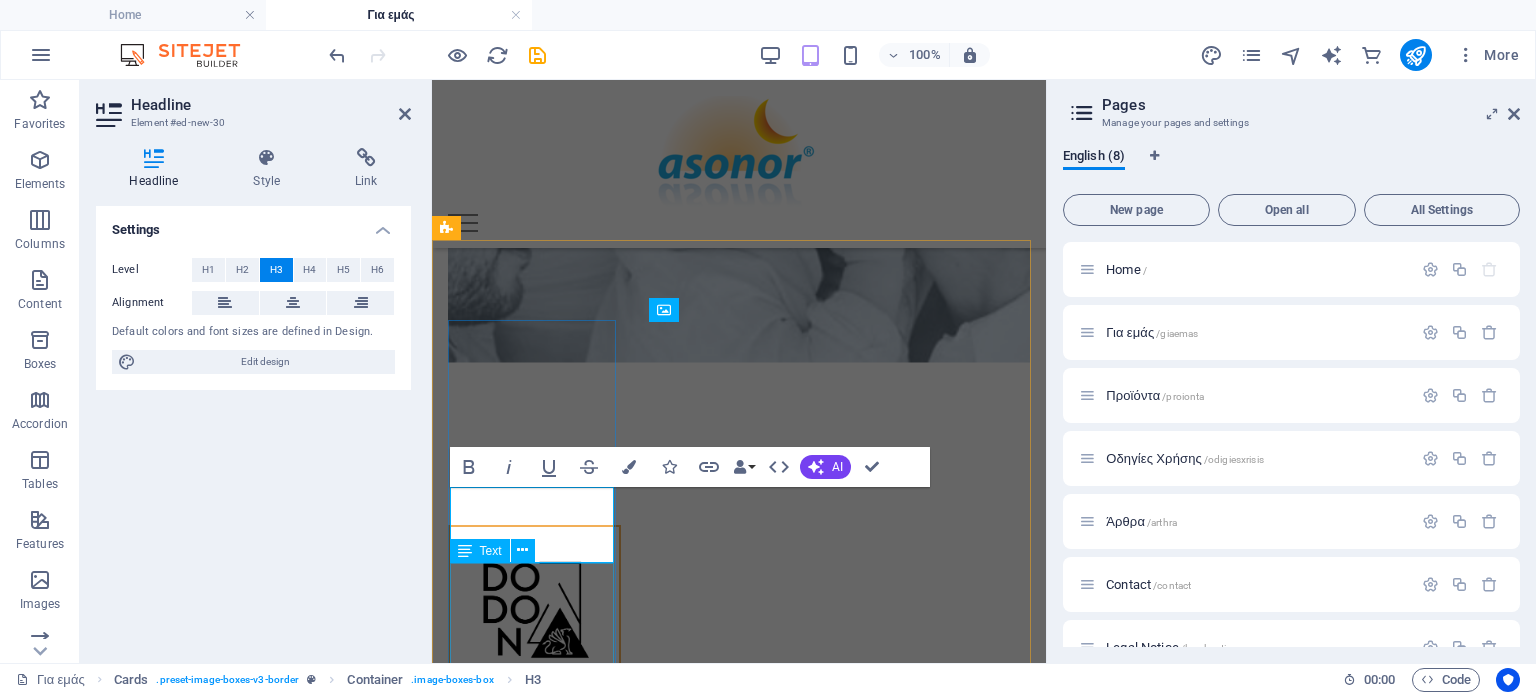 click on "Lorem ipsum dolor sit amet, consectetuer adipiscing elit. Aenean commodo ligula eget dolor. Lorem ipsum dolor sit amet." at bounding box center (534, 876) 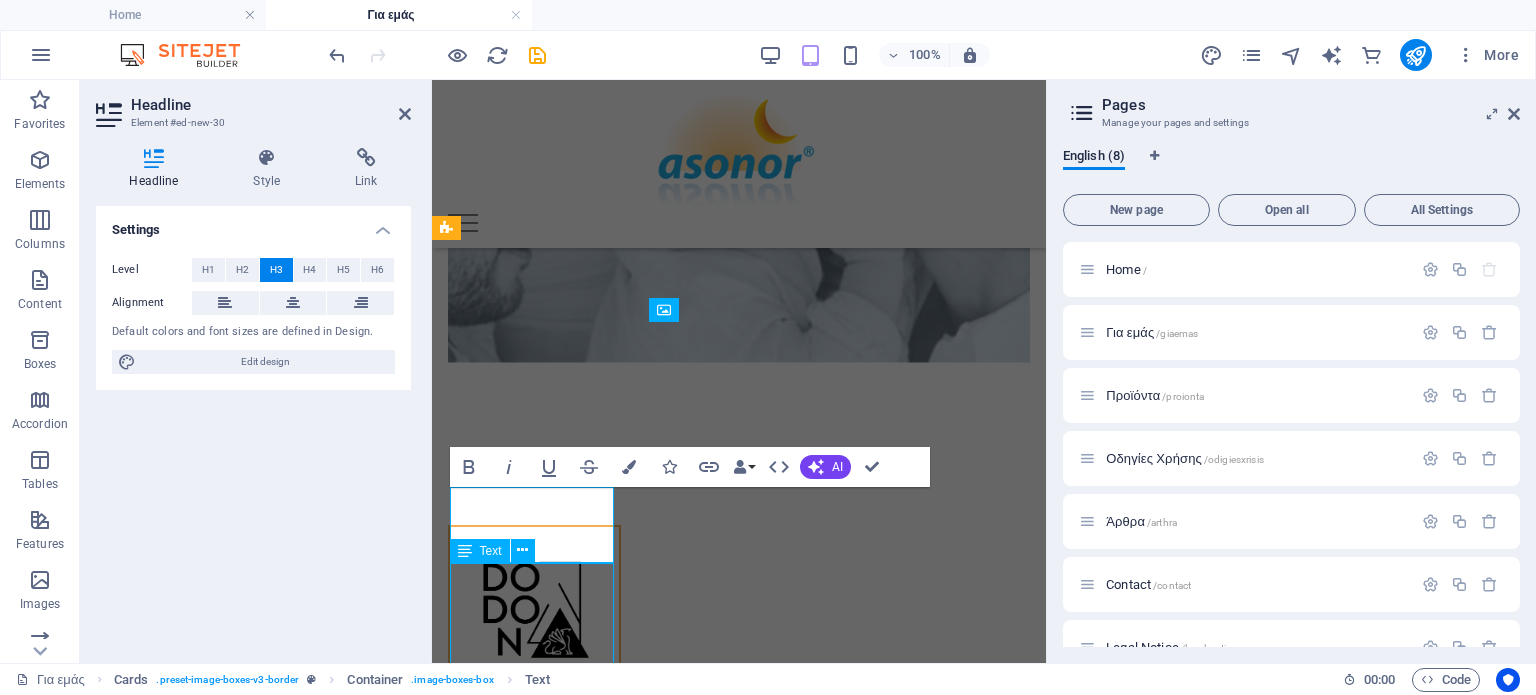 click on "Lorem ipsum dolor sit amet, consectetuer adipiscing elit. Aenean commodo ligula eget dolor. Lorem ipsum dolor sit amet." at bounding box center (534, 876) 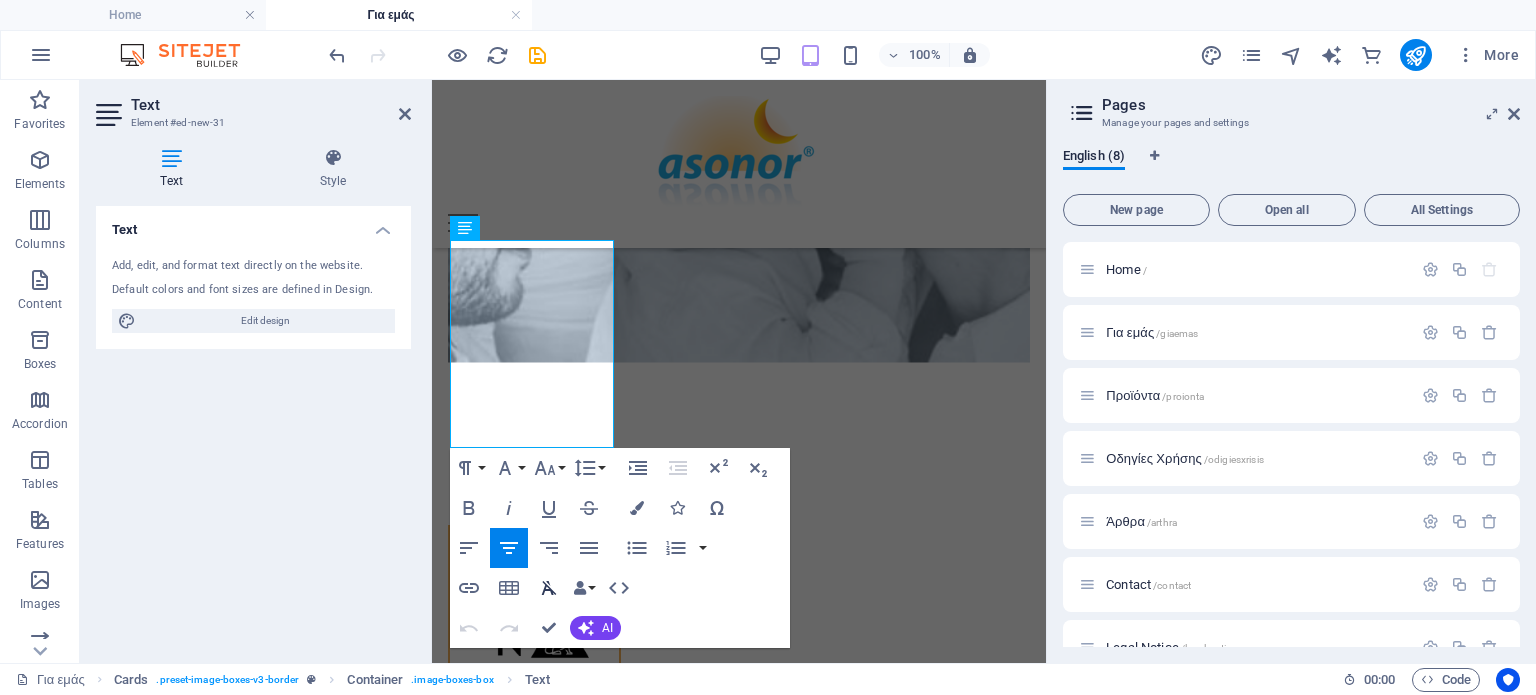 scroll, scrollTop: 2123, scrollLeft: 0, axis: vertical 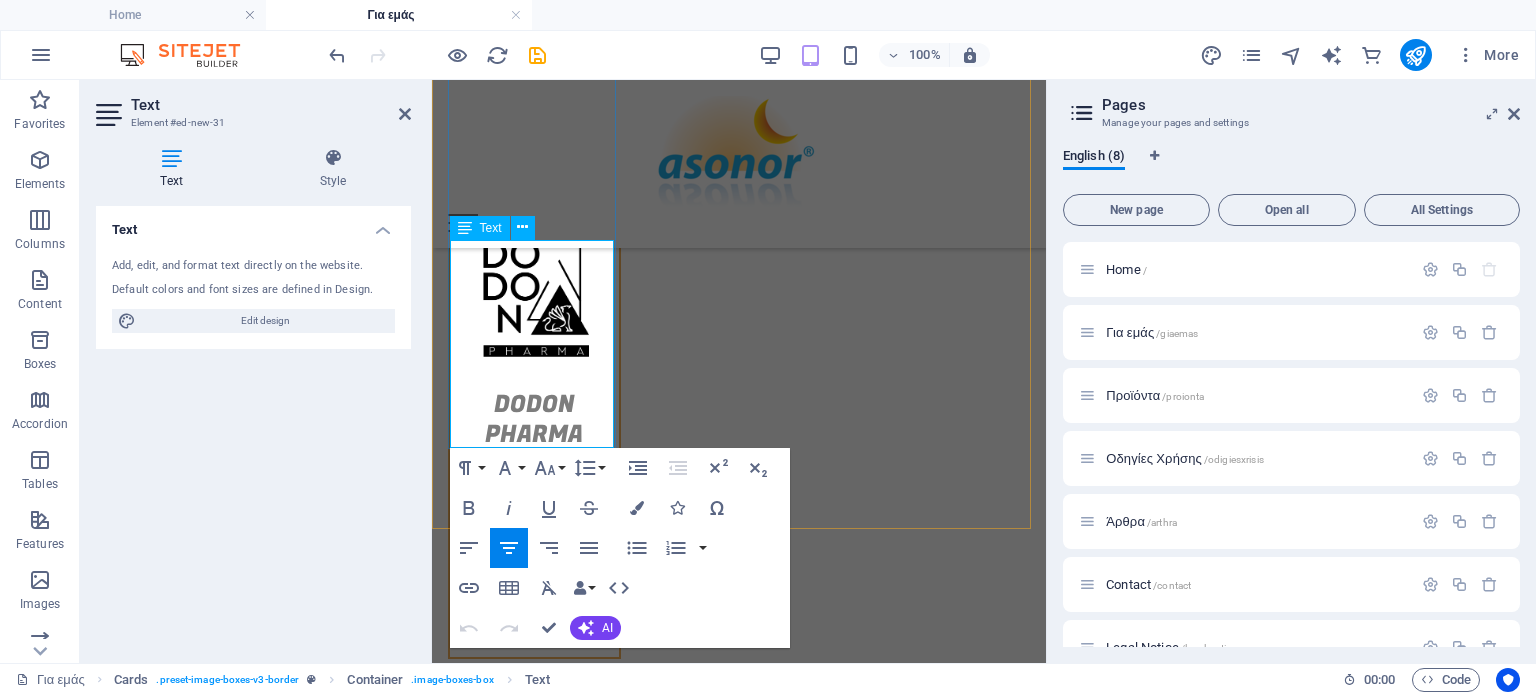 drag, startPoint x: 586, startPoint y: 419, endPoint x: 487, endPoint y: 244, distance: 201.06218 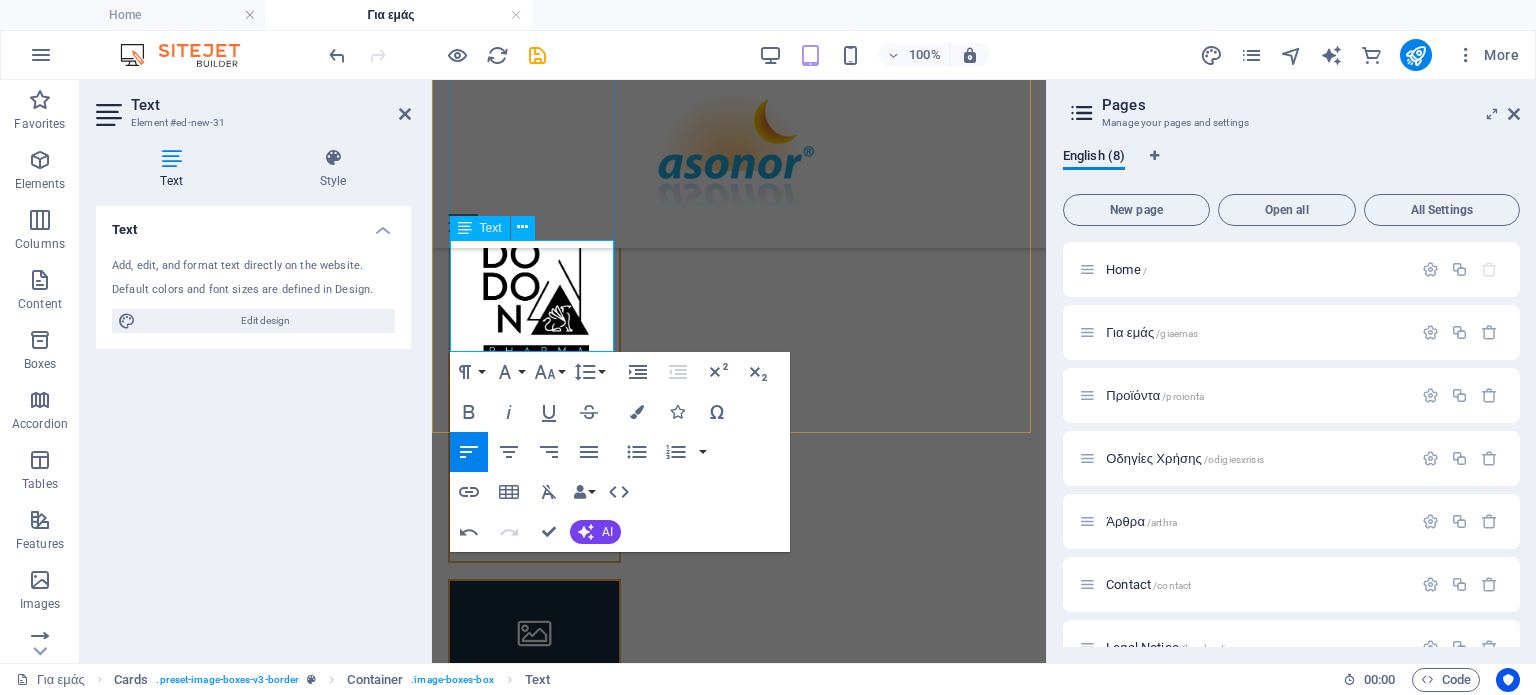 click on "​Επίσημος συνεργάτης, εξουσιοδοτημένος για την Ελλάδα" at bounding box center [534, 497] 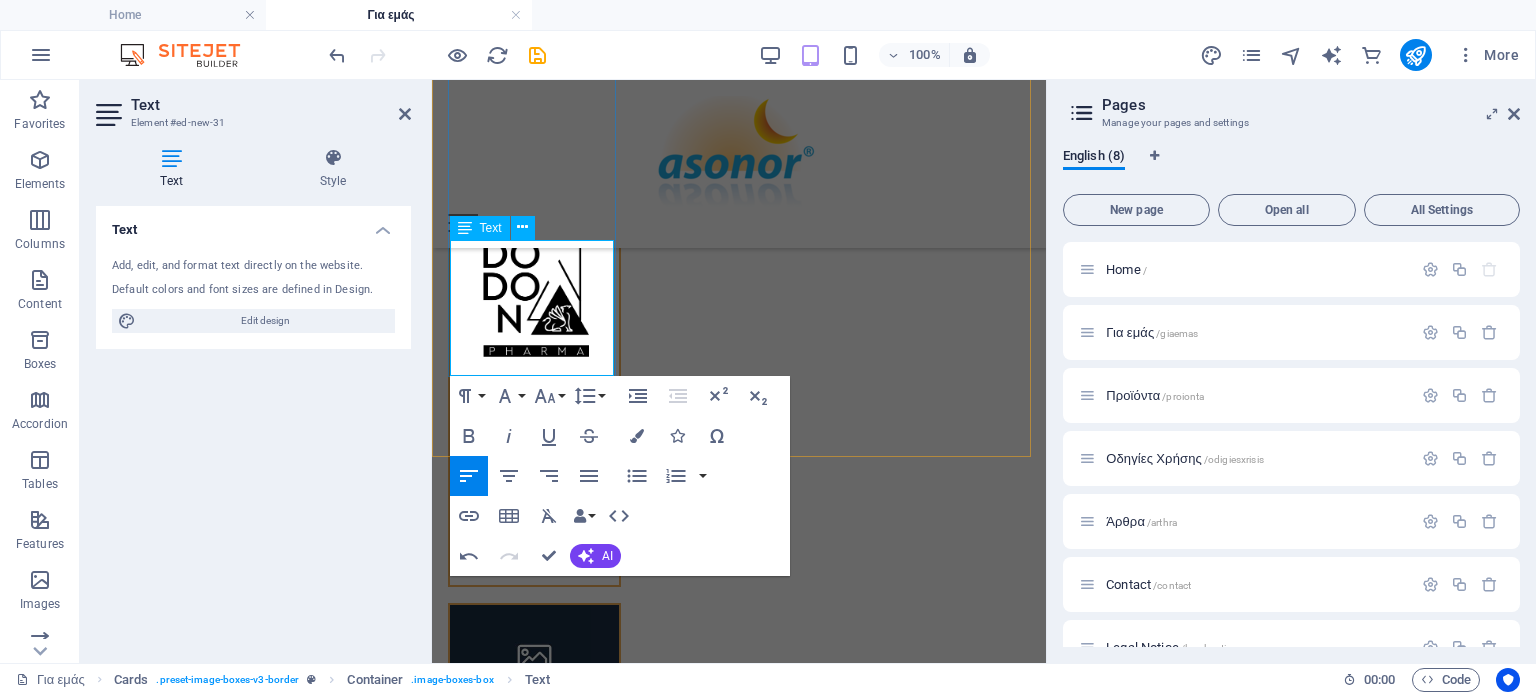 drag, startPoint x: 475, startPoint y: 351, endPoint x: 544, endPoint y: 310, distance: 80.26207 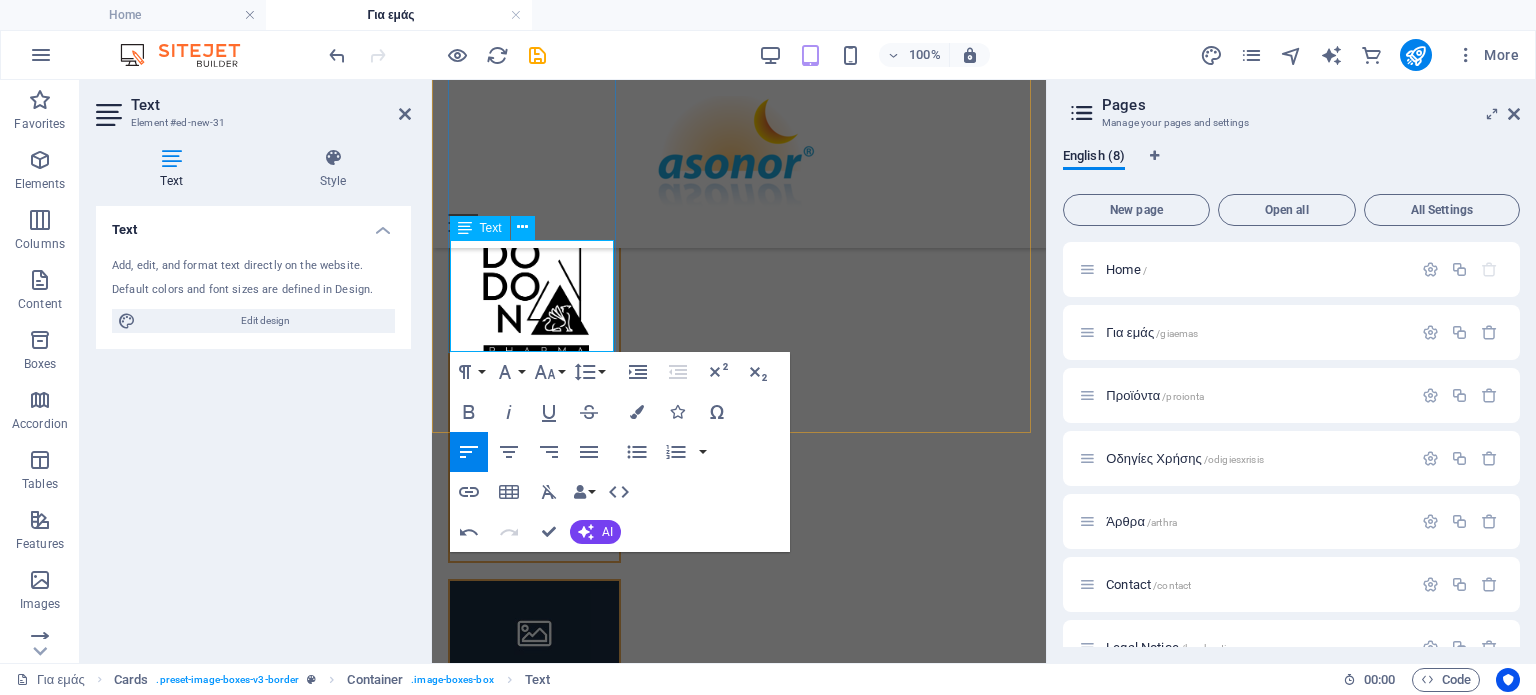 drag, startPoint x: 528, startPoint y: 319, endPoint x: 468, endPoint y: 253, distance: 89.19641 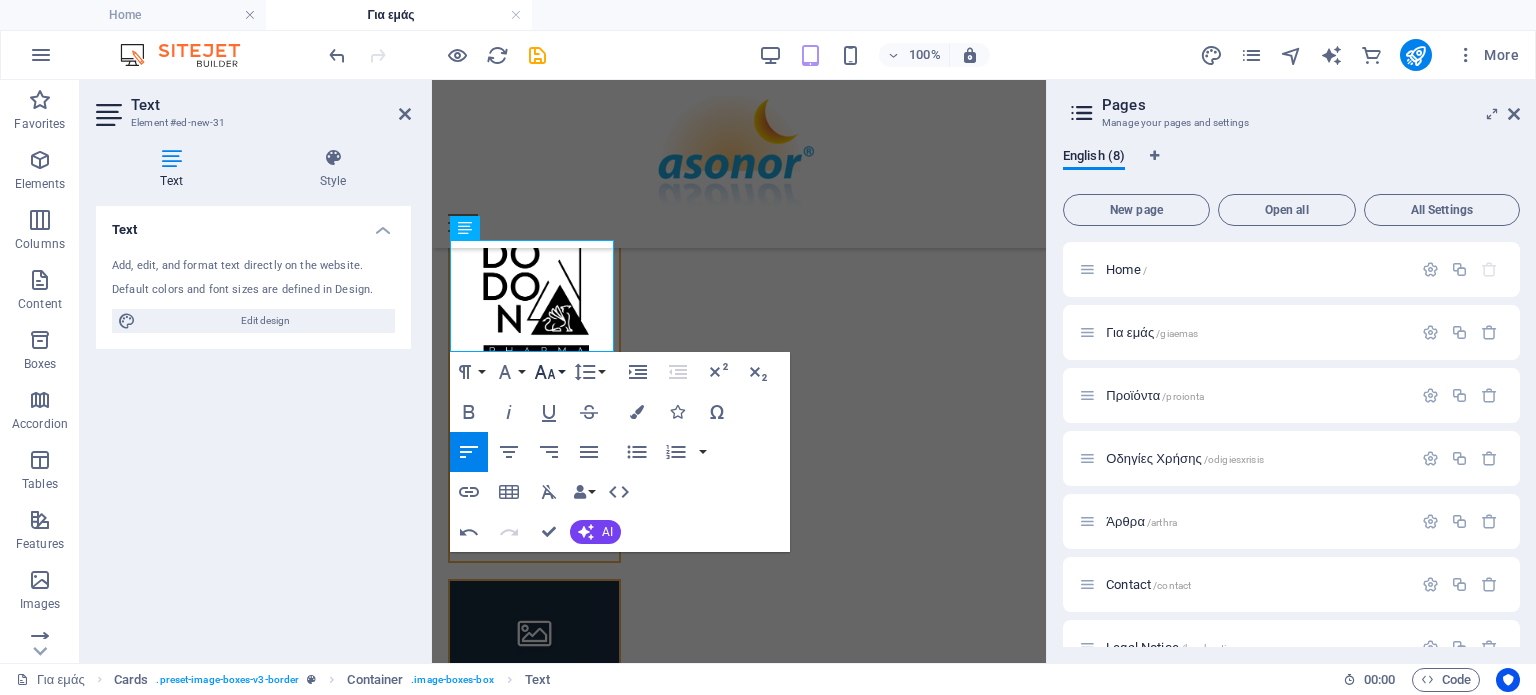 click on "Font Size" at bounding box center (549, 372) 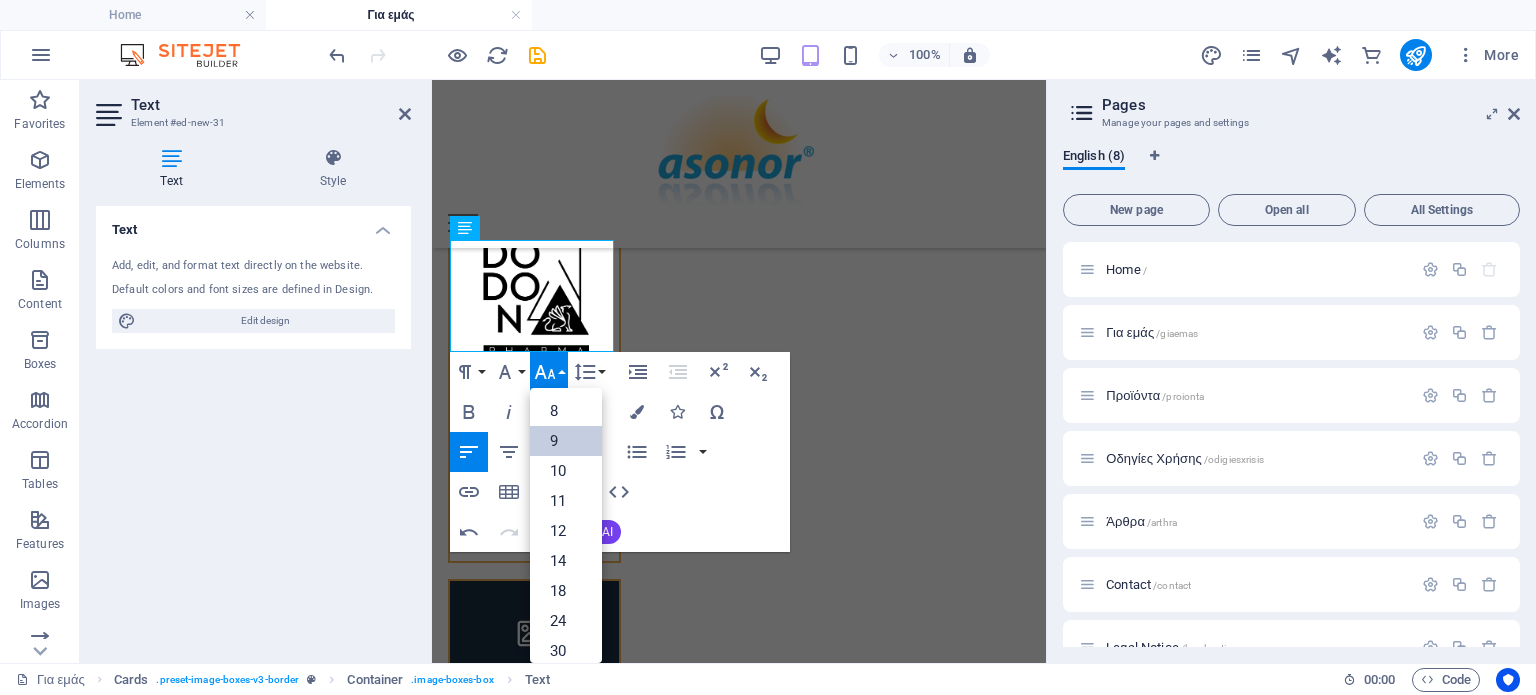 click on "9" at bounding box center (566, 441) 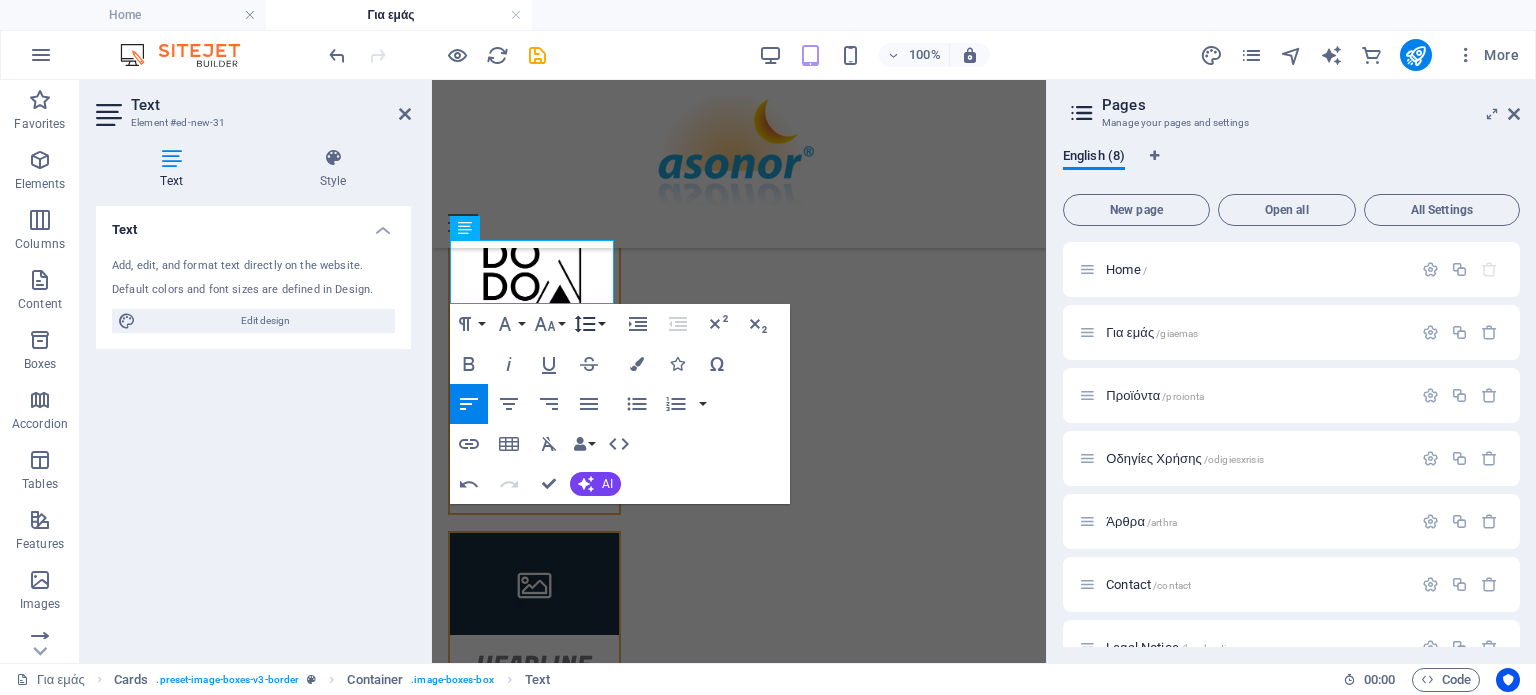 click on "Line Height" at bounding box center (589, 324) 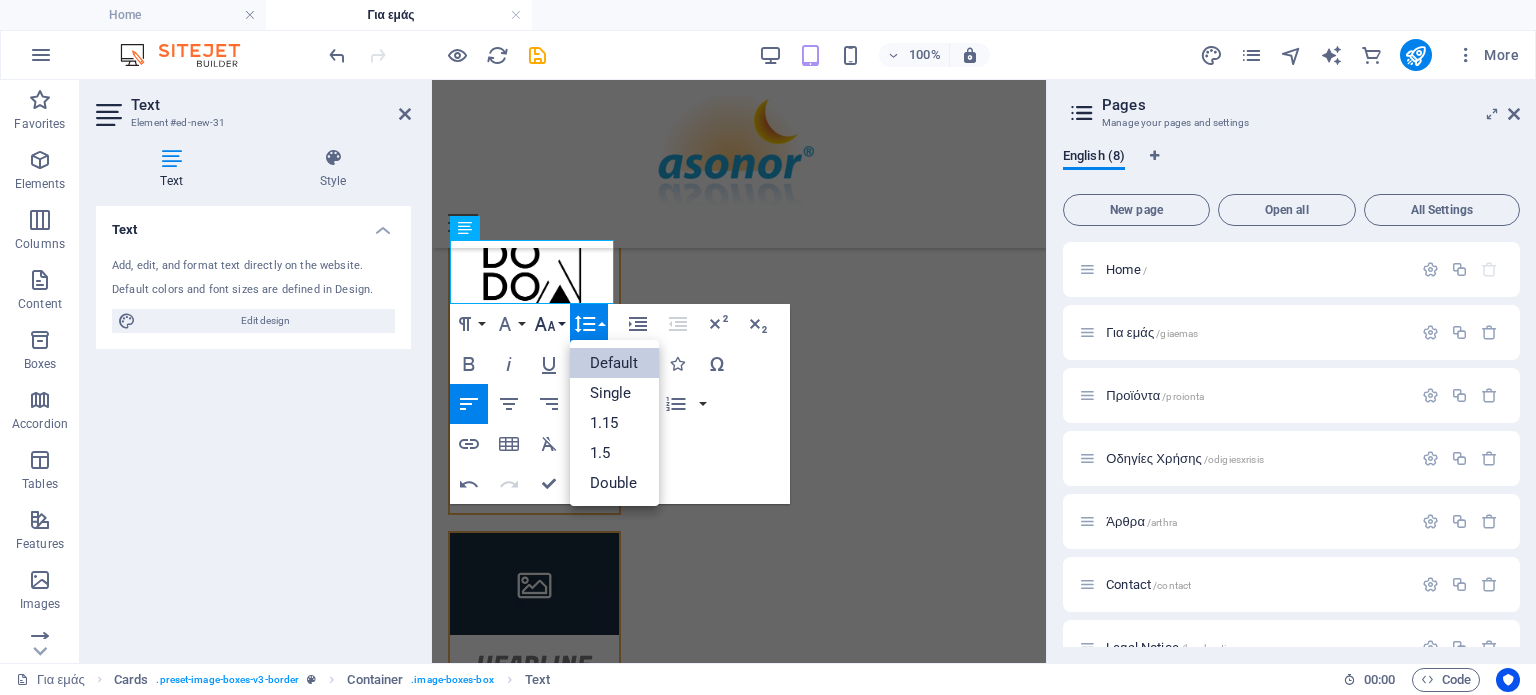 scroll, scrollTop: 0, scrollLeft: 0, axis: both 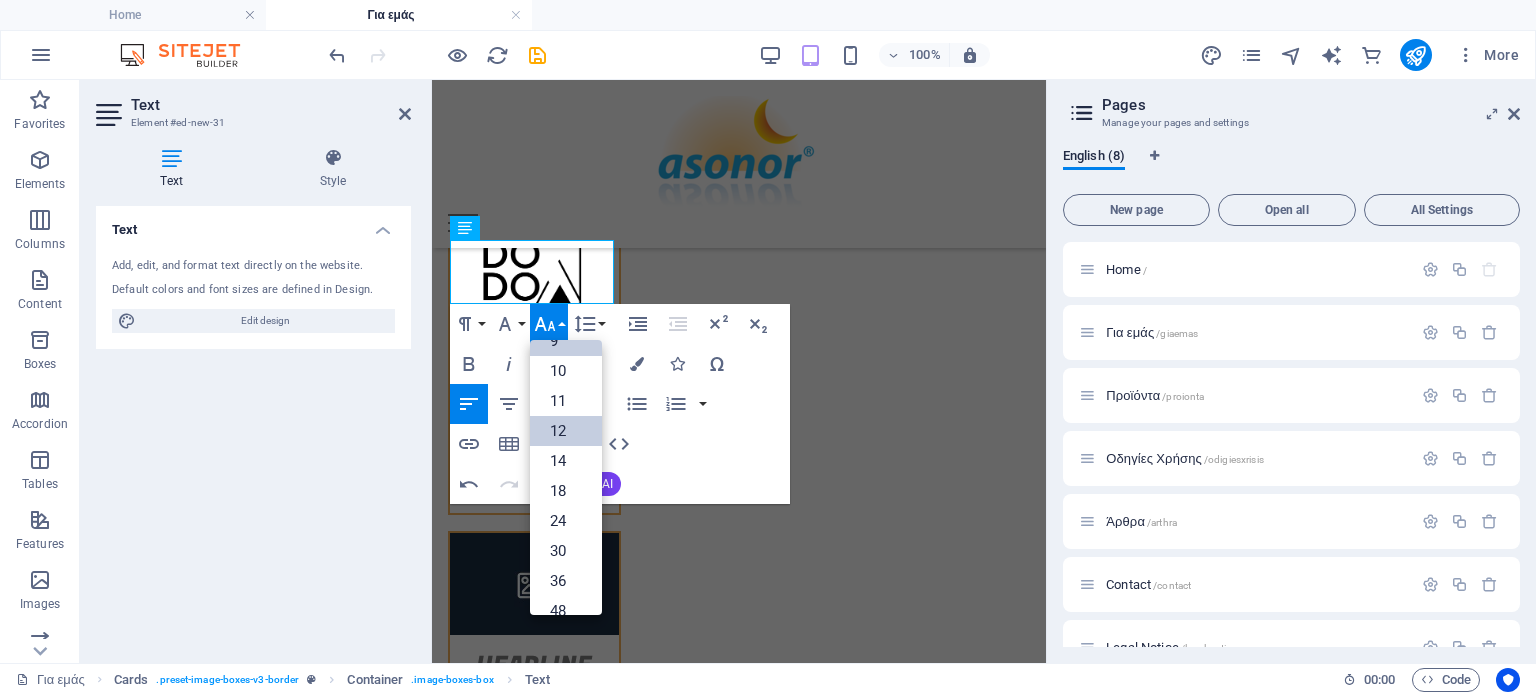 click on "12" at bounding box center (566, 431) 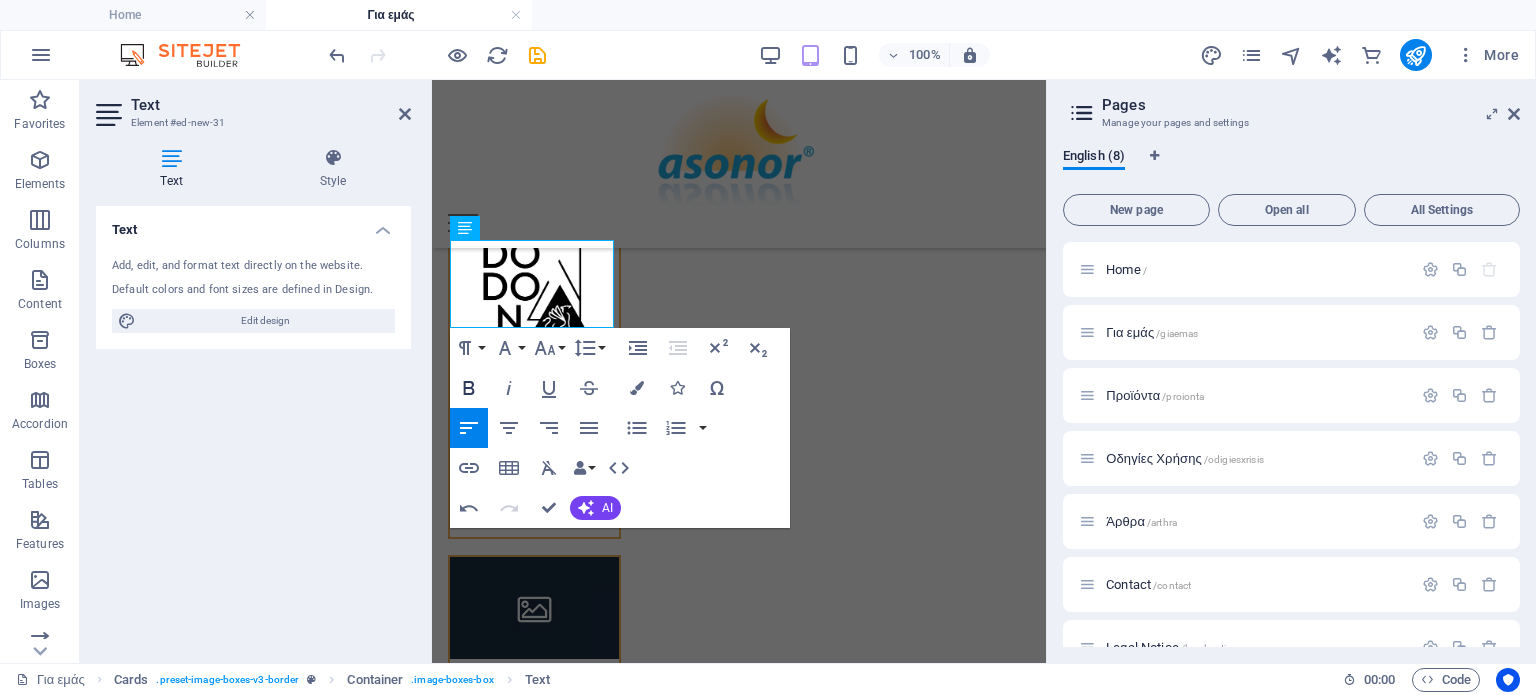 click 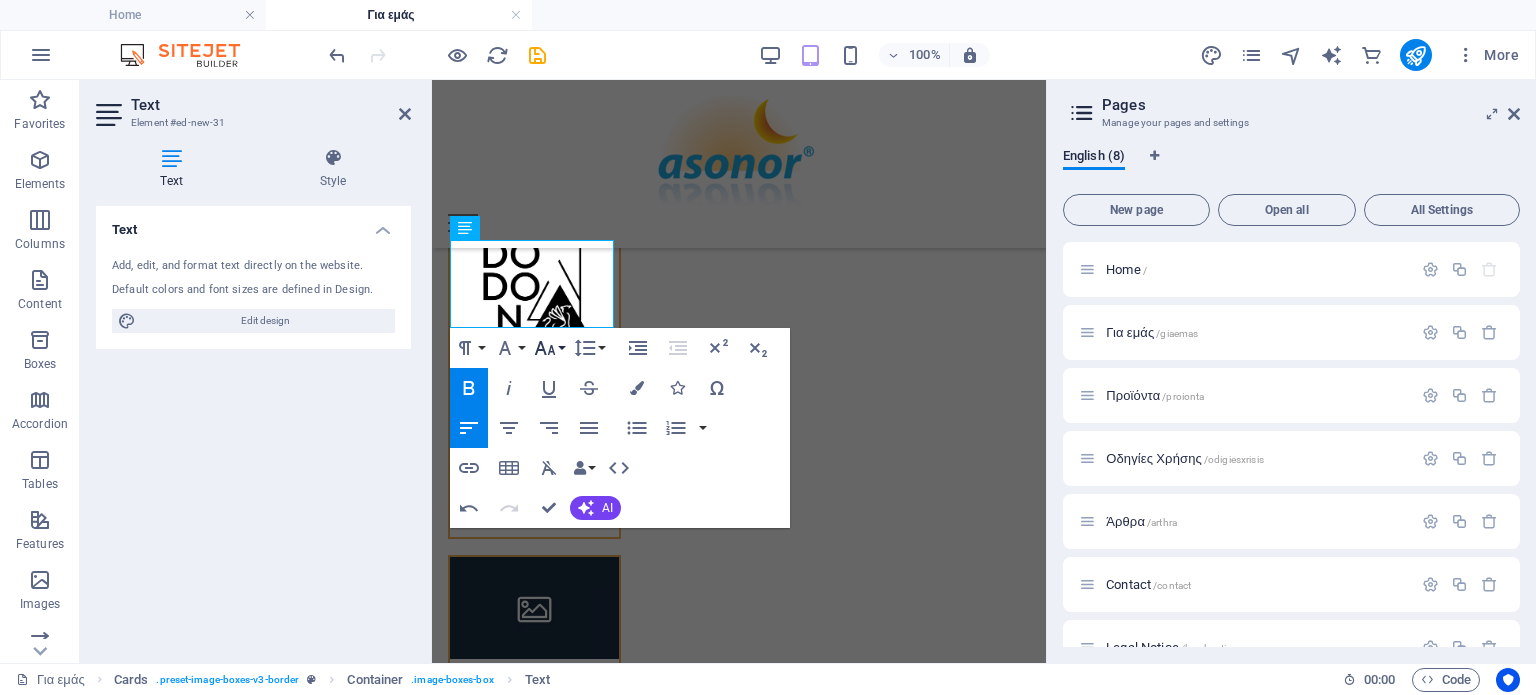 click on "Font Size" at bounding box center (549, 348) 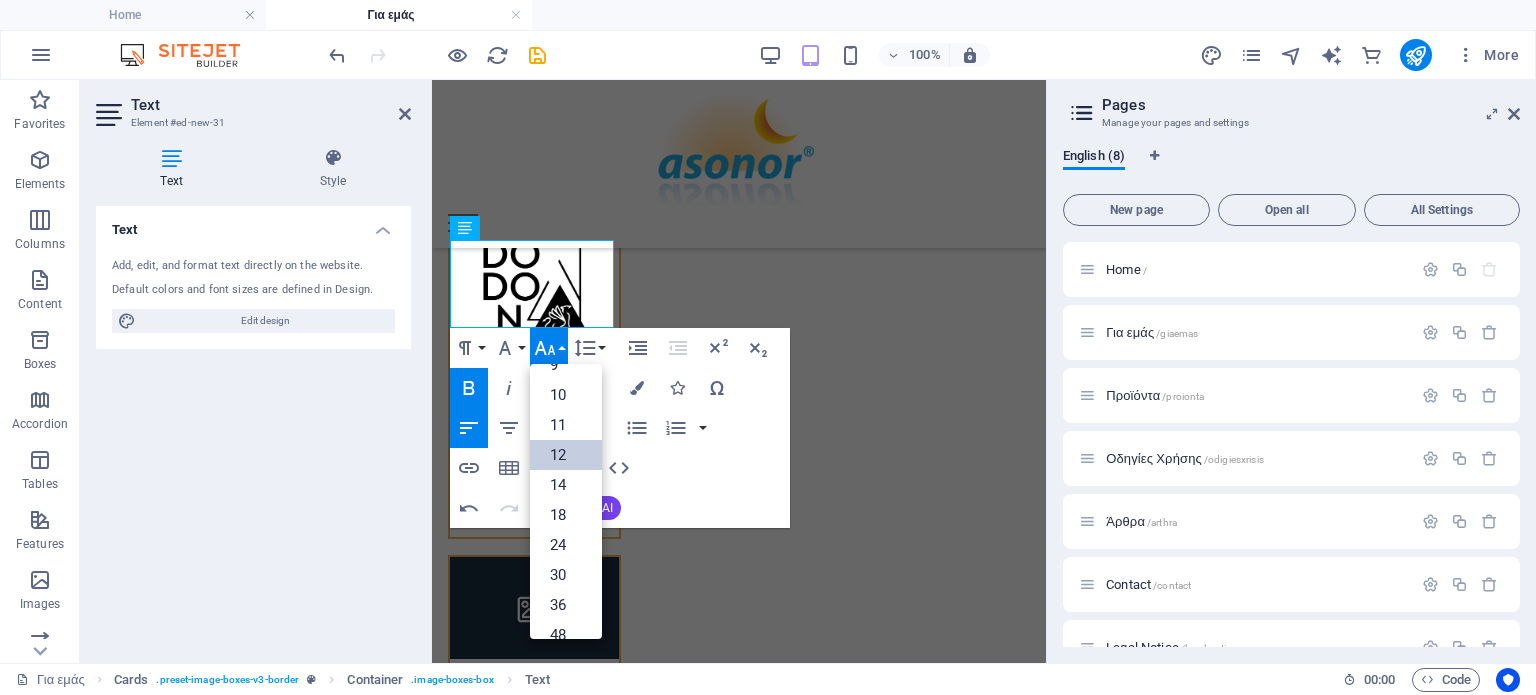 scroll, scrollTop: 143, scrollLeft: 0, axis: vertical 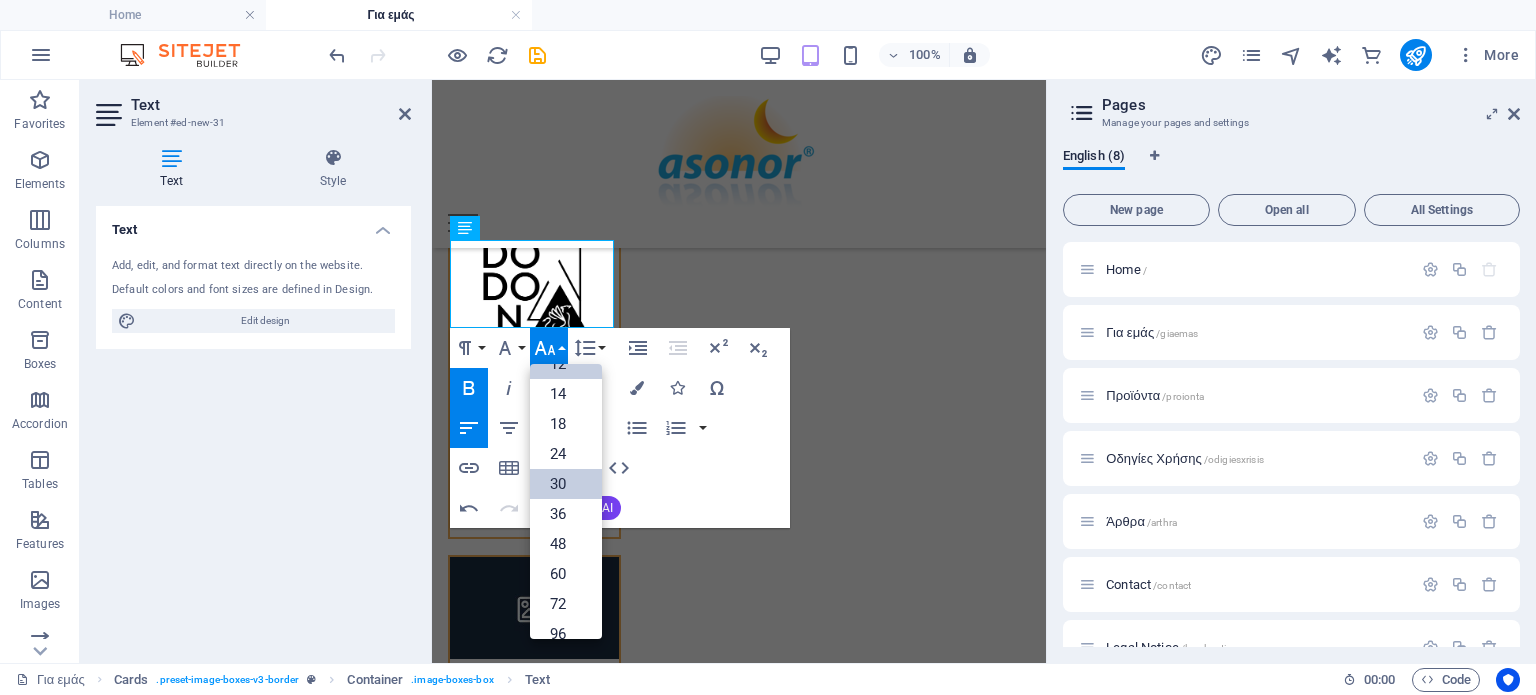 click on "30" at bounding box center (566, 484) 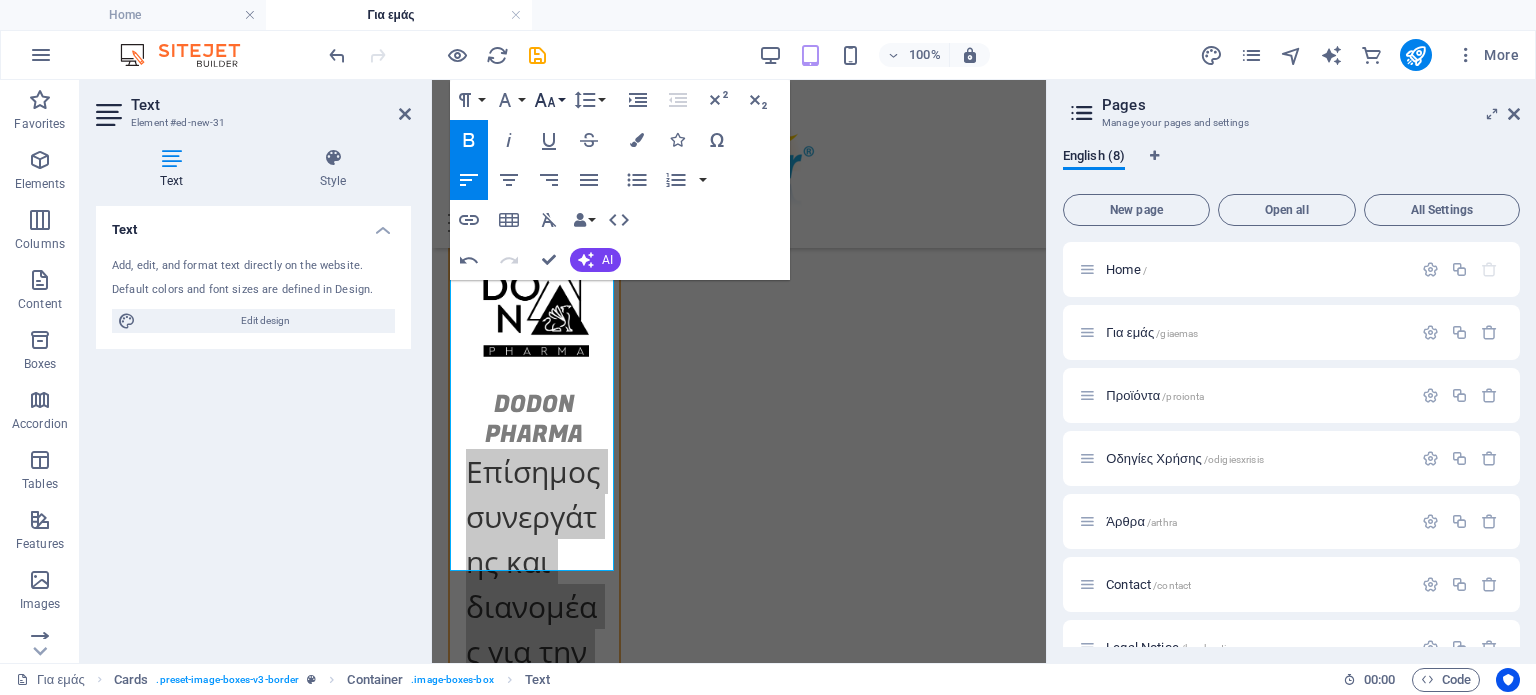 click on "Font Size" at bounding box center (549, 100) 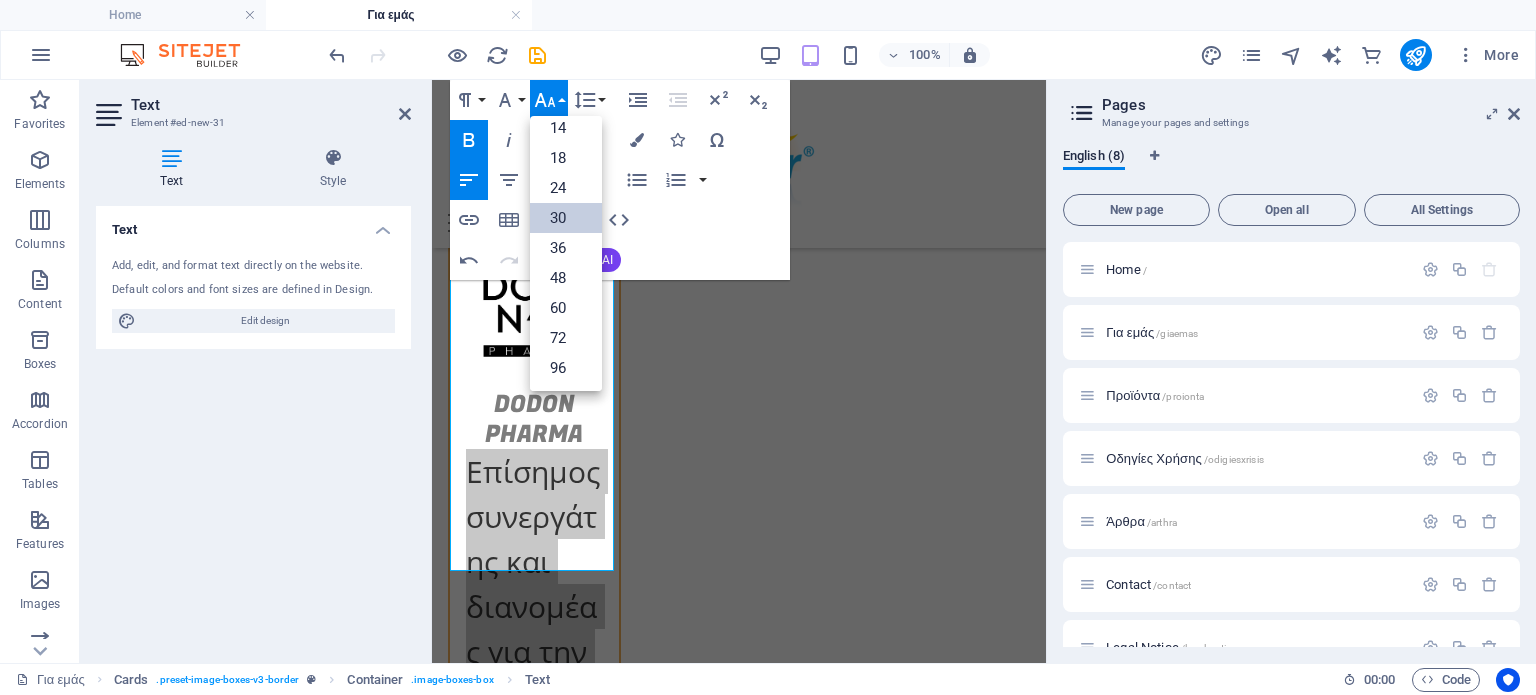 scroll, scrollTop: 160, scrollLeft: 0, axis: vertical 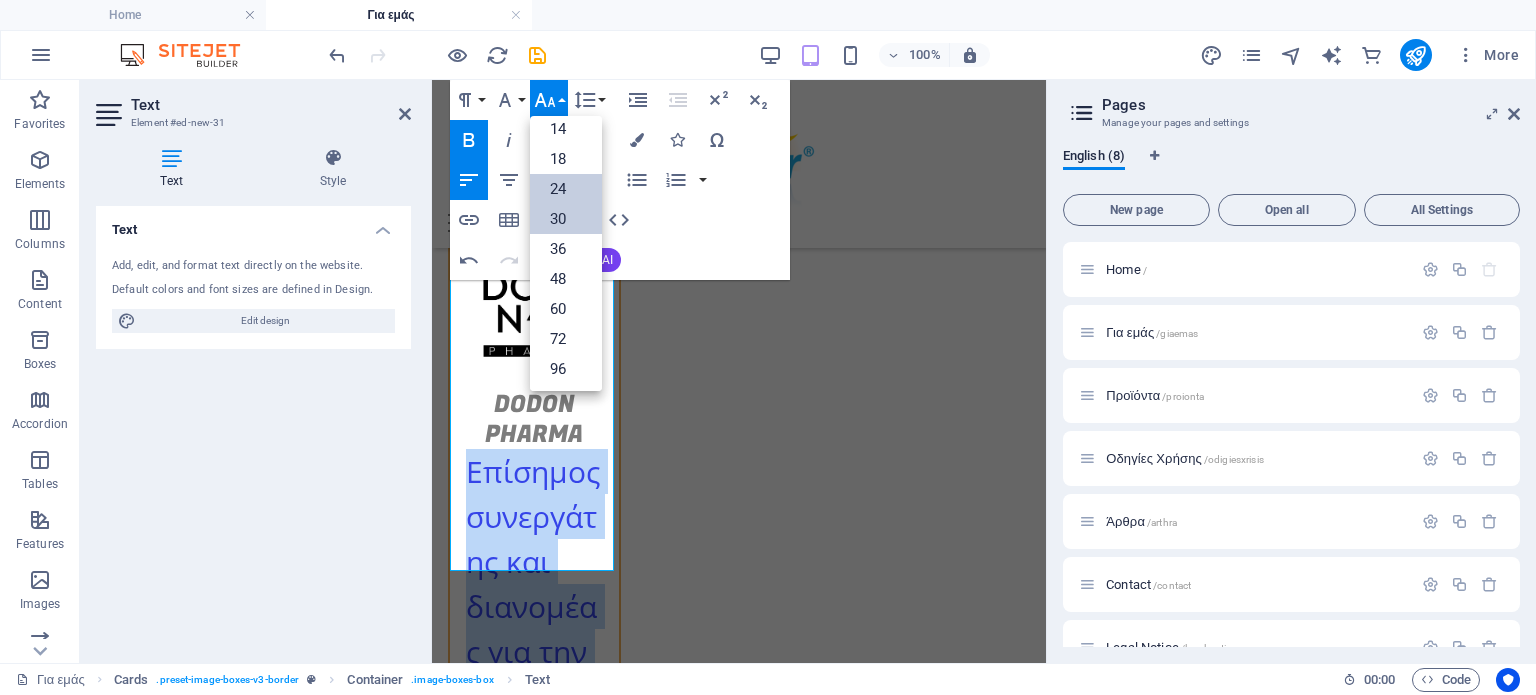 click on "24" at bounding box center (566, 189) 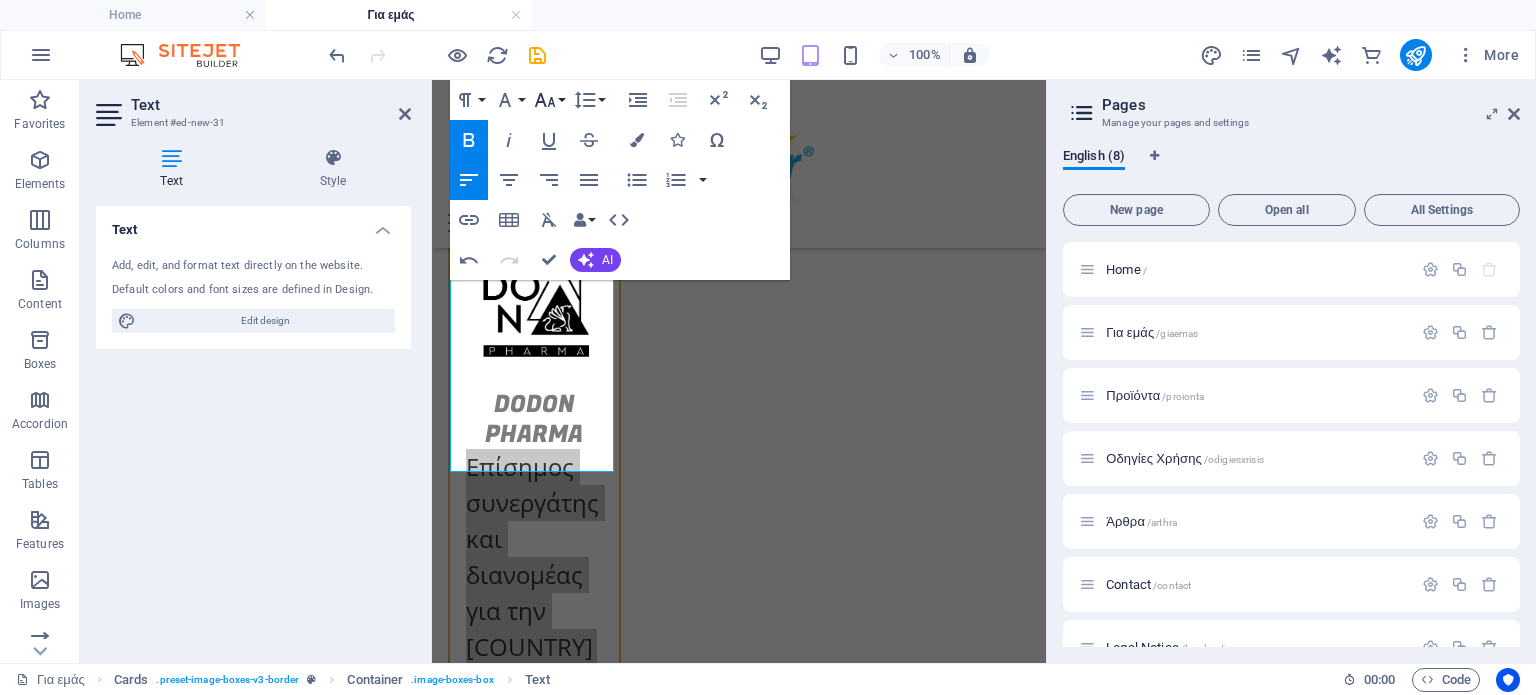 click on "Font Size" at bounding box center (549, 100) 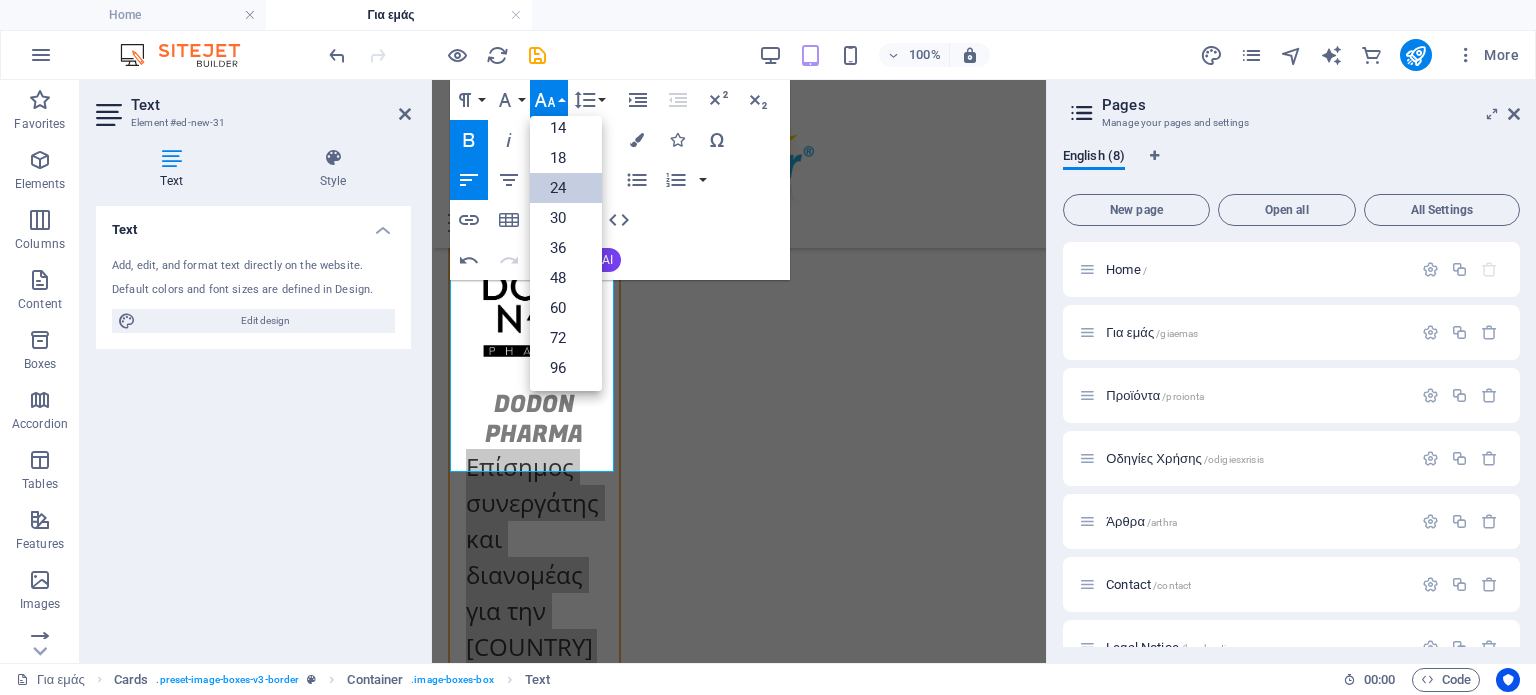 scroll, scrollTop: 160, scrollLeft: 0, axis: vertical 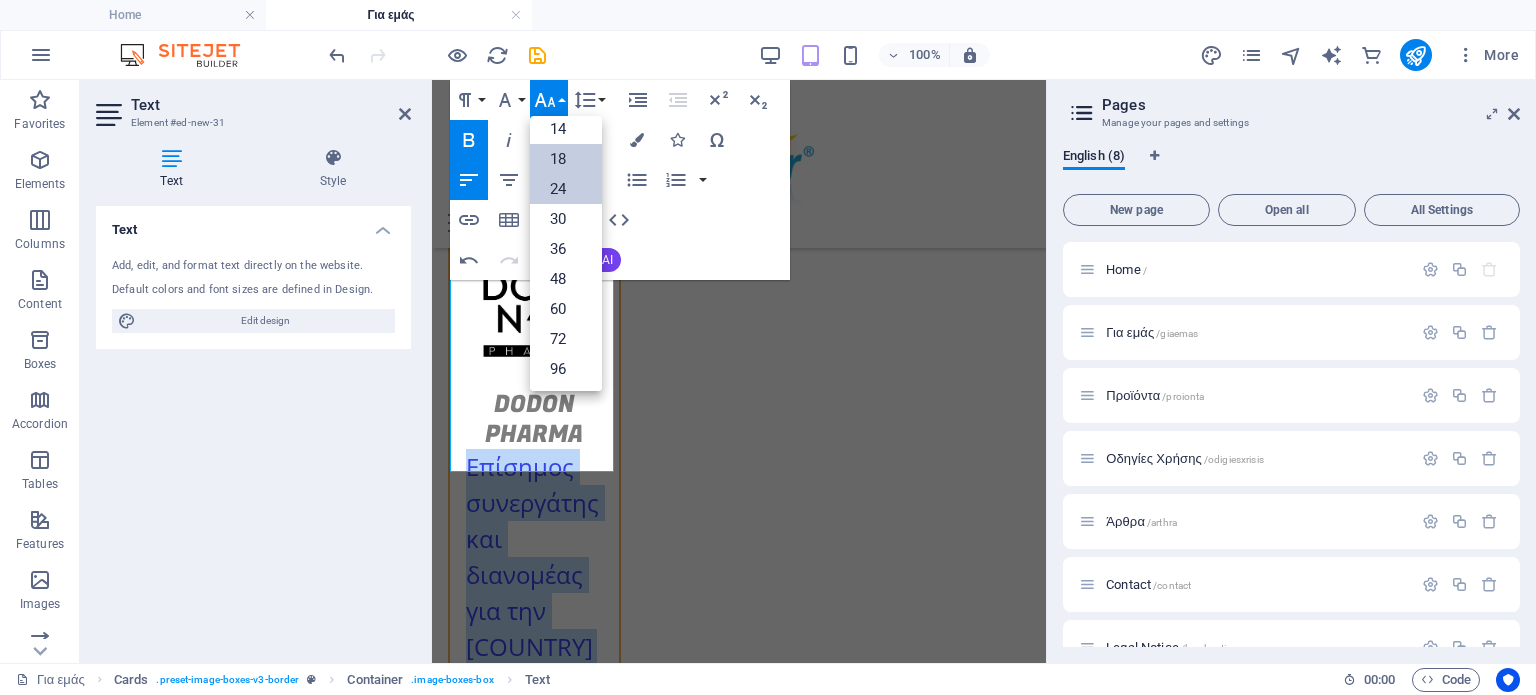 click on "18" at bounding box center [566, 159] 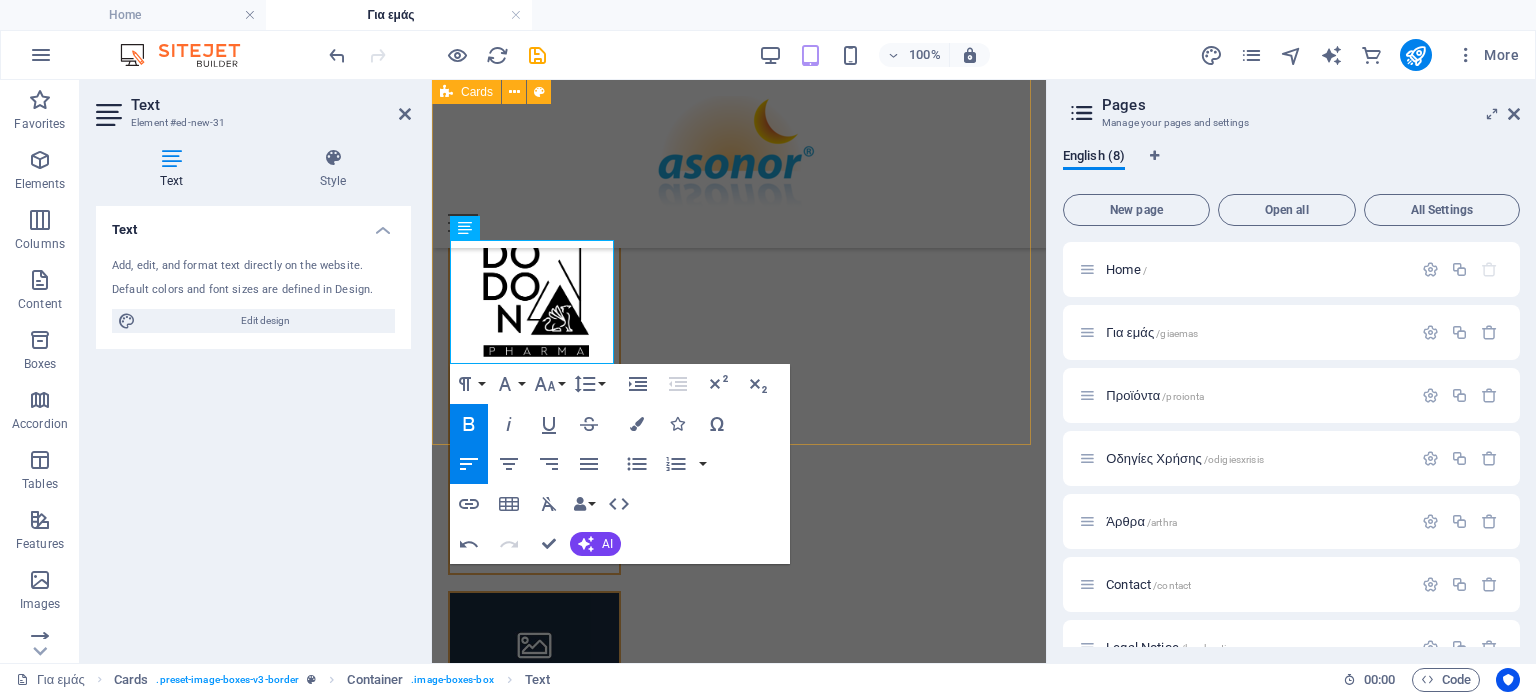 click on "DODON PHARMA Επίσημος συνεργάτης και διανομέας για την Ελλάδα  Headline Lorem ipsum dolor sit amet, consectetuer adipiscing elit. Aenean commodo ligula eget dolor. Lorem ipsum dolor sit amet." at bounding box center [739, 576] 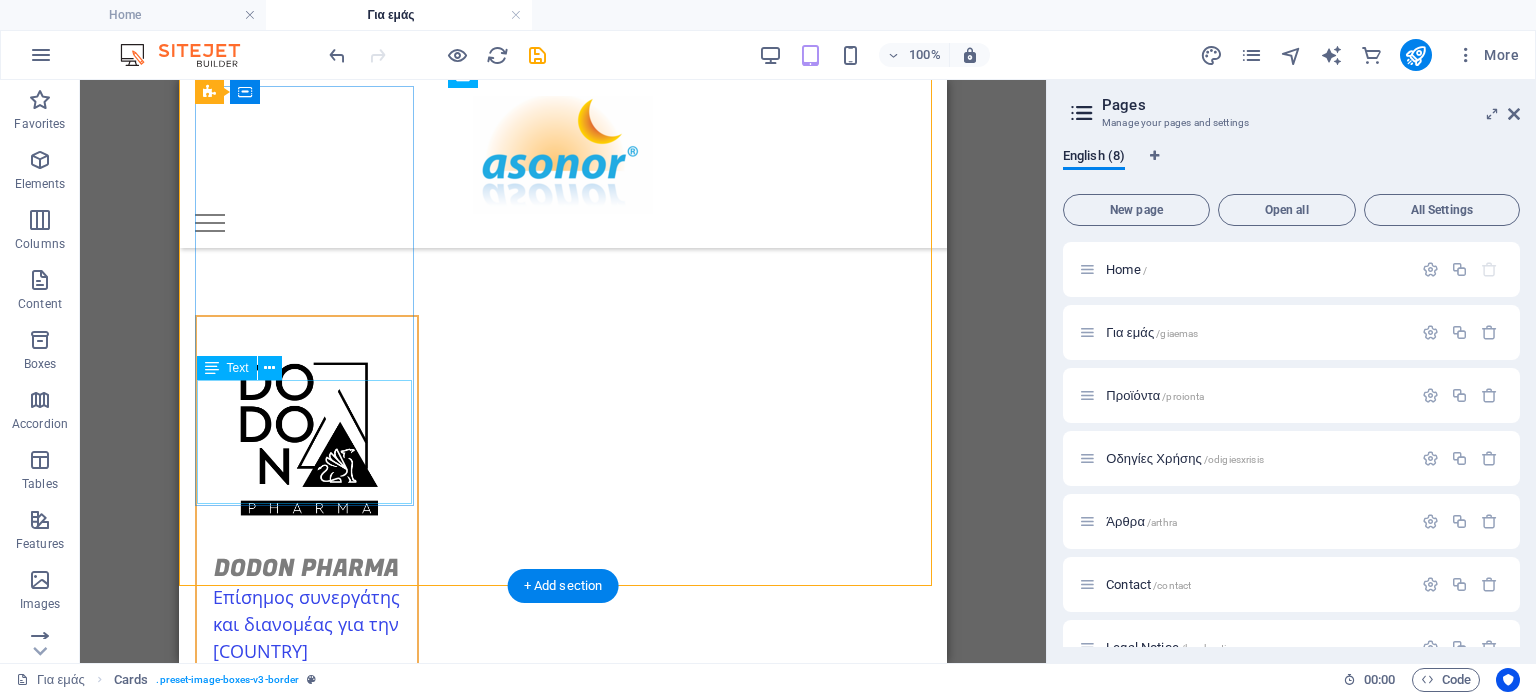 scroll, scrollTop: 1854, scrollLeft: 0, axis: vertical 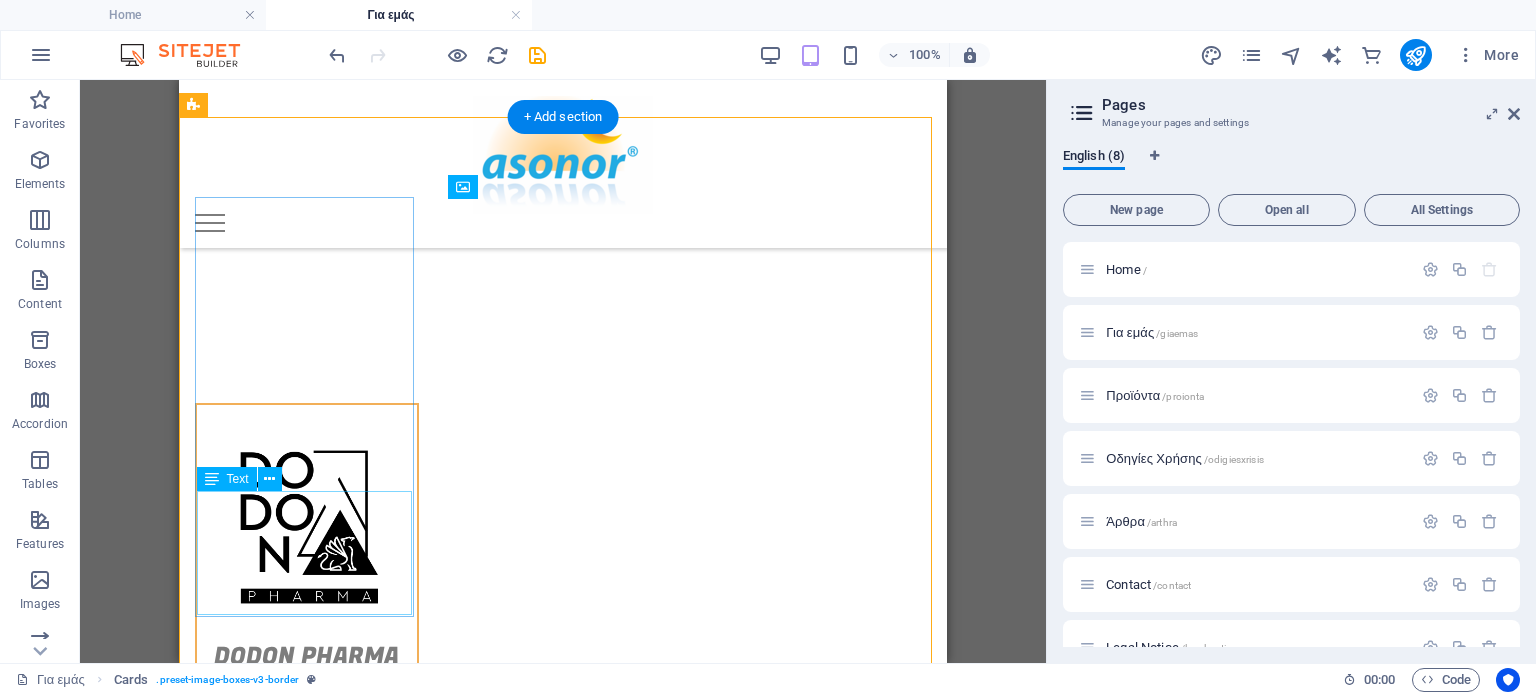 click on "Επίσημος συνεργάτης και διανομέας για την [COUNTRY]" at bounding box center [307, 720] 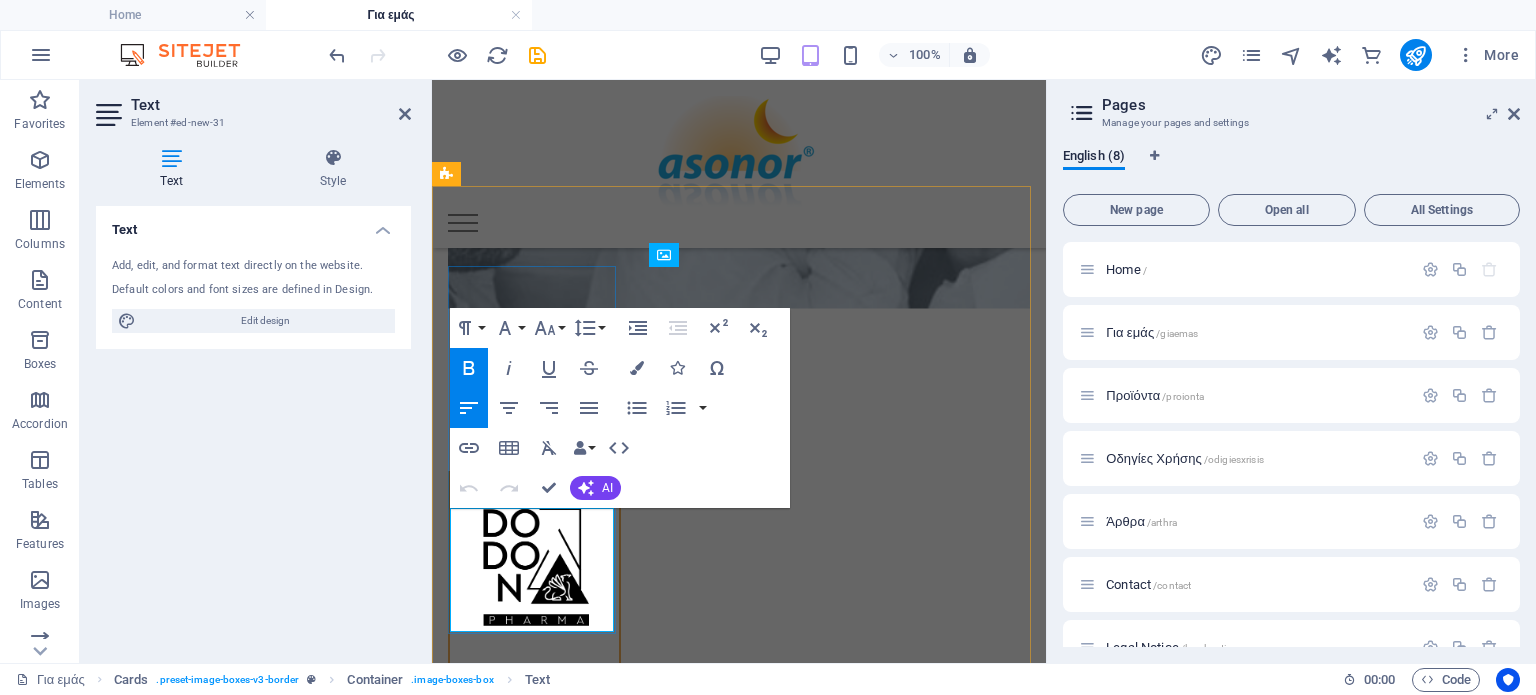 drag, startPoint x: 566, startPoint y: 607, endPoint x: 930, endPoint y: 565, distance: 366.41507 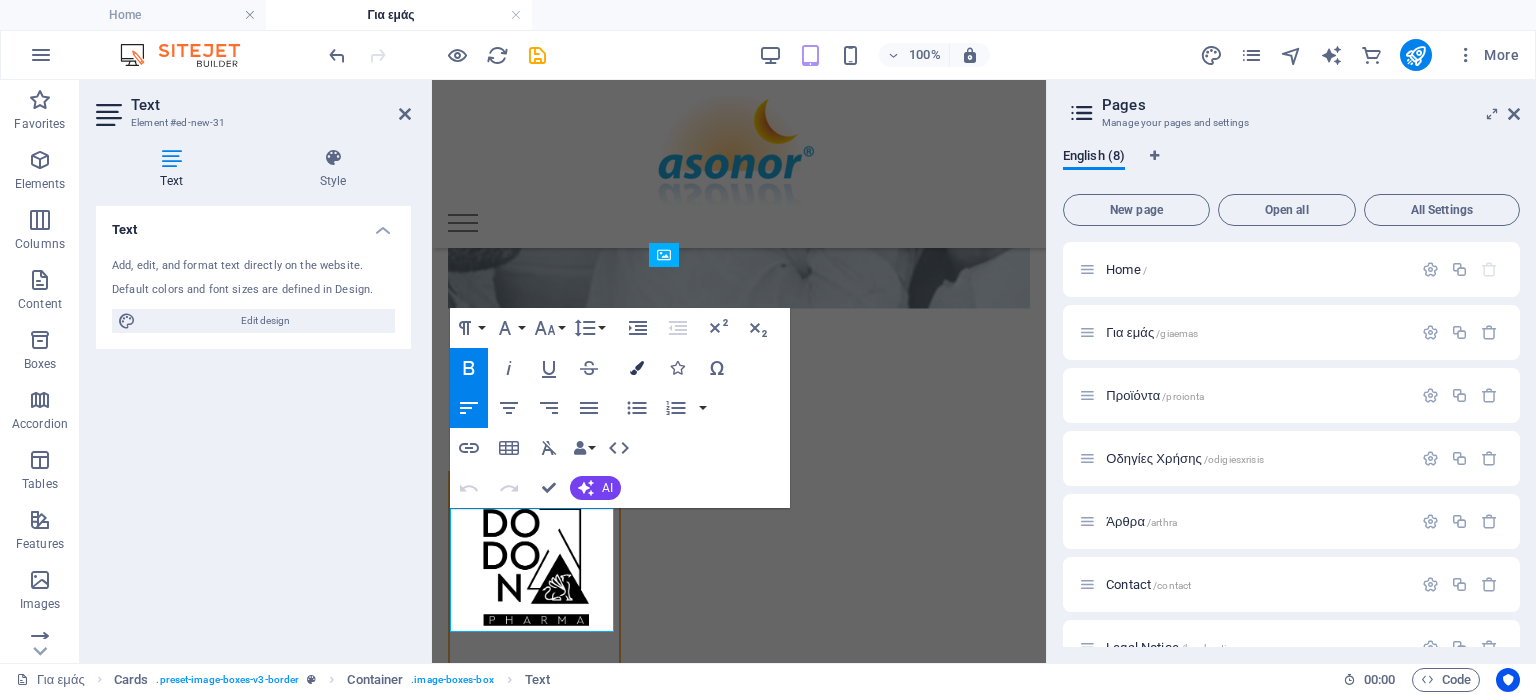 click at bounding box center (637, 368) 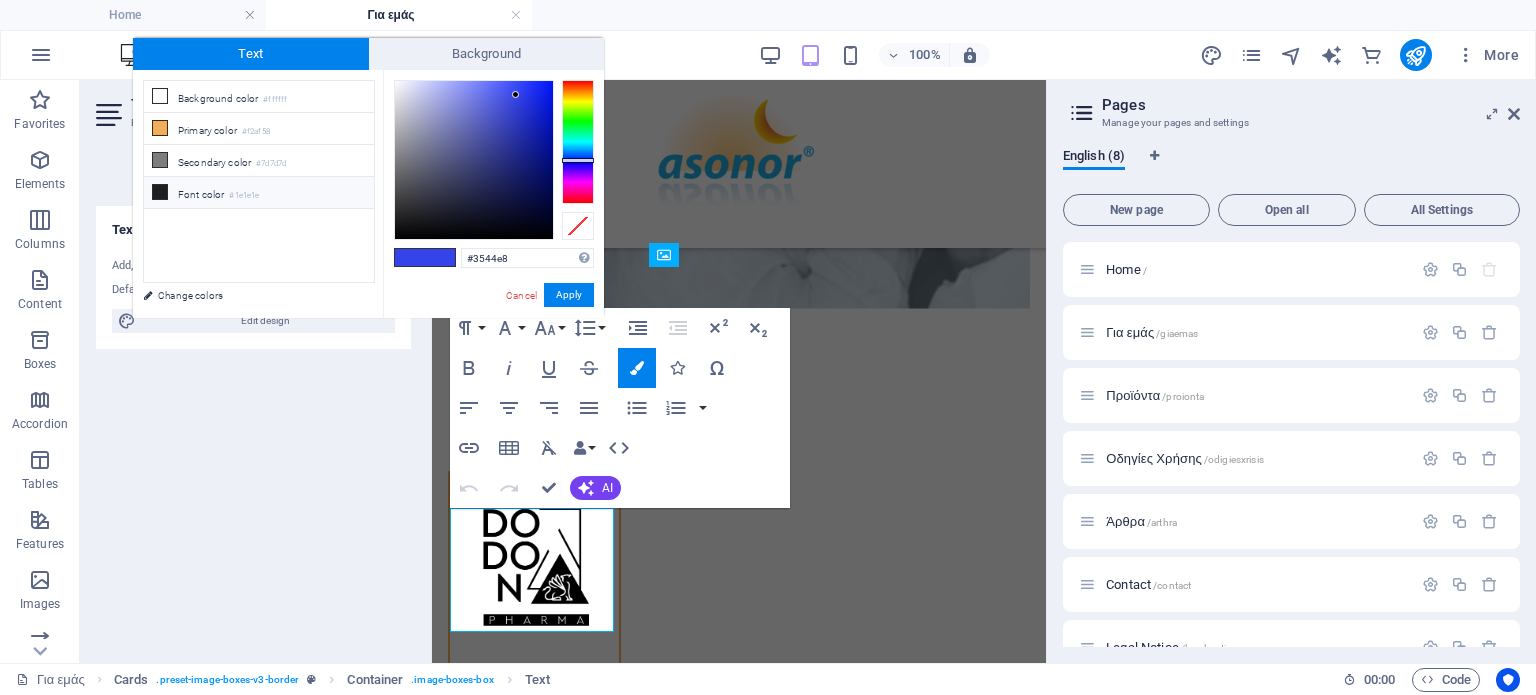 click on "Font color
#1e1e1e" at bounding box center (259, 193) 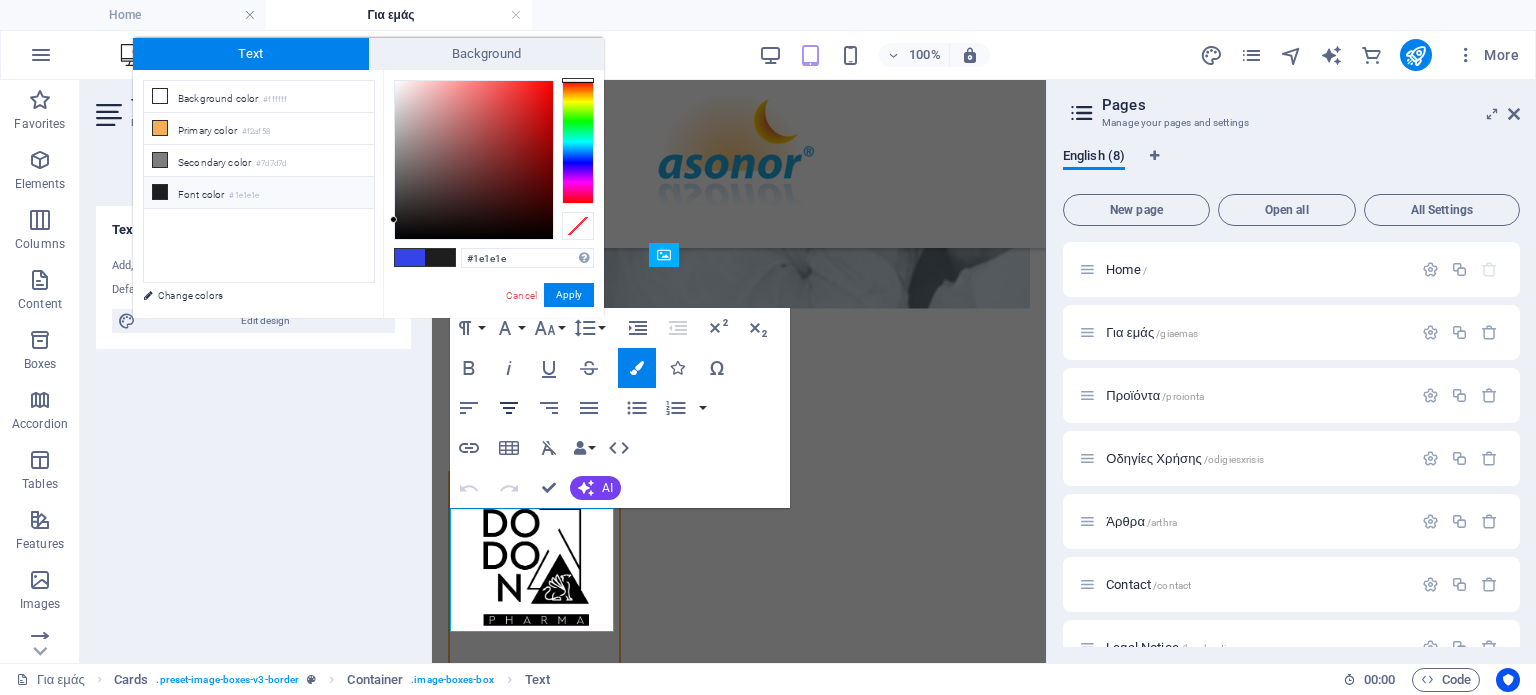 click 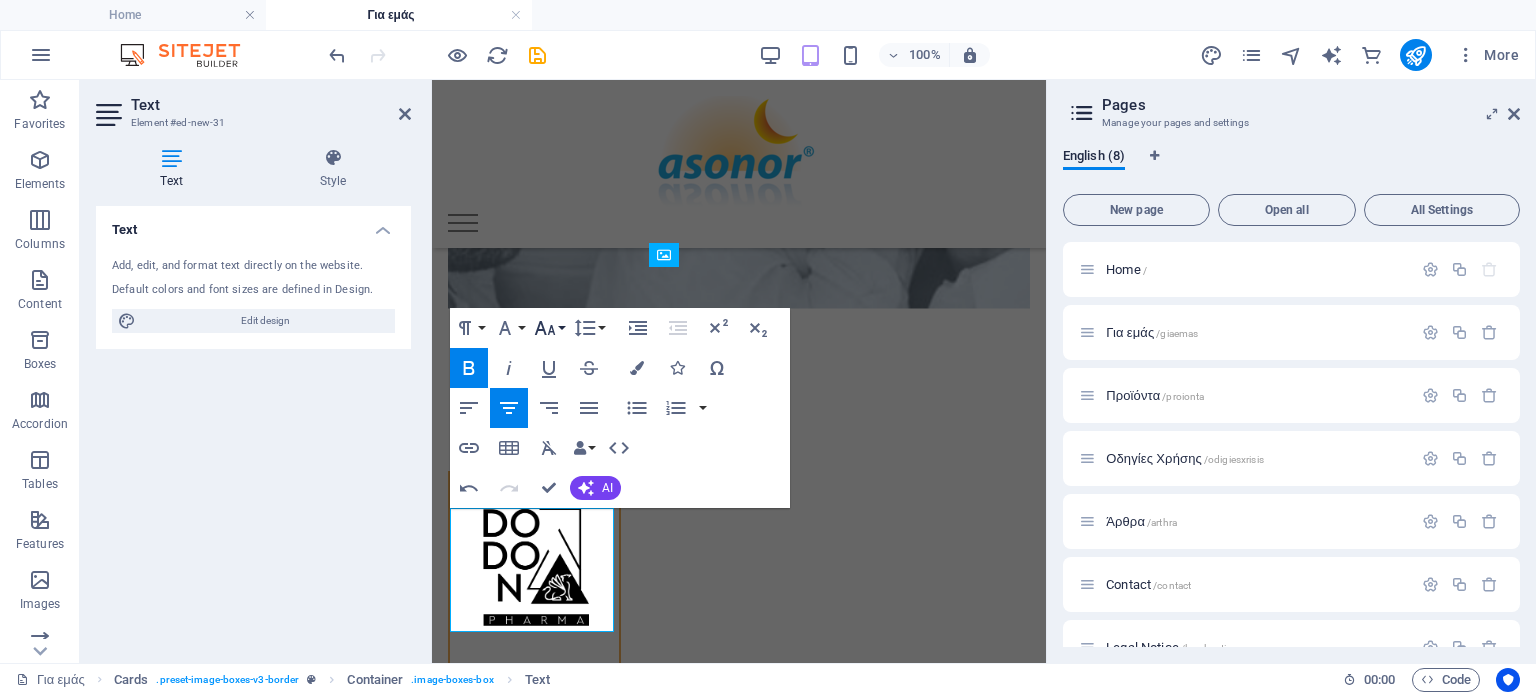 click on "Font Size" at bounding box center [549, 328] 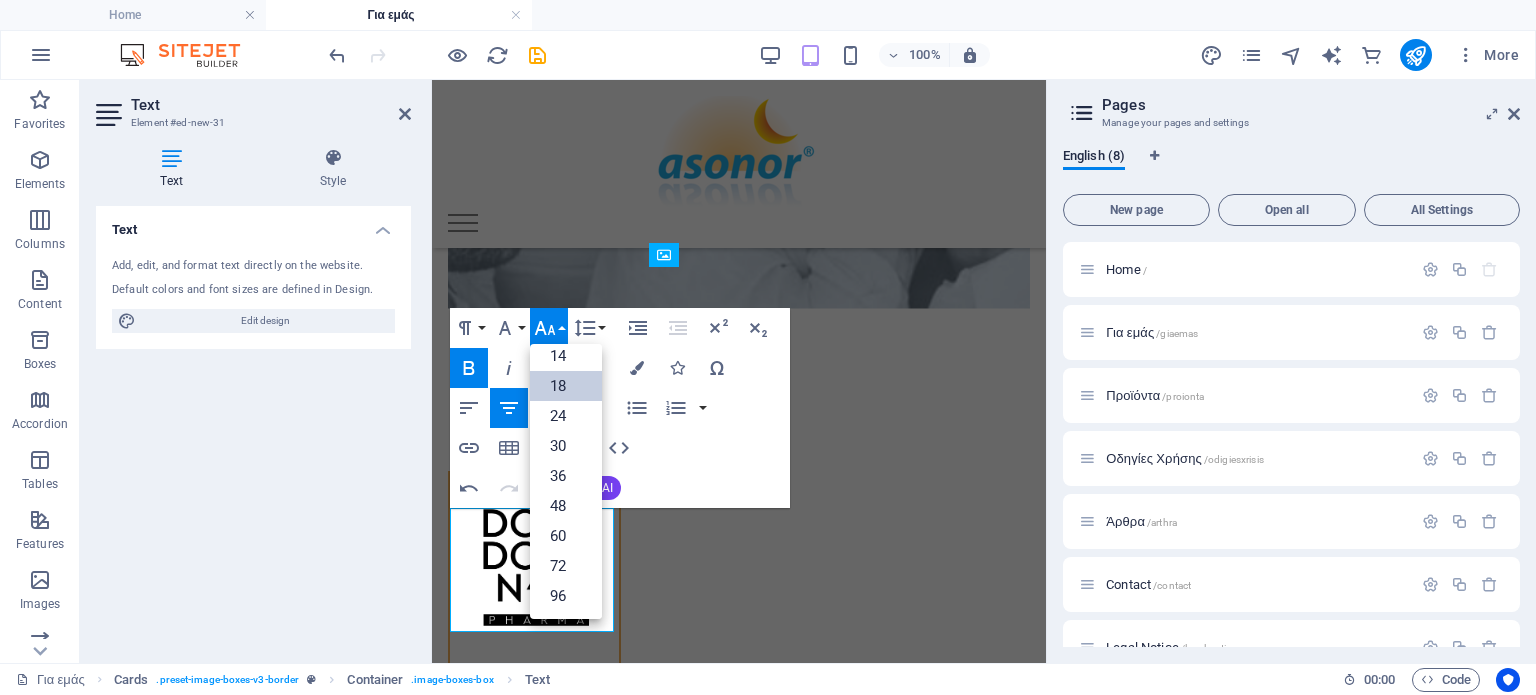 scroll, scrollTop: 160, scrollLeft: 0, axis: vertical 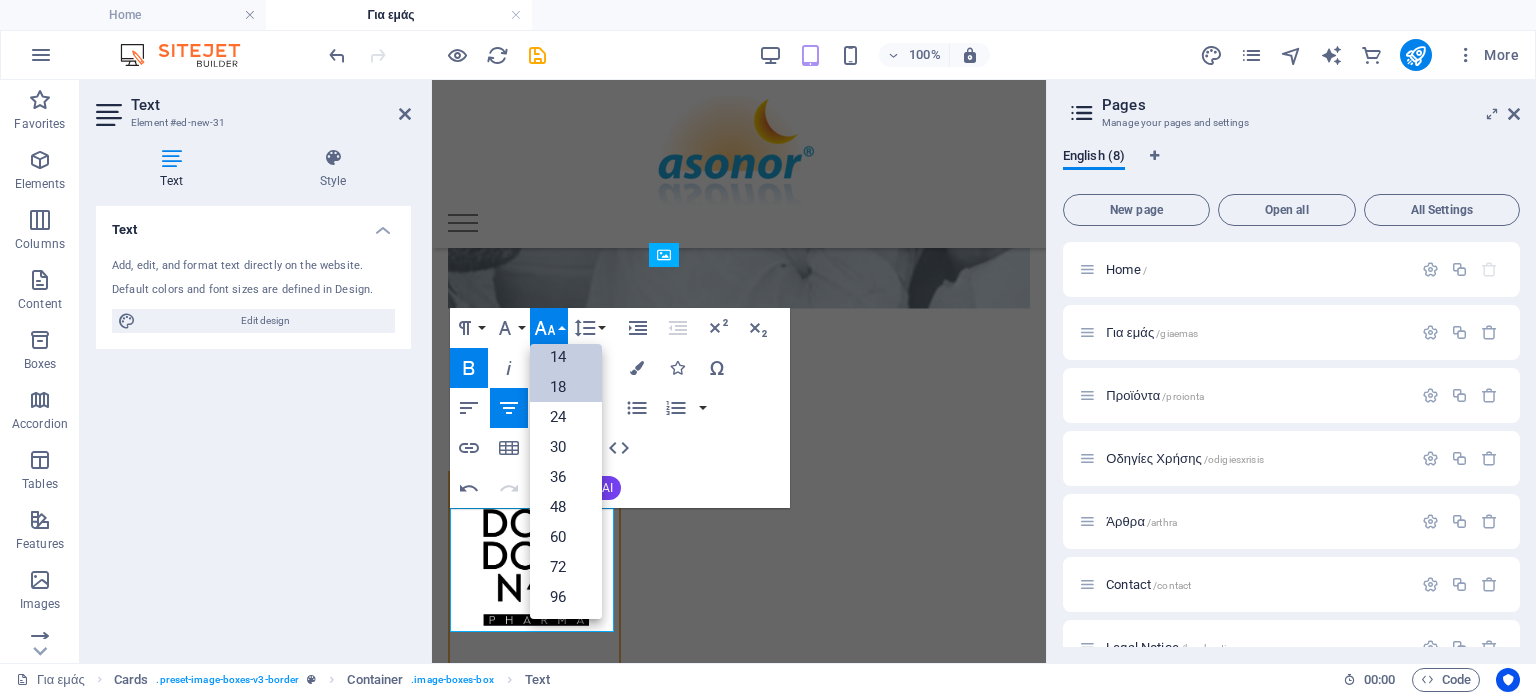 click on "14" at bounding box center (566, 357) 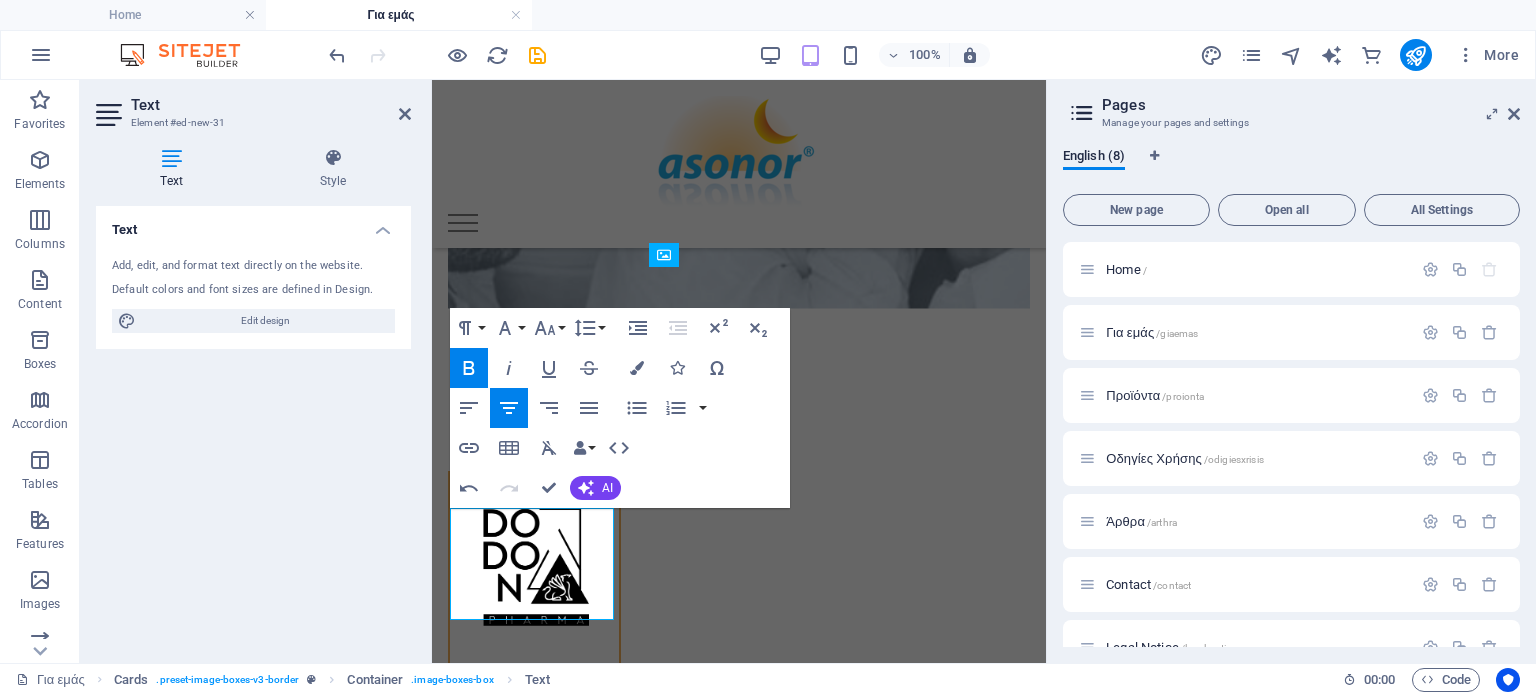 click on "Text Add, edit, and format text directly on the website. Default colors and font sizes are defined in Design. Edit design Alignment Left aligned Centered Right aligned" at bounding box center (253, 426) 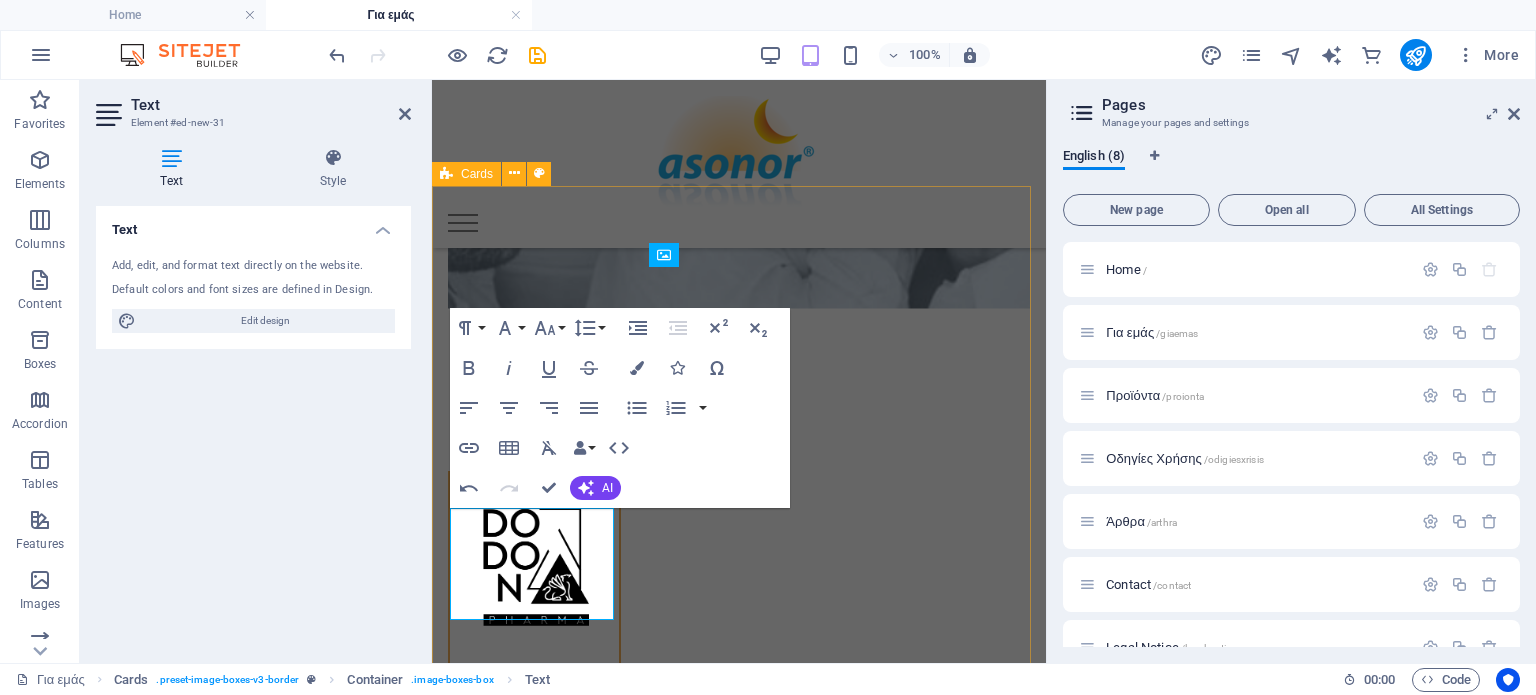 click on "DODON PHARMA Επίσημος συνεργάτης και διανομέας για την Ελλάδα  Headline Lorem ipsum dolor sit amet, consectetuer adipiscing elit. Aenean commodo ligula eget dolor. Lorem ipsum dolor sit amet." at bounding box center (739, 839) 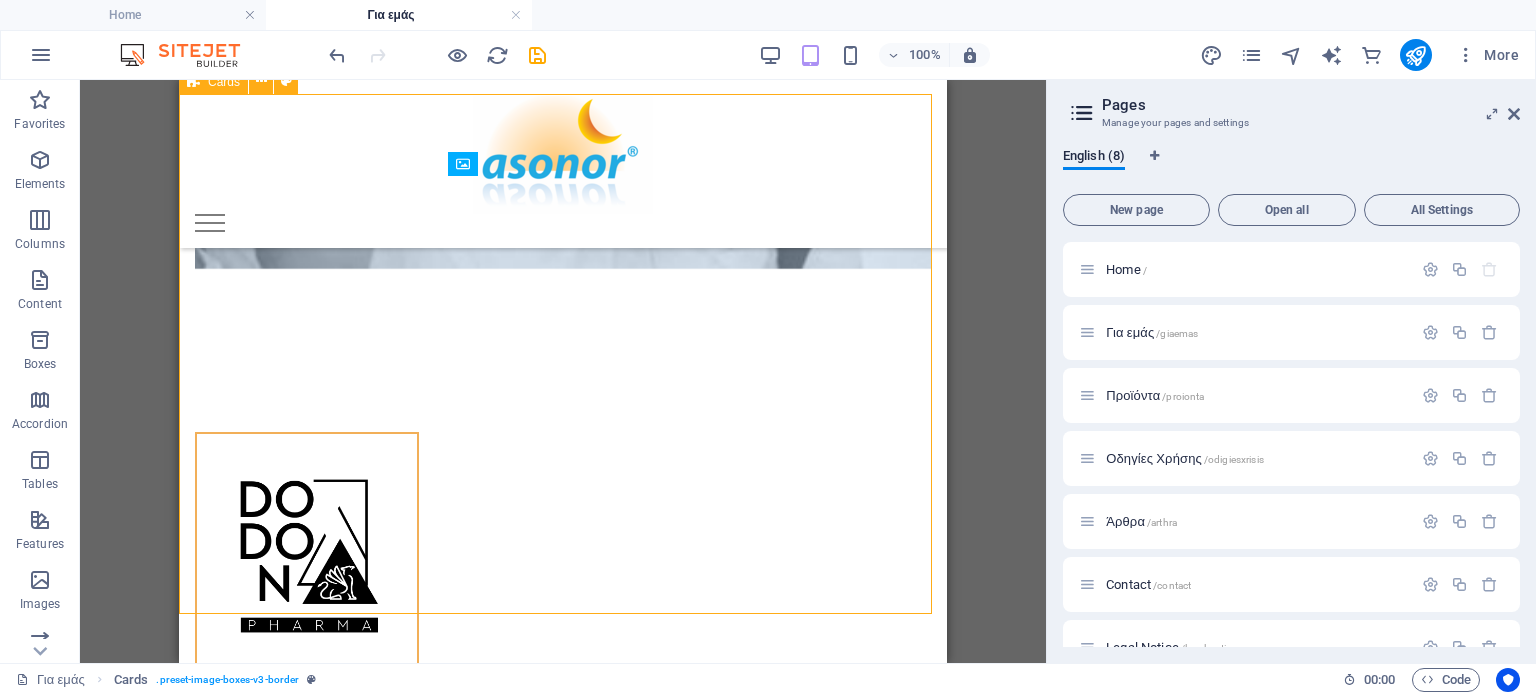 scroll, scrollTop: 1886, scrollLeft: 0, axis: vertical 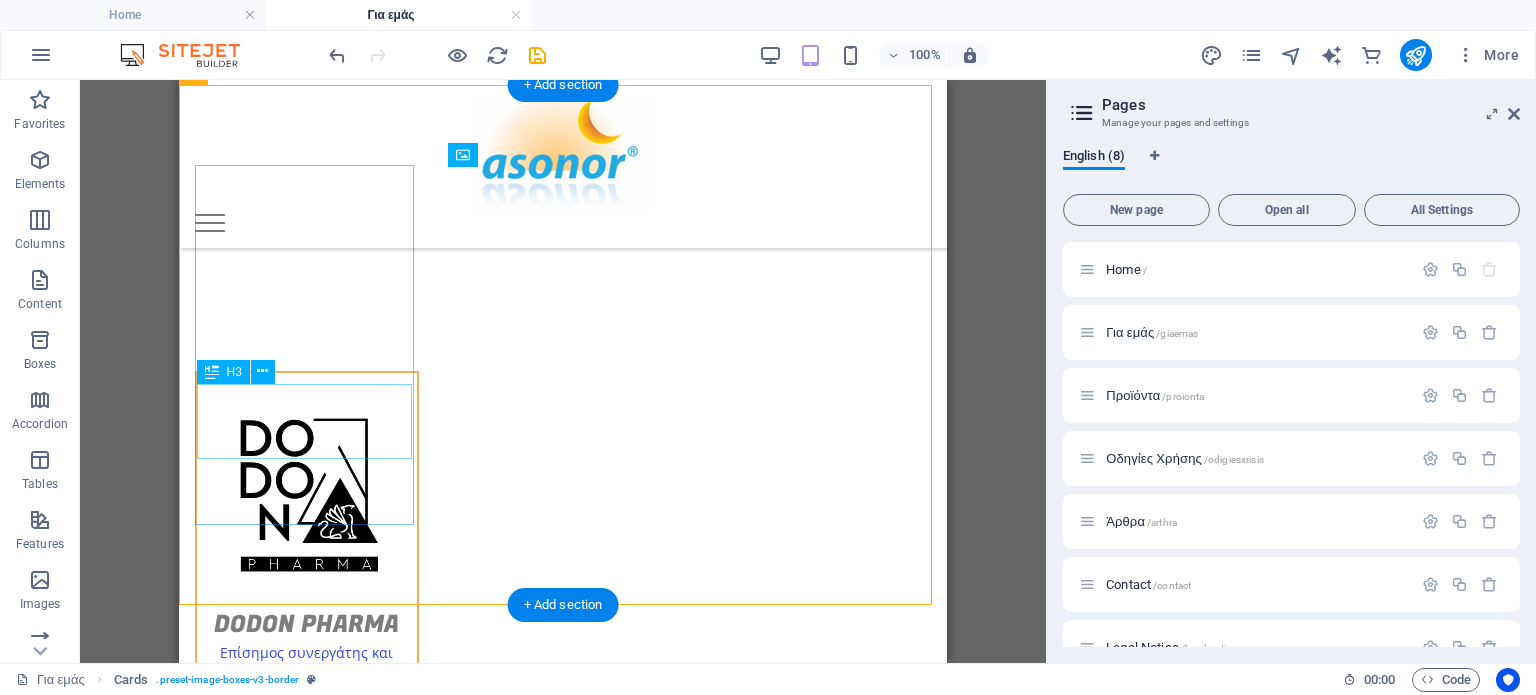click on "DODON PHARMA" at bounding box center [307, 617] 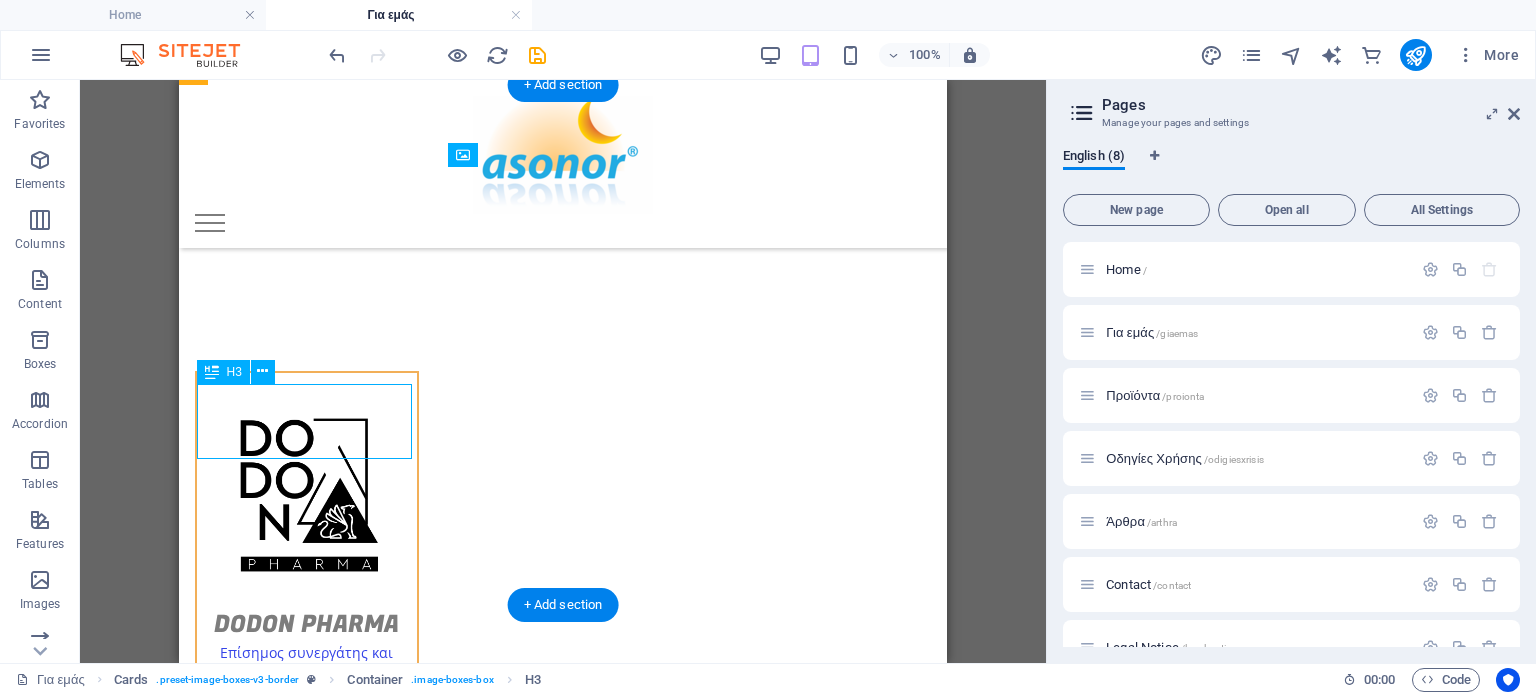 click on "DODON PHARMA" at bounding box center (307, 617) 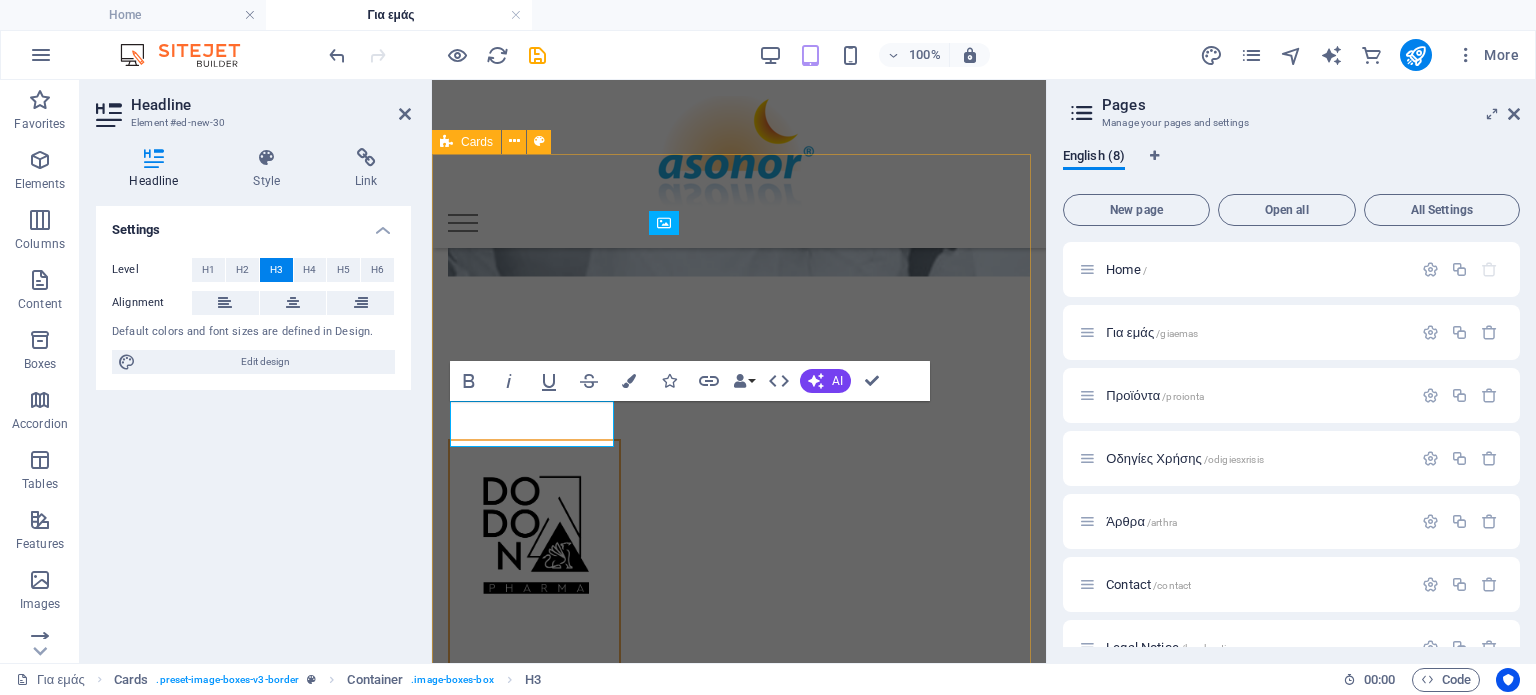 click on "Επίσημος συνεργάτης και διανομέας για την Ελλάδα  Headline Lorem ipsum dolor sit amet, consectetuer adipiscing elit. Aenean commodo ligula eget dolor. Lorem ipsum dolor sit amet." at bounding box center (739, 792) 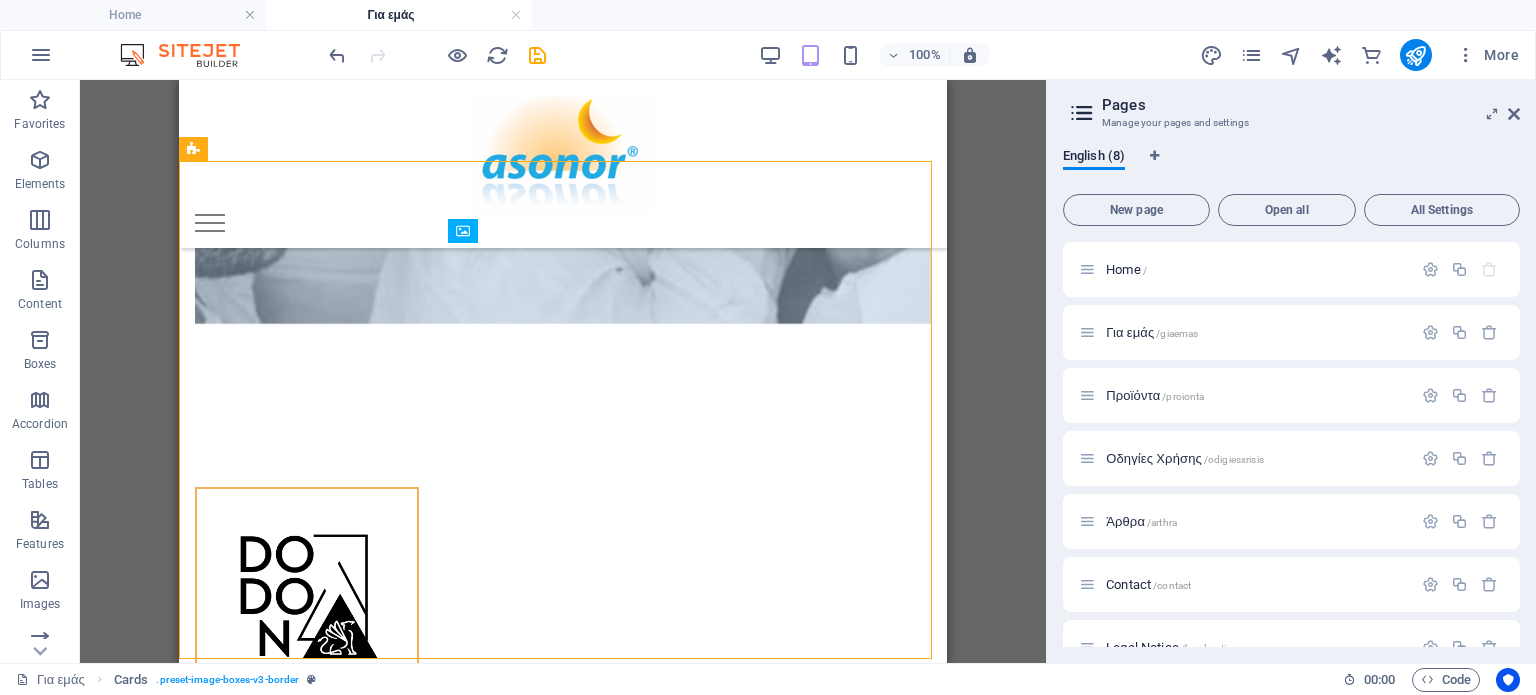 scroll, scrollTop: 1769, scrollLeft: 0, axis: vertical 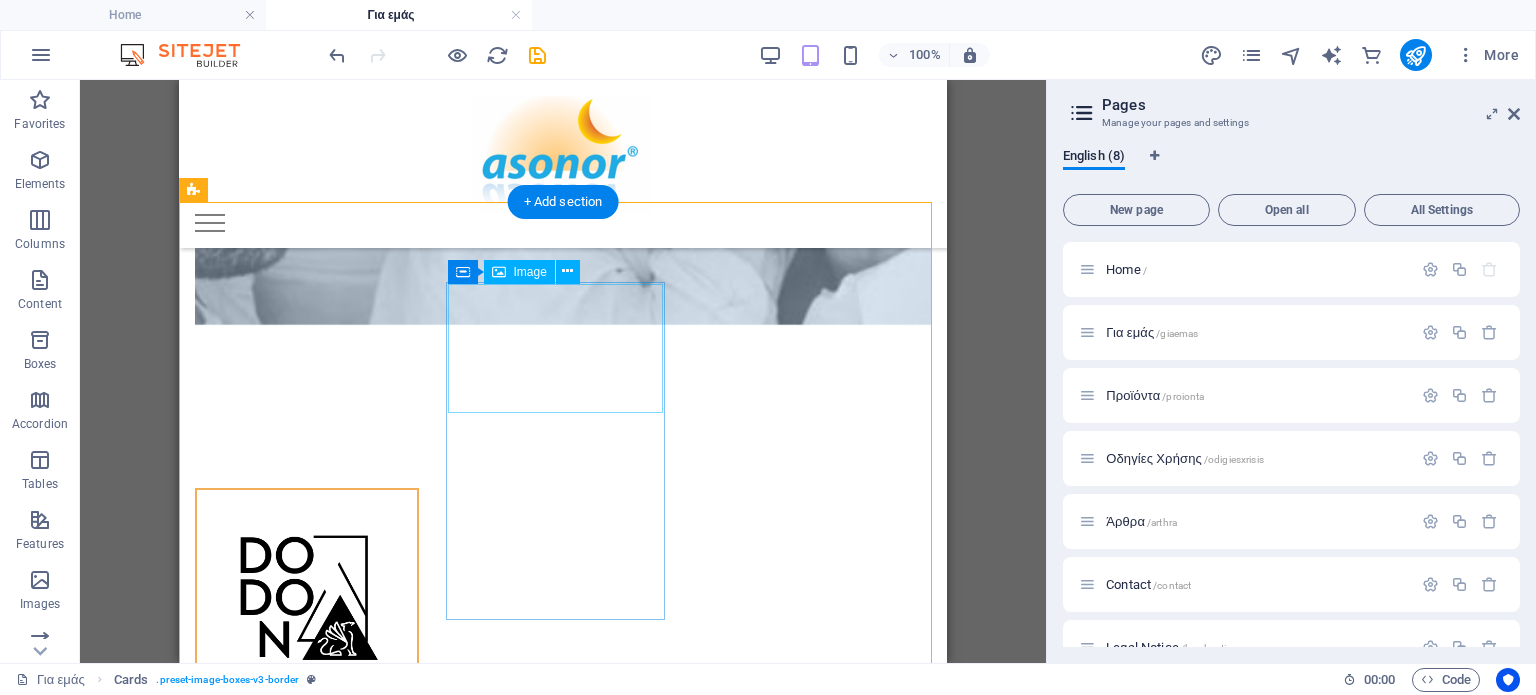 click at bounding box center [307, 901] 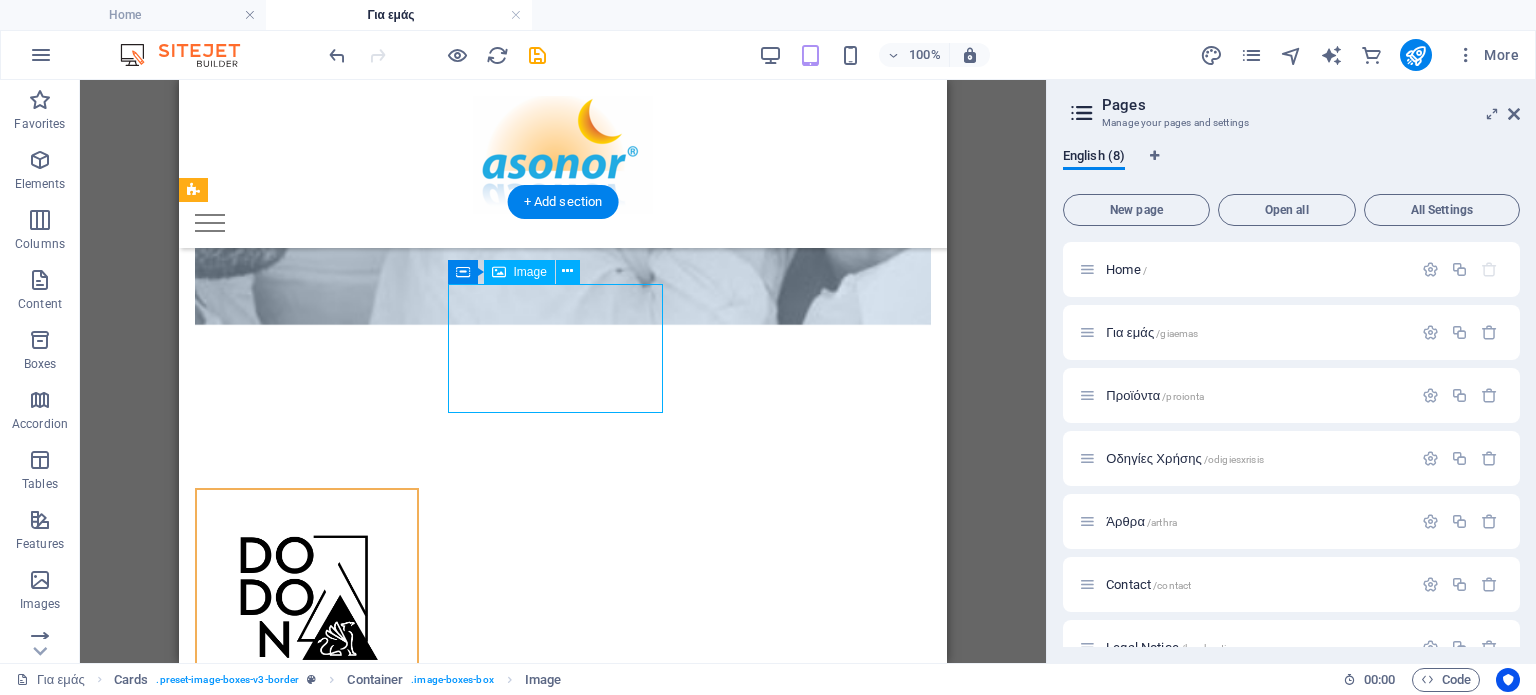 click at bounding box center [307, 901] 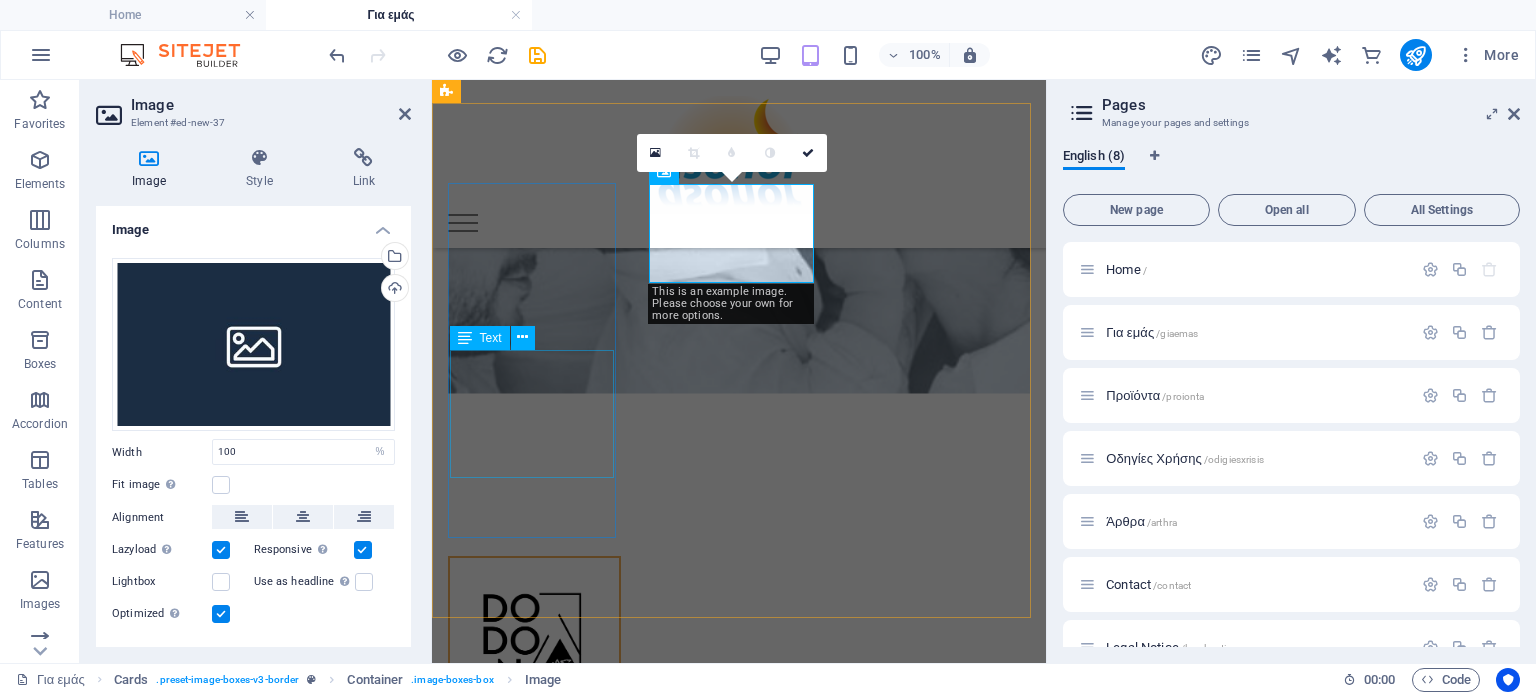 scroll, scrollTop: 1937, scrollLeft: 0, axis: vertical 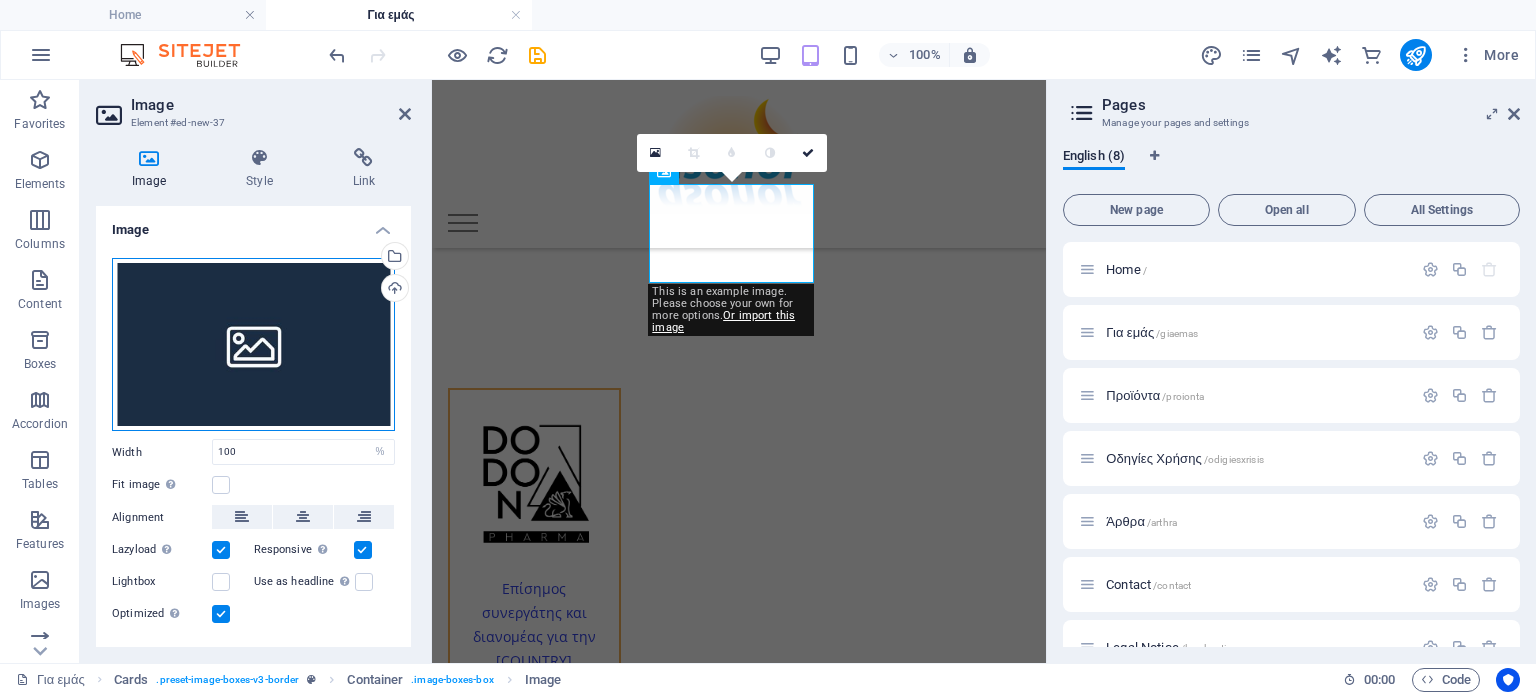 click on "Drag files here, click to choose files or select files from Files or our free stock photos & videos" at bounding box center [253, 345] 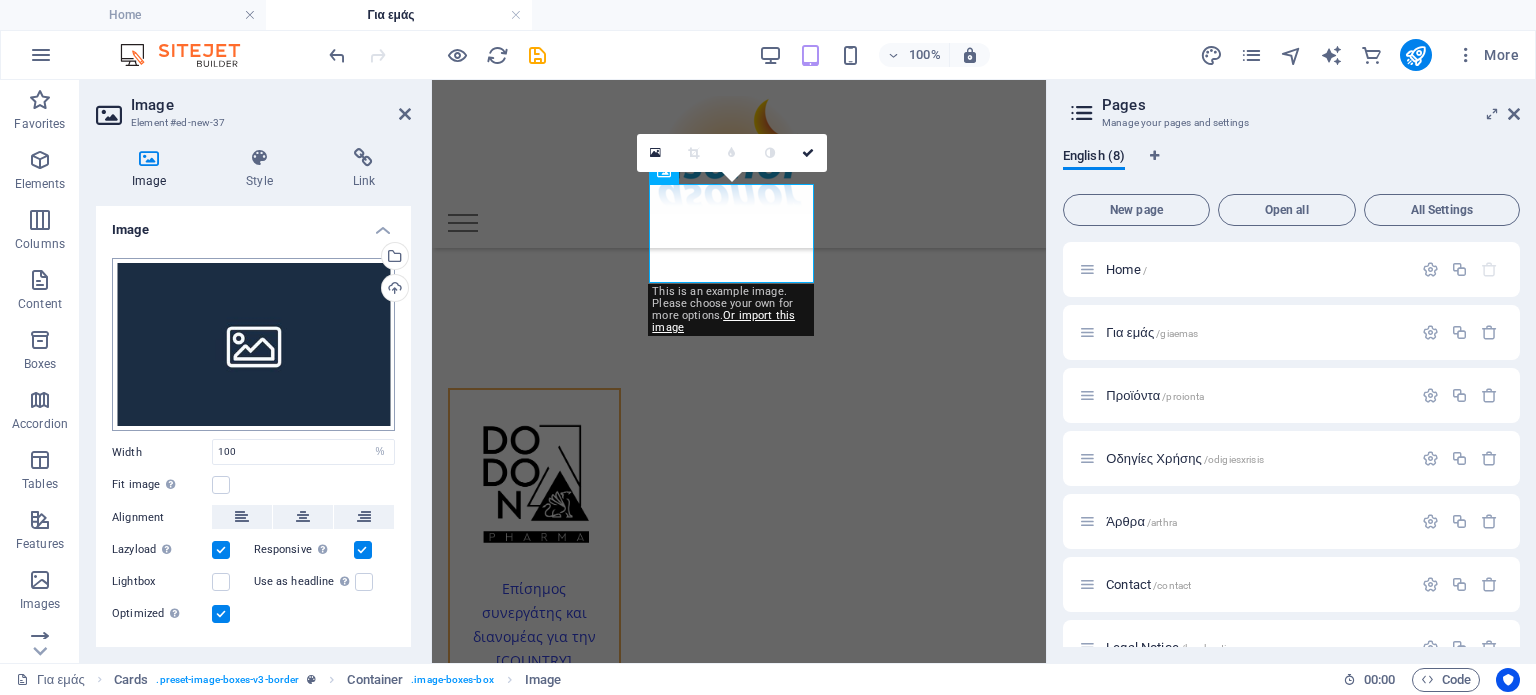 click on "ASONOR HELLAS Home Για εμάς Favorites Elements Columns Content Boxes Accordion Tables Features Images Slider Header Footer Forms Marketing Collections Commerce
Drag here to replace the existing content. Press “Ctrl” if you want to create a new element.
H2   Banner   Slider   Slider   Container   Menu Bar   Menu 100% More Home Cards . preset-image-boxes-v3-border Container . image-boxes-box Image 00 : 00 Code Favorites Elements Columns Content Boxes Accordion Tables Features Images Slider Header Footer Forms Marketing Collections Commerce Image Element #ed-new-37 Image Style Link Image Drag files here, click to choose files or select files from Files or our free stock photos & videos Select files from the file manager, stock photos, or upload file(s) Upload Width 100 Default auto px rem % em vh vw Fit image Automatically fit image to a fixed width and height Height Default auto px Lazyload" at bounding box center [768, 347] 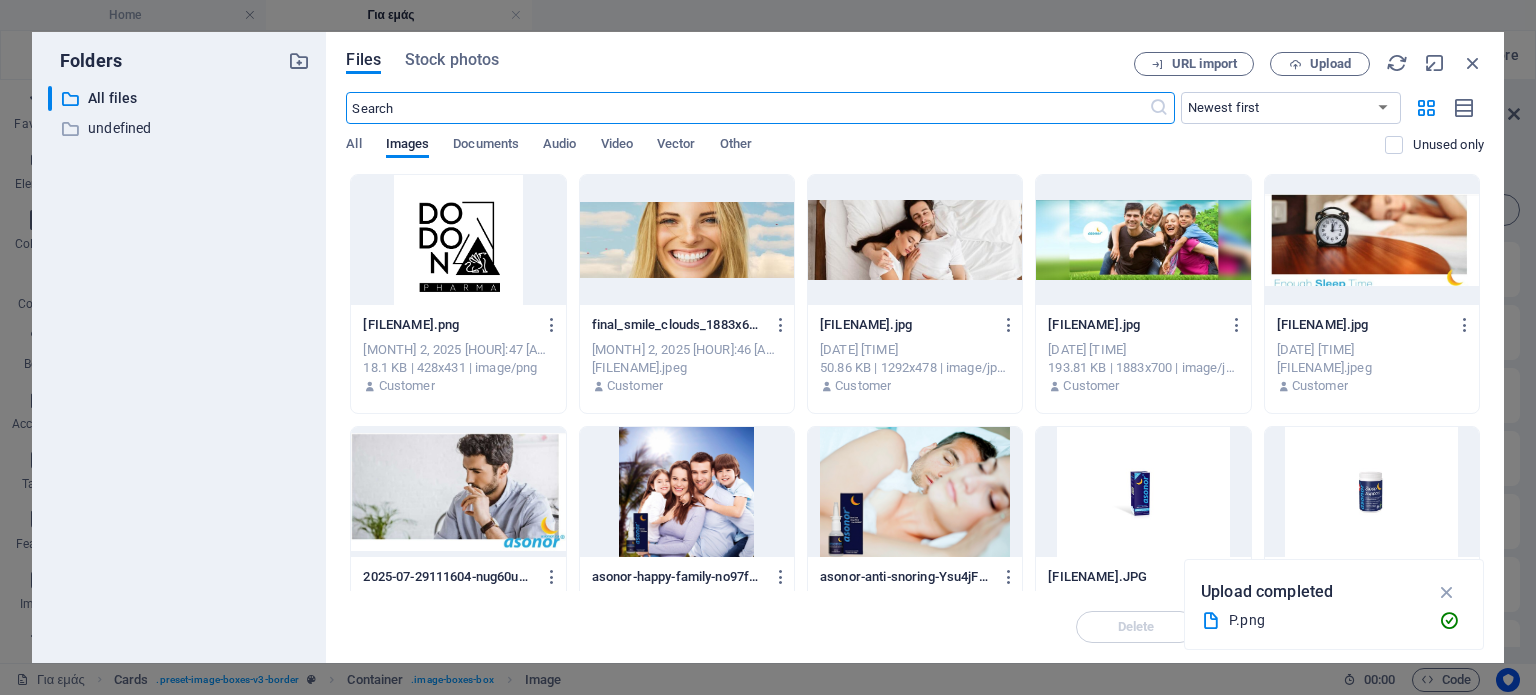 scroll, scrollTop: 6904, scrollLeft: 0, axis: vertical 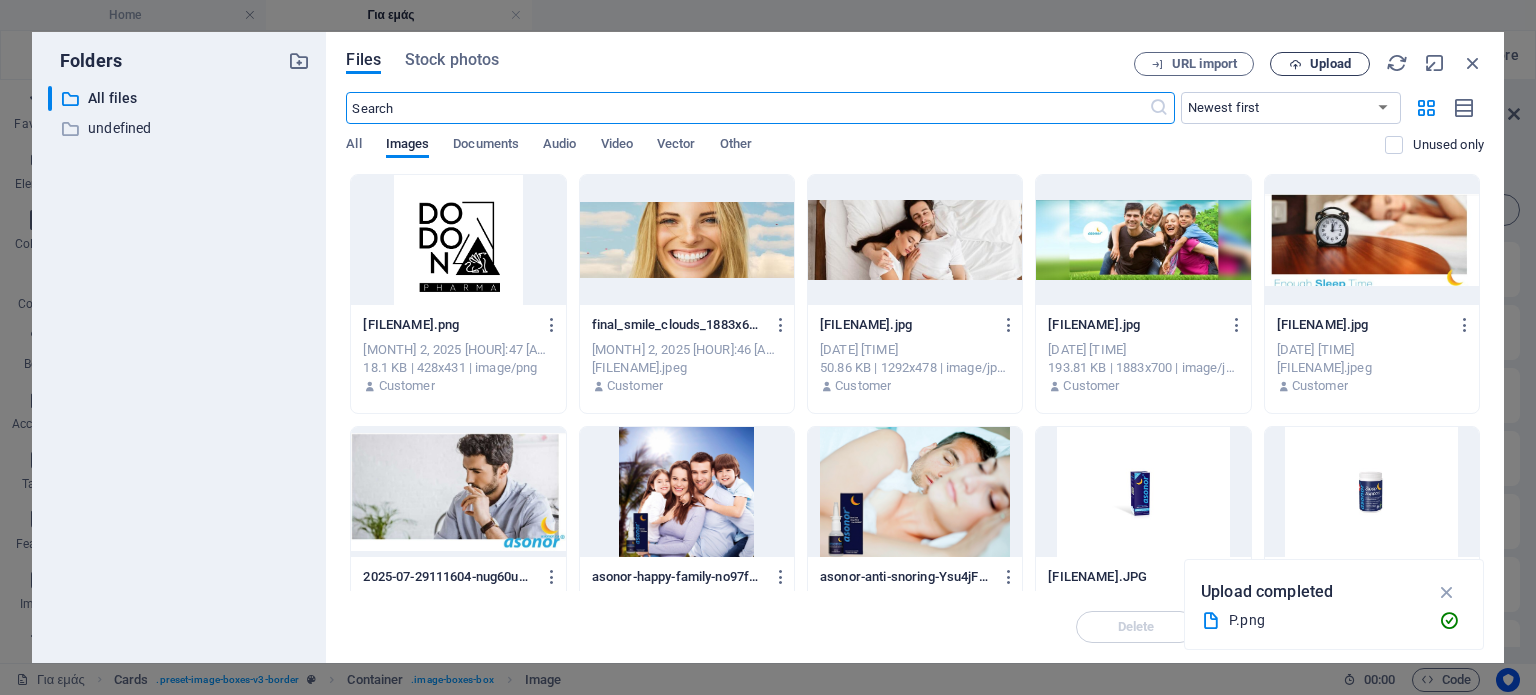 click on "Upload" at bounding box center [1330, 64] 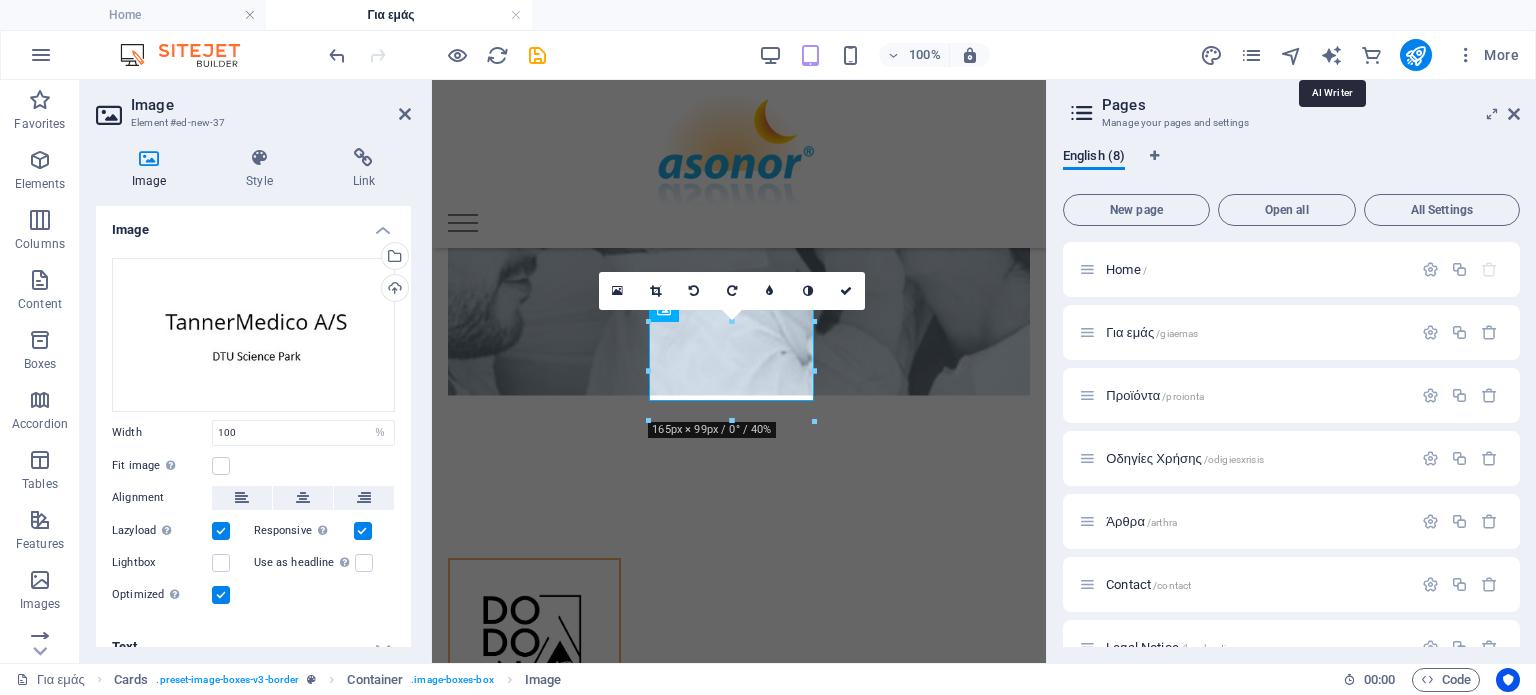 scroll, scrollTop: 1800, scrollLeft: 0, axis: vertical 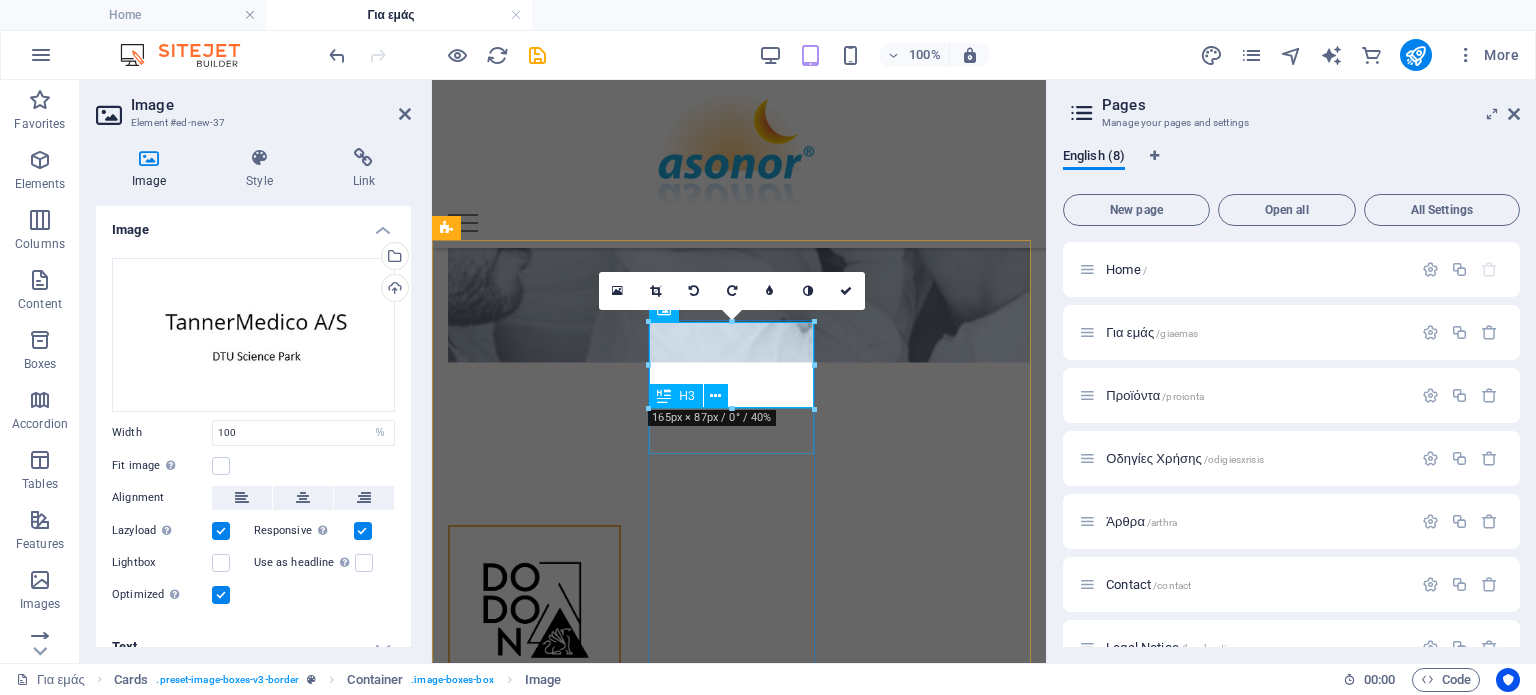 click on "Headline" at bounding box center [534, 957] 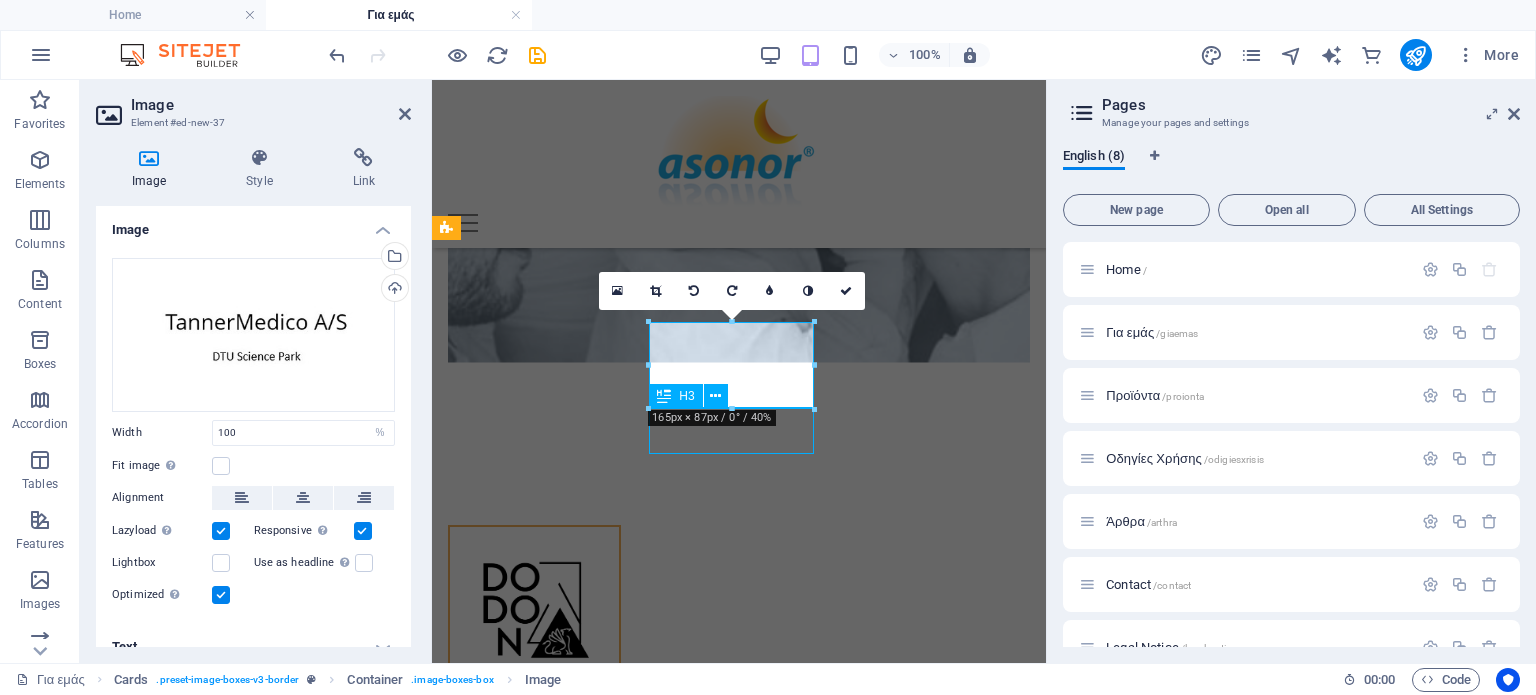 click on "Headline" at bounding box center [534, 957] 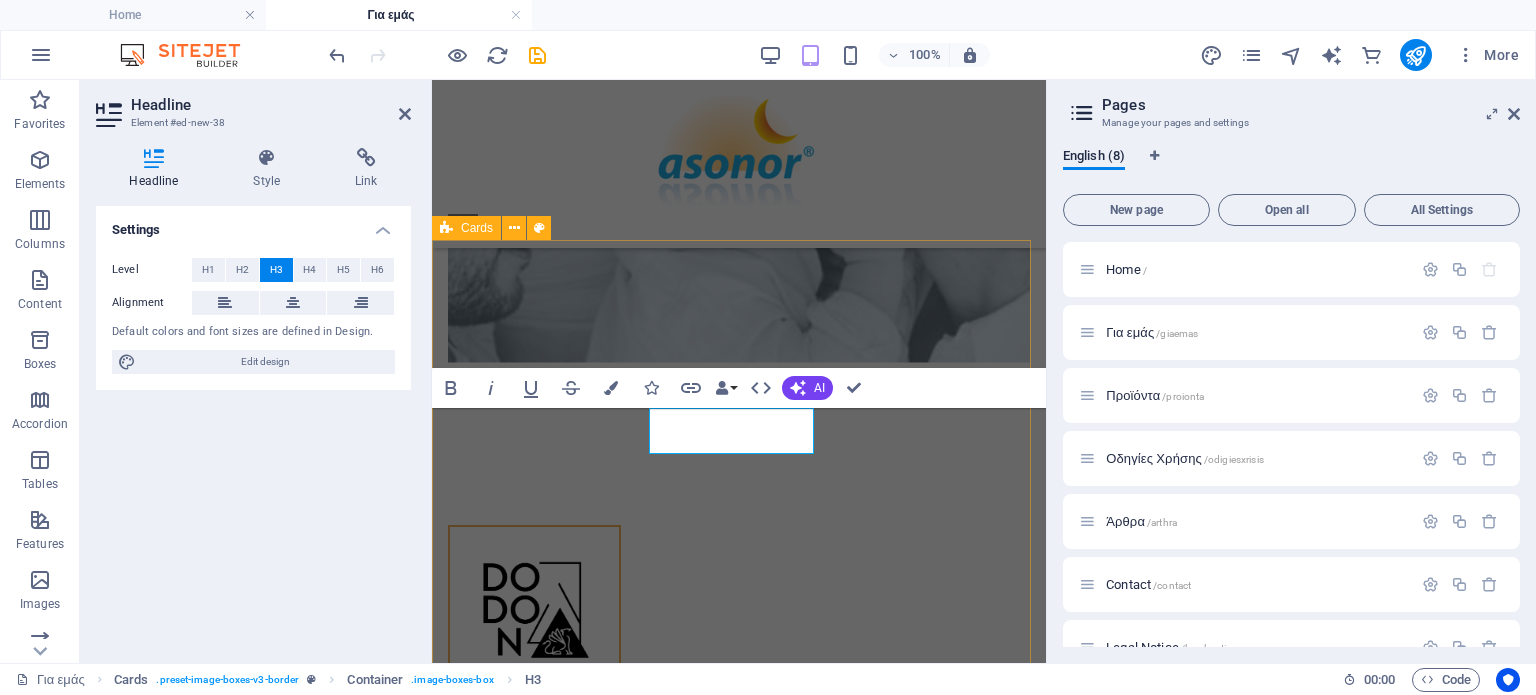 click on "Επίσημος συνεργάτης και διανομέας για την Ελλάδα  Lorem ipsum dolor sit amet, consectetuer adipiscing elit. Aenean commodo ligula eget dolor. Lorem ipsum dolor sit amet." at bounding box center [739, 857] 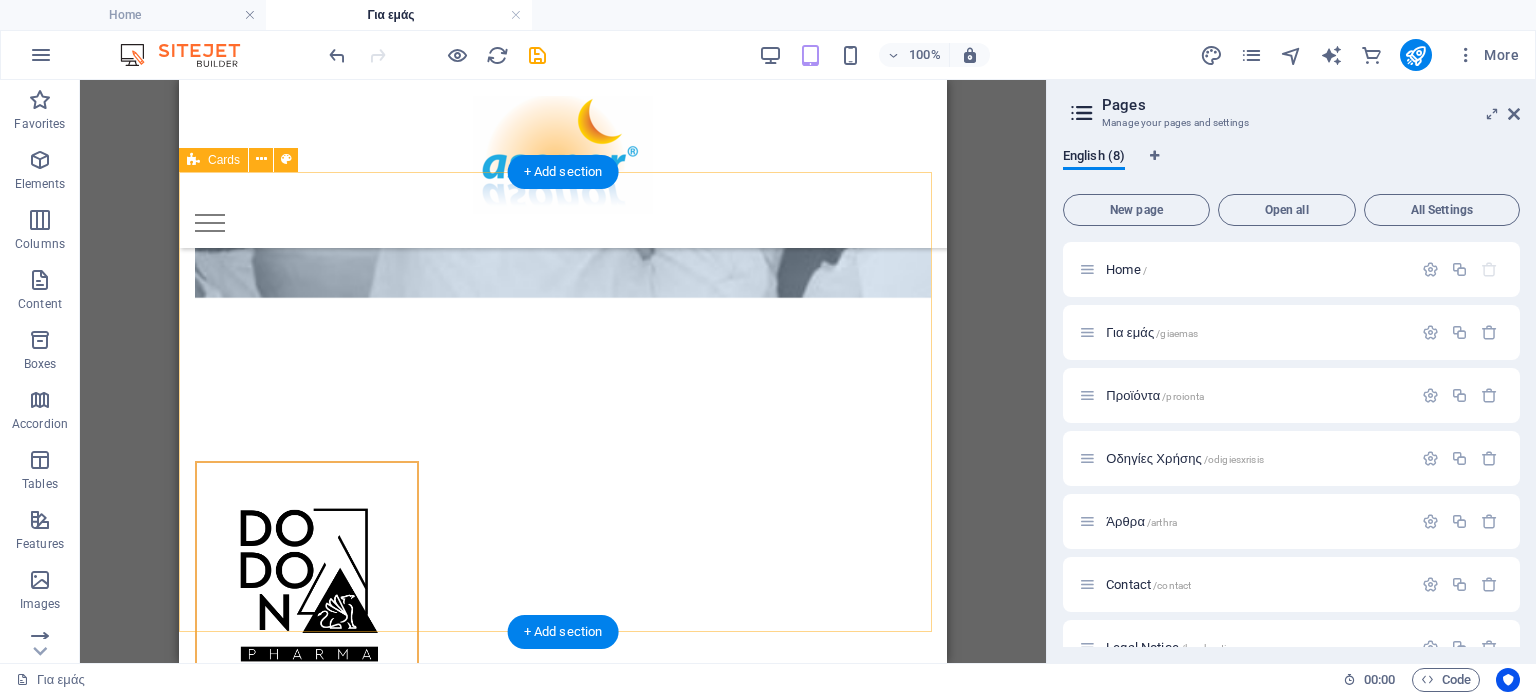 scroll, scrollTop: 1800, scrollLeft: 0, axis: vertical 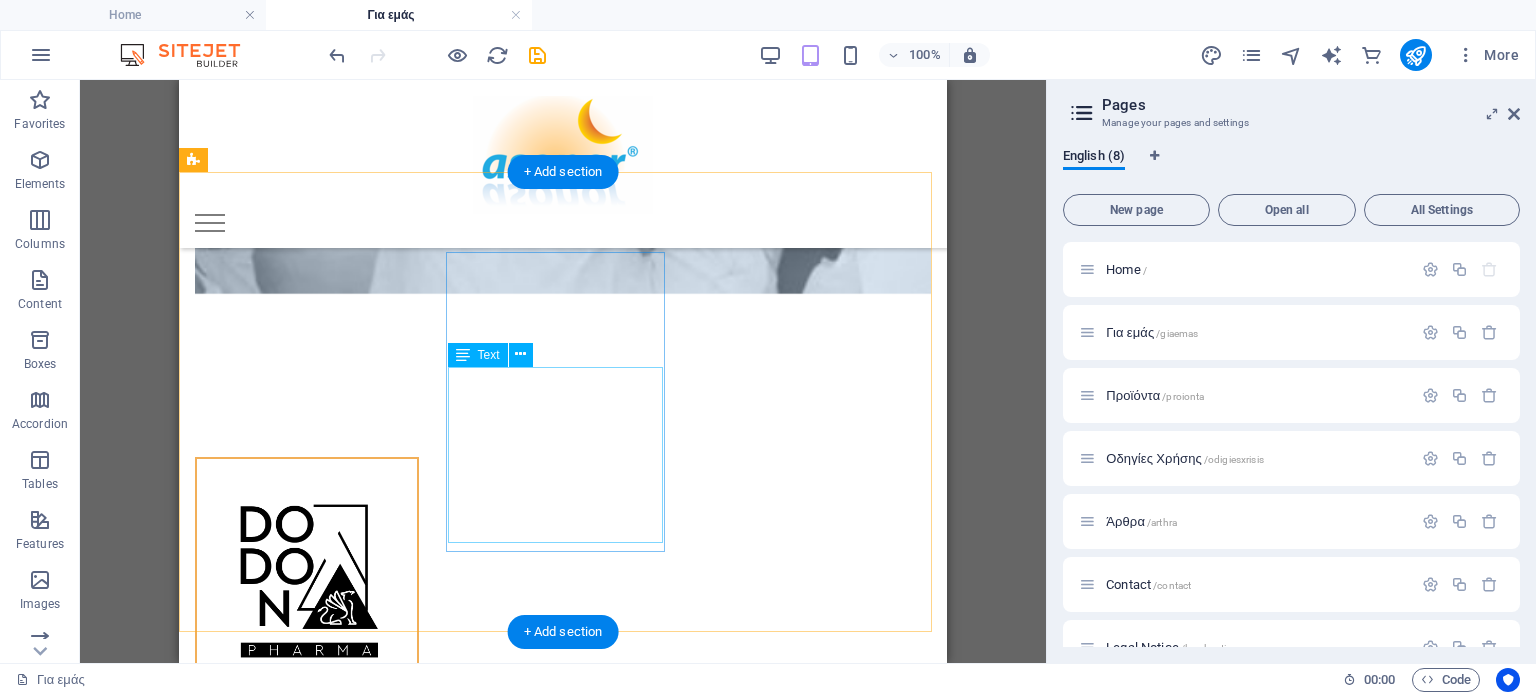 click on "Lorem ipsum dolor sit amet, consectetuer adipiscing elit. Aenean commodo ligula eget dolor. Lorem ipsum dolor sit amet." at bounding box center (307, 1008) 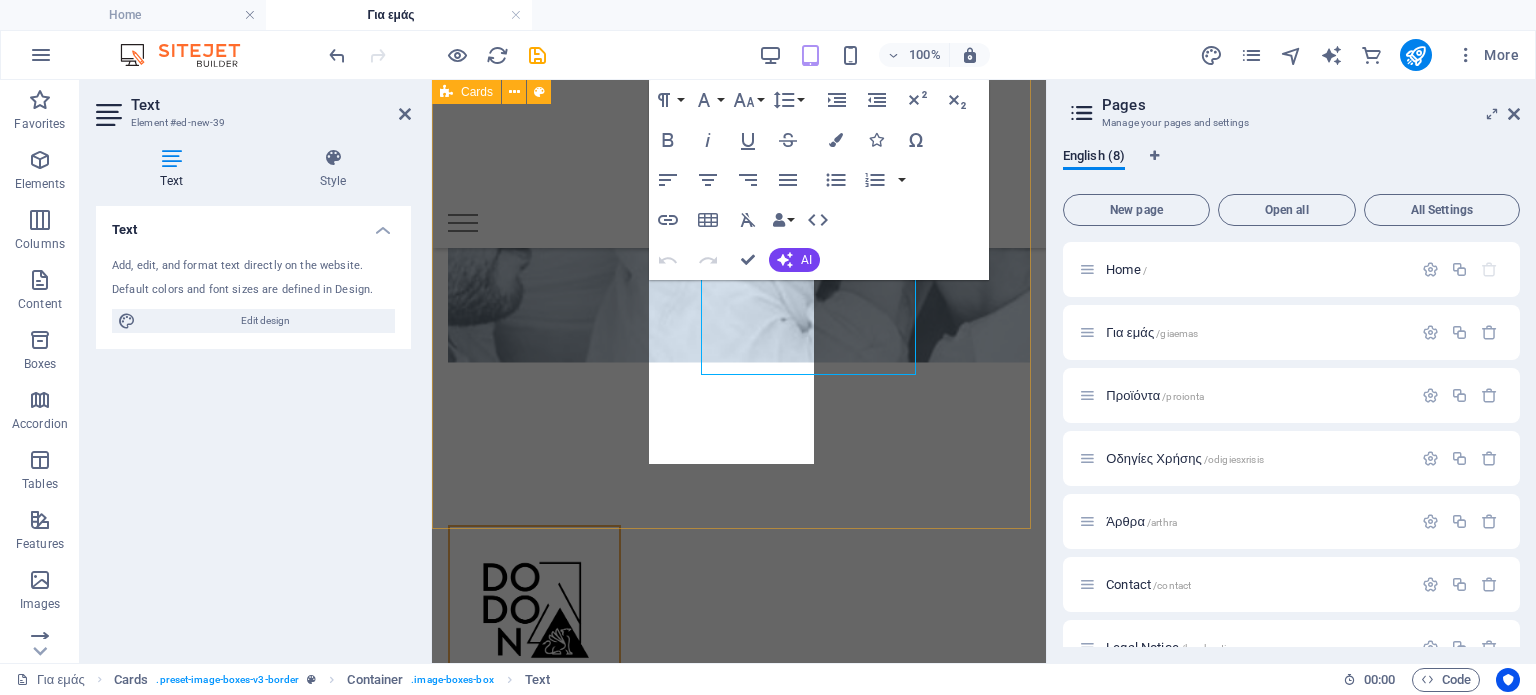 scroll, scrollTop: 1968, scrollLeft: 0, axis: vertical 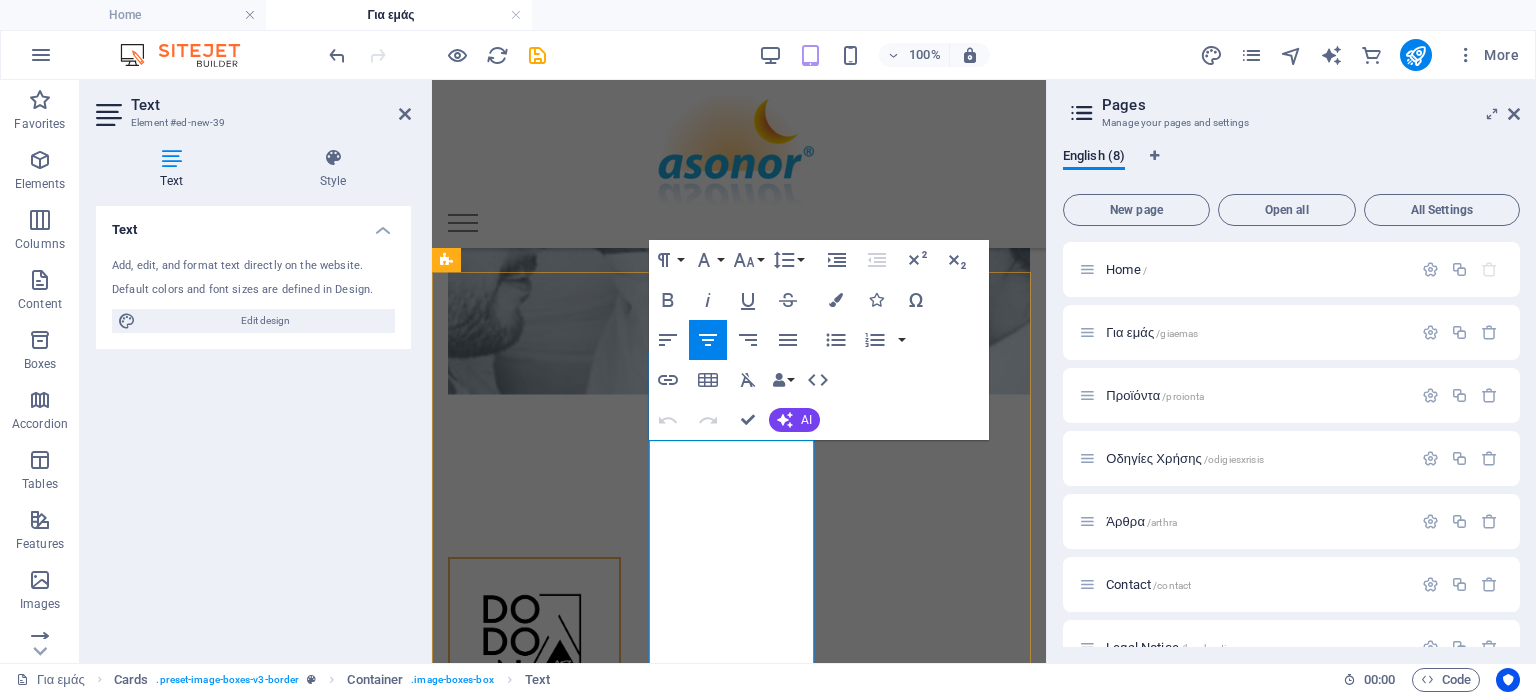 drag, startPoint x: 783, startPoint y: 438, endPoint x: 676, endPoint y: 441, distance: 107.042046 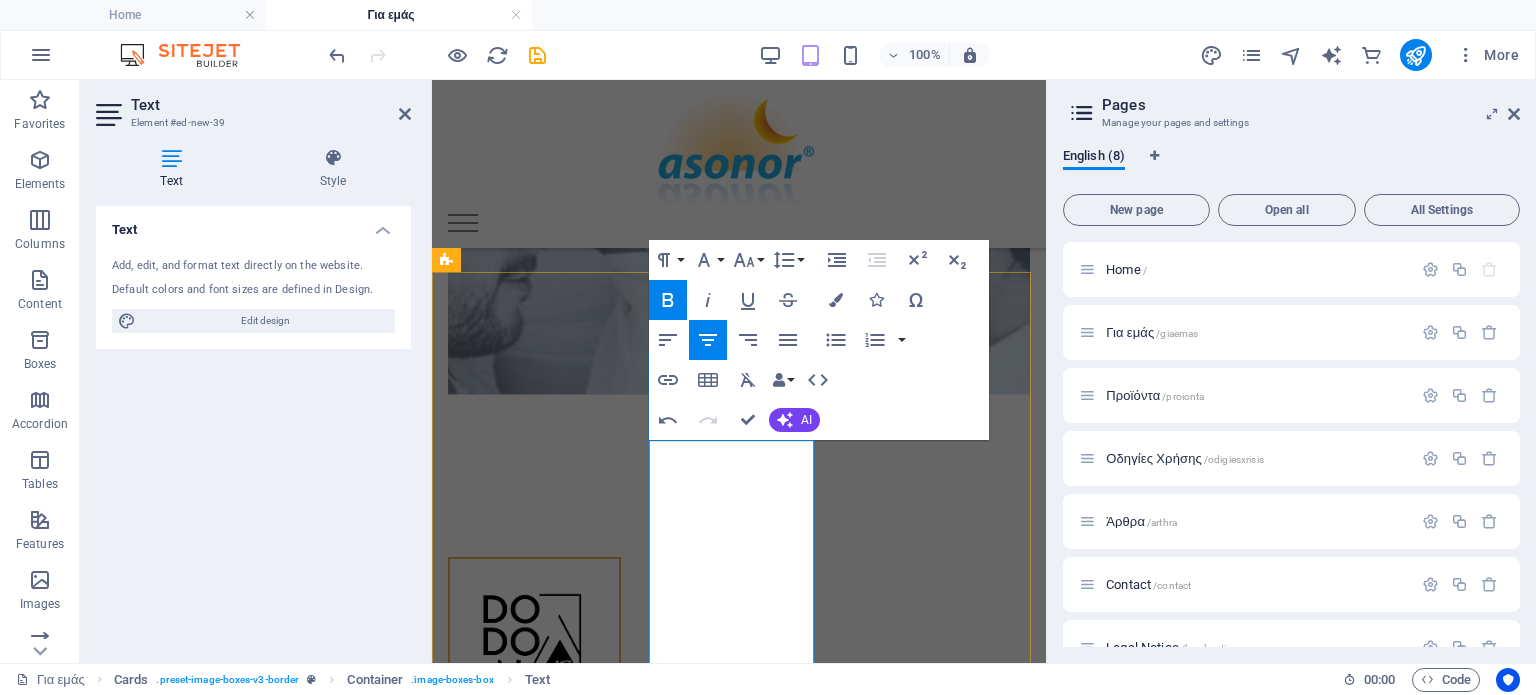 scroll, scrollTop: 1668, scrollLeft: 0, axis: vertical 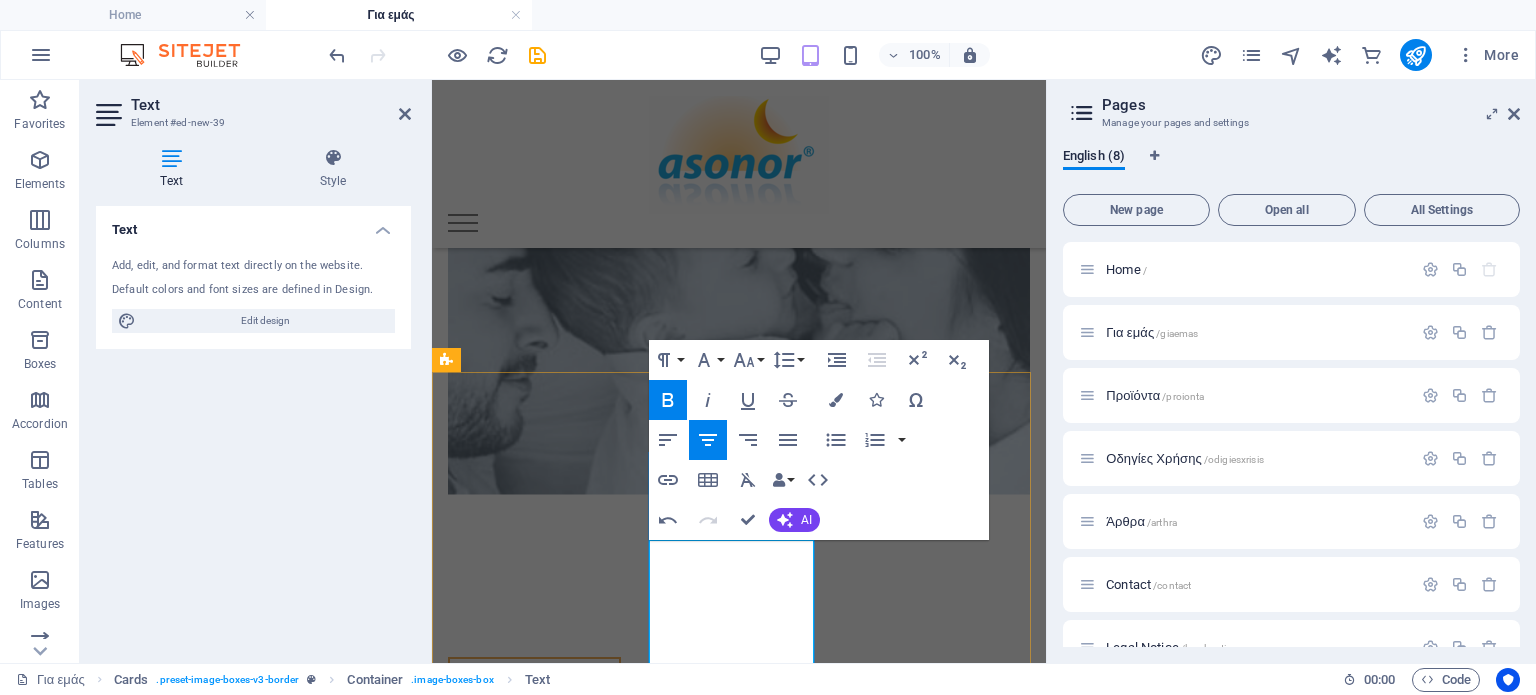 click on "παγκόσμιος ιδιοκτήτης και κατασκευαστής της Asonor. Οι εγκαταστάσεις παραγωγής και οι αποθήκες μας με GMP βρίσκονται στη [COUNTRY], την [COUNTRY] και τη [COUNTRY]." at bounding box center (534, 1226) 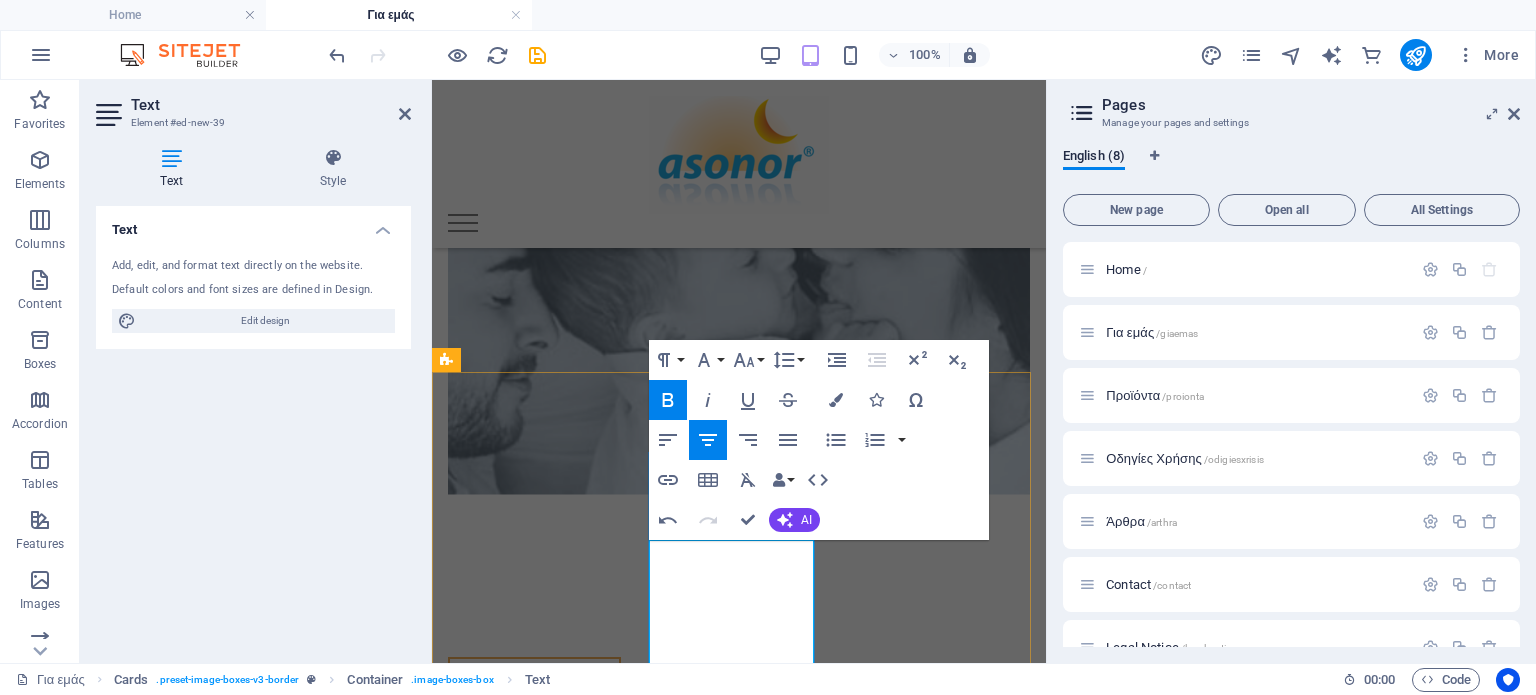 type 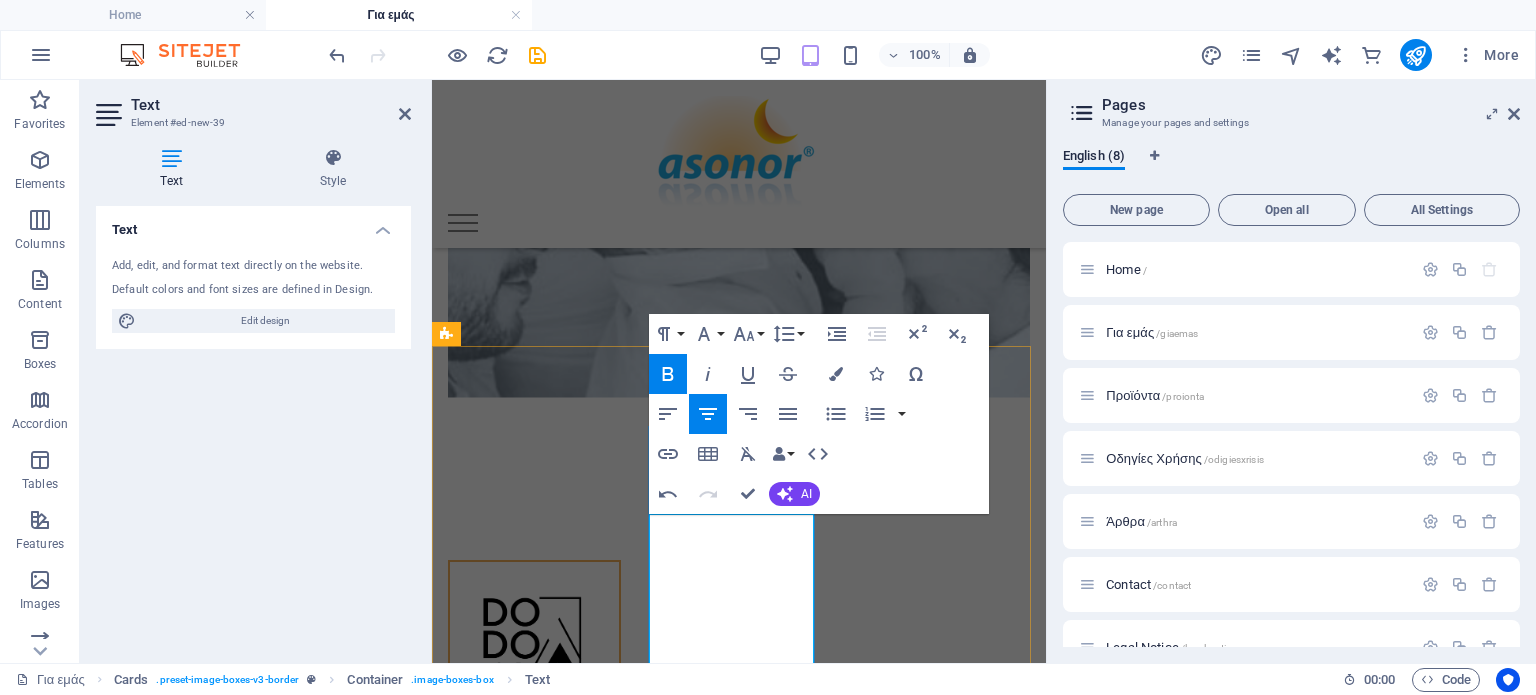scroll, scrollTop: 1768, scrollLeft: 0, axis: vertical 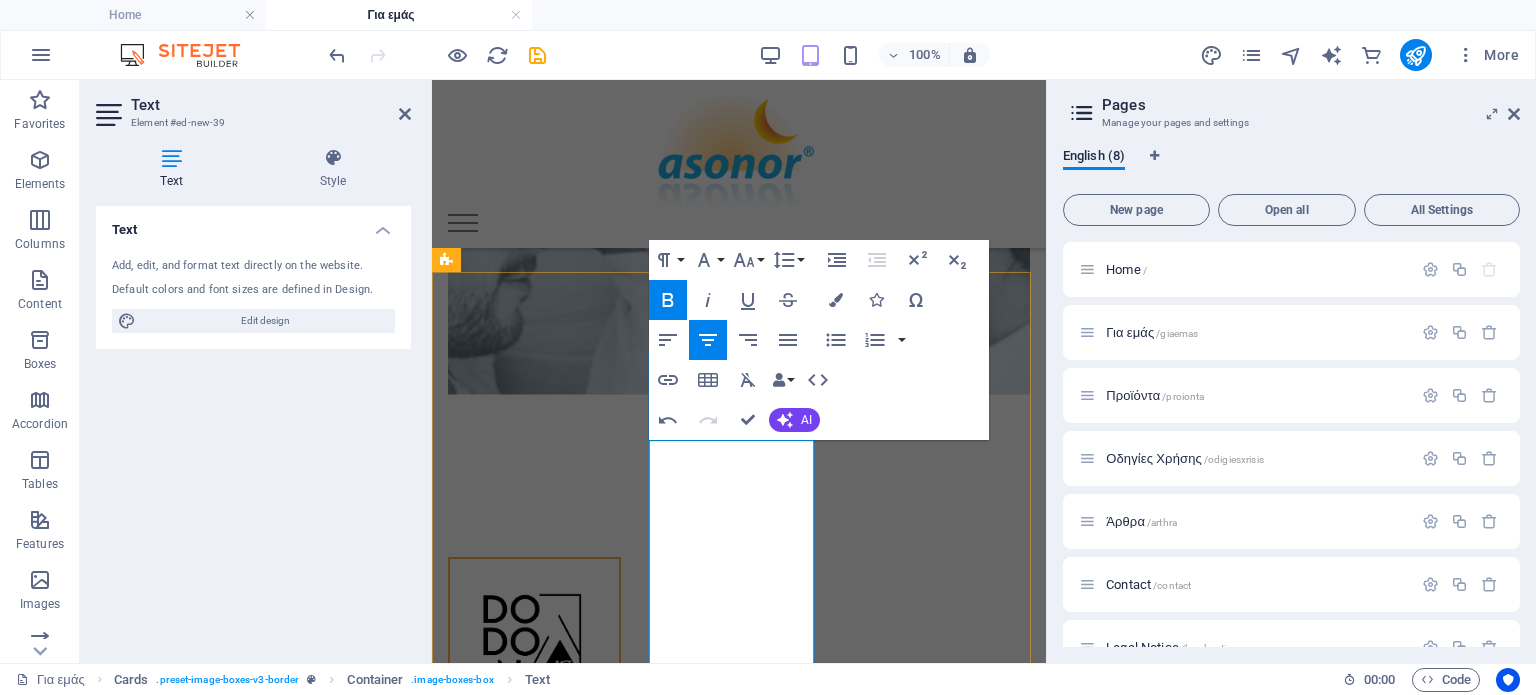 click on "Παγκόσμιος ιδιοκτήτης και κατασκευαστής της Asonor. Οι εγκαταστάσεις παραγωγής και οι αποθήκες μας με GMP βρίσκονται στη [COUNTRY], την [COUNTRY] και τη [COUNTRY]." at bounding box center (534, 1126) 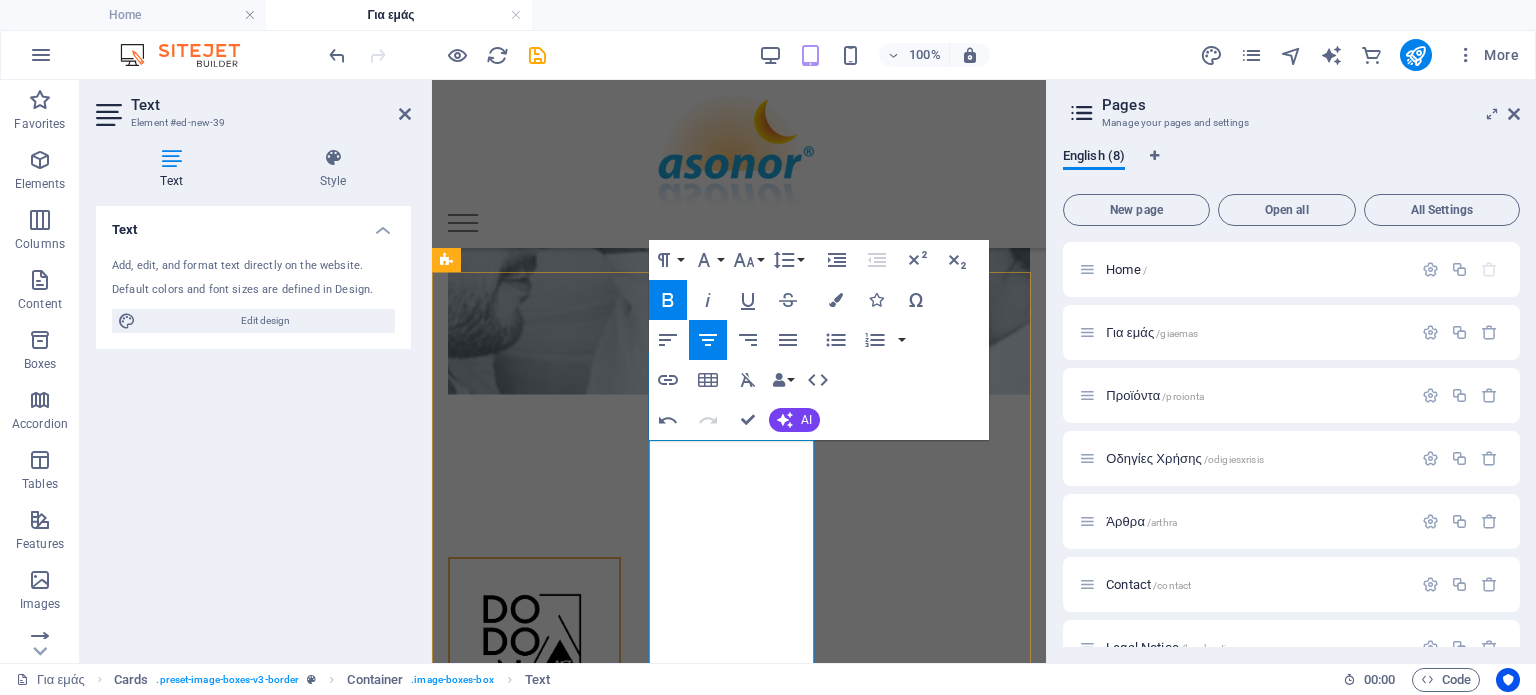 click on "Παγκόσμιος ιδιοκτήτης και κατασκευαστής της Asonor. Οι εγκαταστάσεις παραγωγής και οι αποθήκες μας με GMP βρίσκονται στη [COUNTRY], την [COUNTRY] και τη [COUNTRY]." at bounding box center [534, 1126] 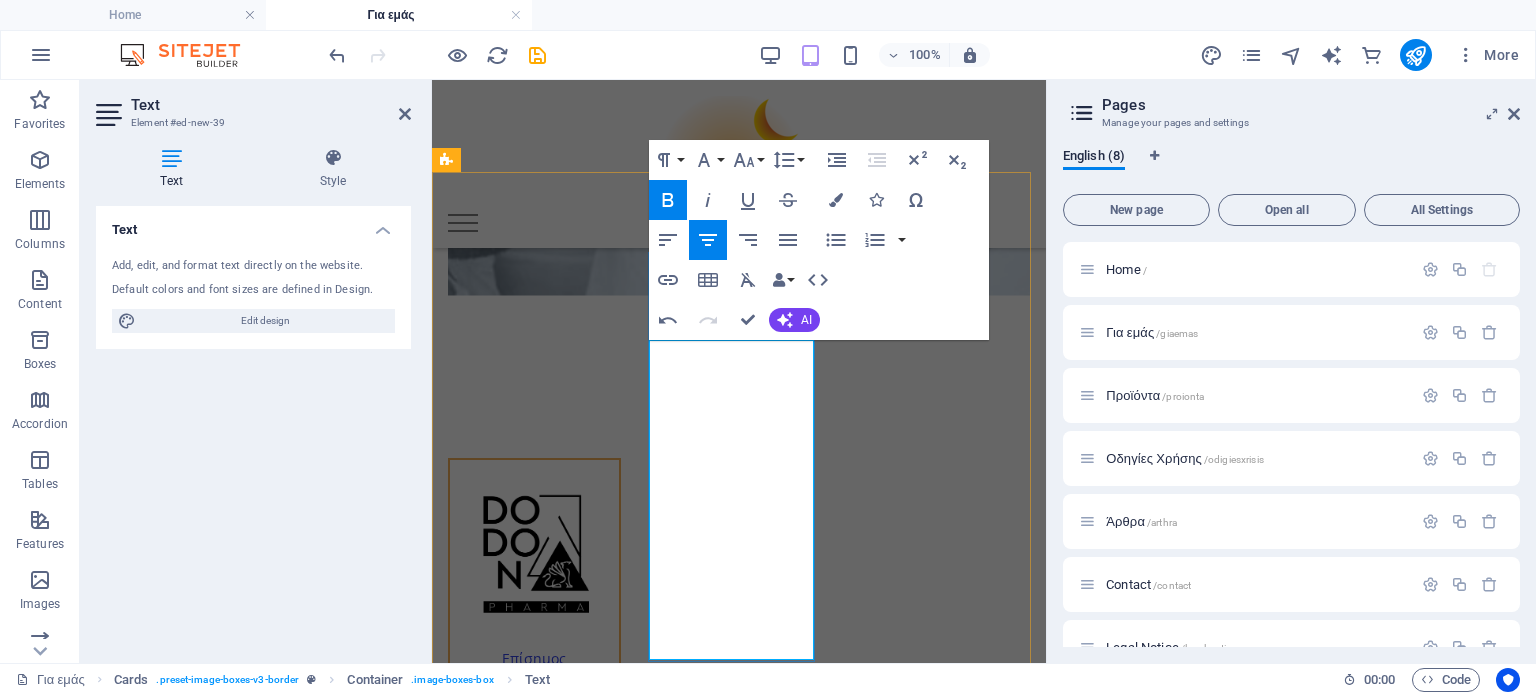 scroll, scrollTop: 1868, scrollLeft: 0, axis: vertical 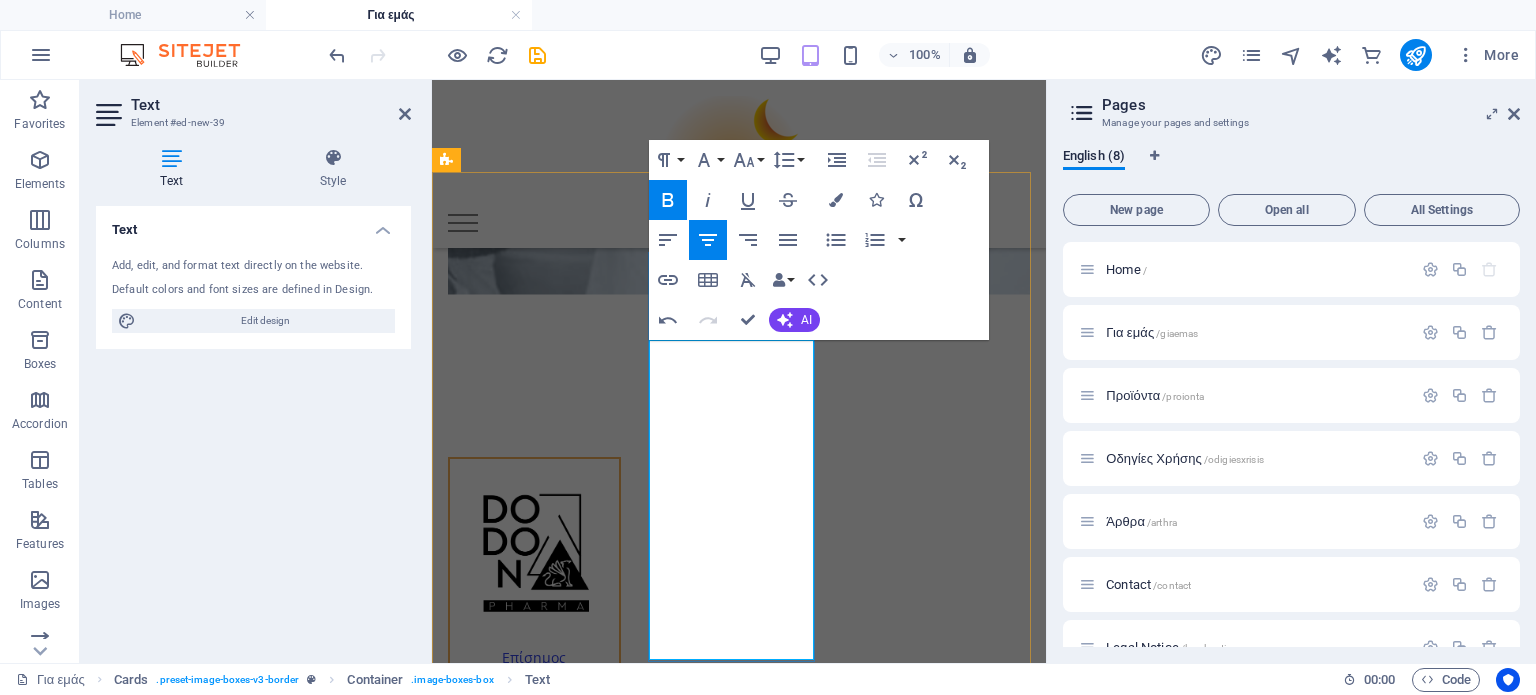 click on "Παγκόσμιος ιδιοκτήτης και κατασκευαστής του Asonor. Οι εγκαταστάσεις παραγωγής και οι αποθήκες μας με GMP βρίσκονται στη [COUNTRY], την [COUNTRY] και τη [COUNTRY]." at bounding box center [534, 1026] 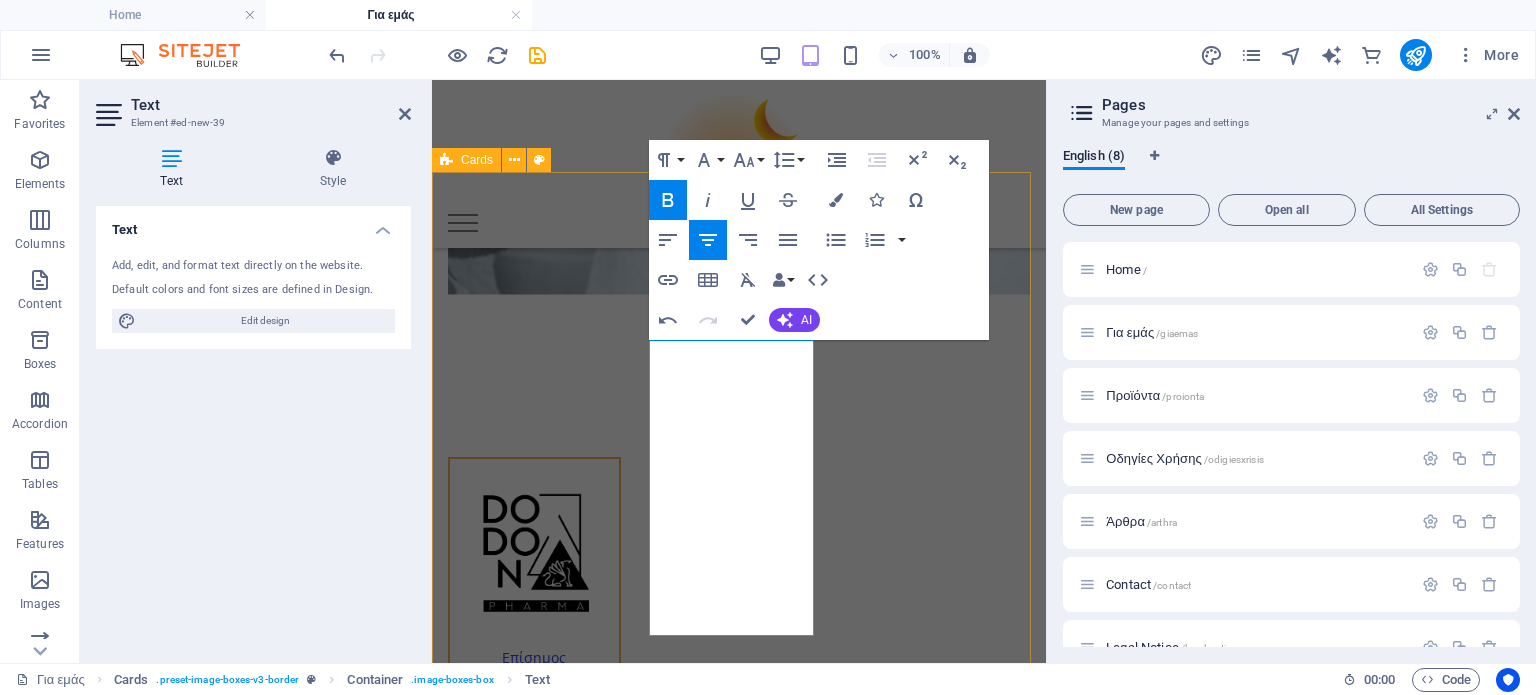 click on "Επίσημος συνεργάτης και διανομέας για την [COUNTRY] ​ Παγκόσμιος ιδιοκτήτης και κατασκευαστής του Asonor. Οι εγκαταστάσεις παραγωγής και οι αποθήκες με GMP βρίσκονται στη [COUNTRY], την [COUNTRY] και τη [COUNTRY]." at bounding box center [739, 810] 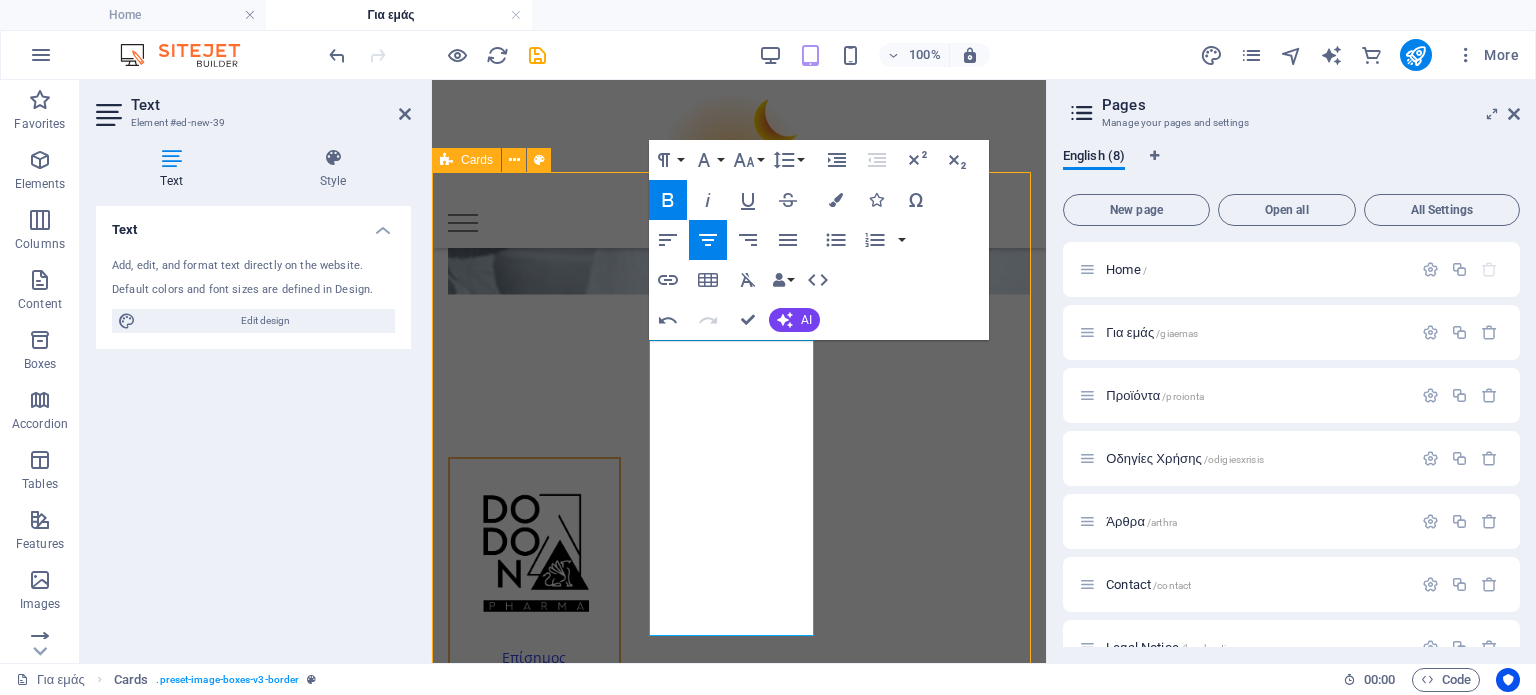 scroll, scrollTop: 1826, scrollLeft: 0, axis: vertical 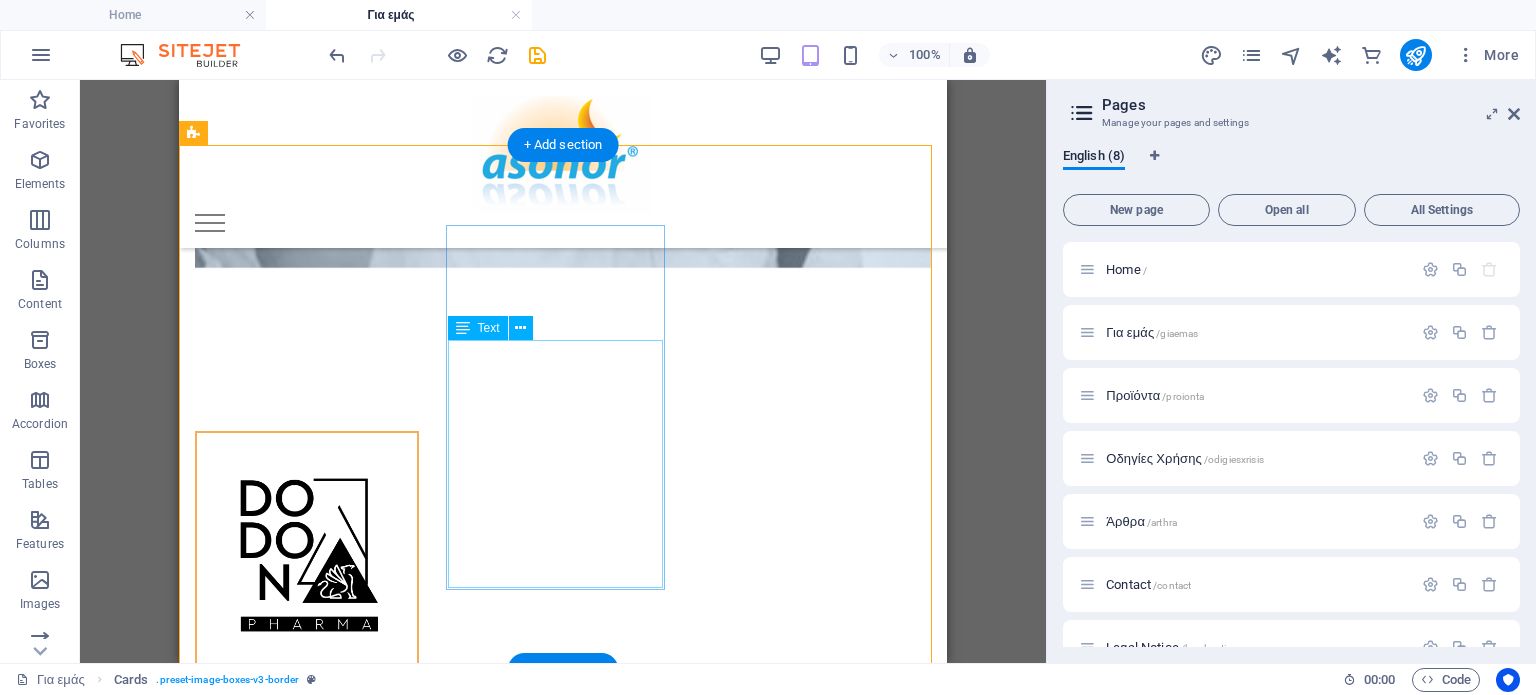 click on "Παγκόσμιος ιδιοκτήτης και κατασκευαστής του Asonor. Οι εγκαταστάσεις παραγωγής και οι αποθήκες με GMP βρίσκονται στη [COUNTRY], την [COUNTRY] και τη [COUNTRY]." at bounding box center [307, 1030] 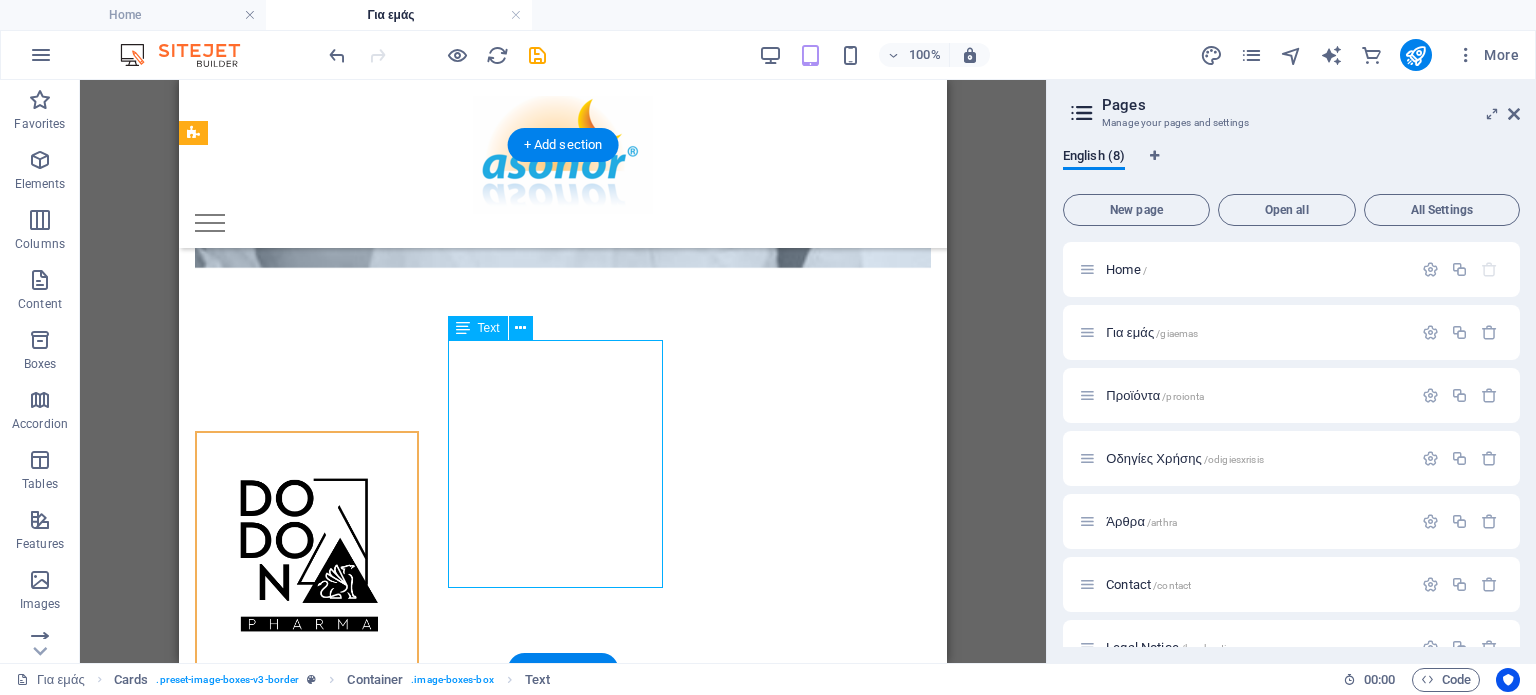 click on "Παγκόσμιος ιδιοκτήτης και κατασκευαστής του Asonor. Οι εγκαταστάσεις παραγωγής και οι αποθήκες με GMP βρίσκονται στη [COUNTRY], την [COUNTRY] και τη [COUNTRY]." at bounding box center (307, 1030) 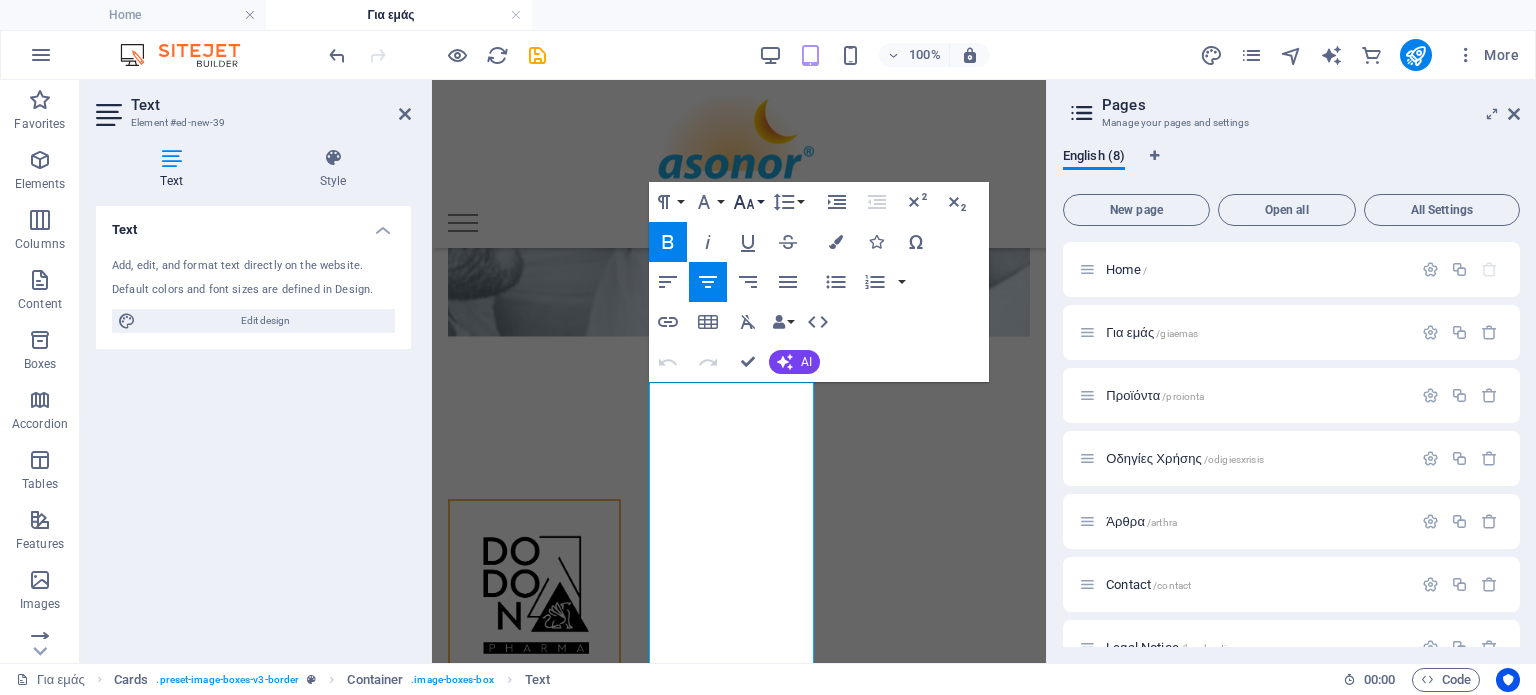 click on "Font Size" at bounding box center (748, 202) 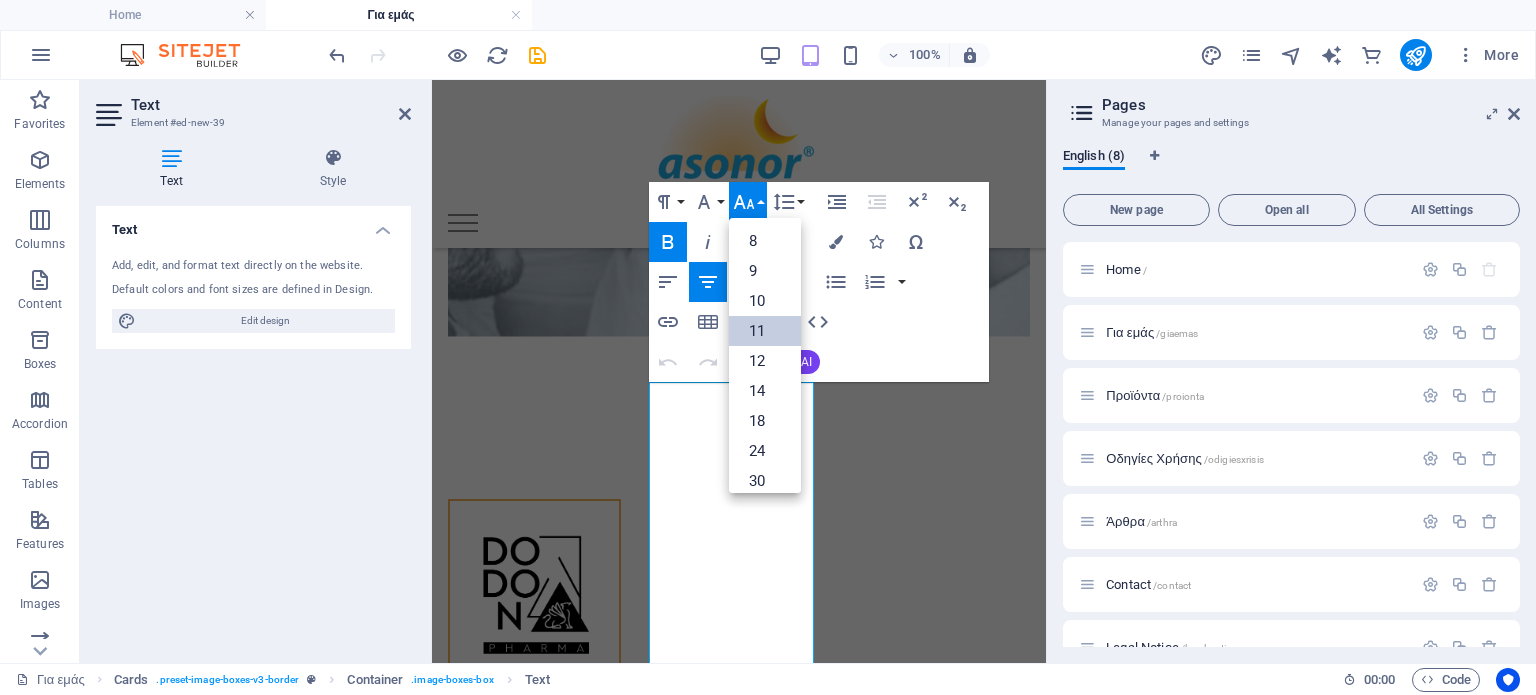 click on "11" at bounding box center (765, 331) 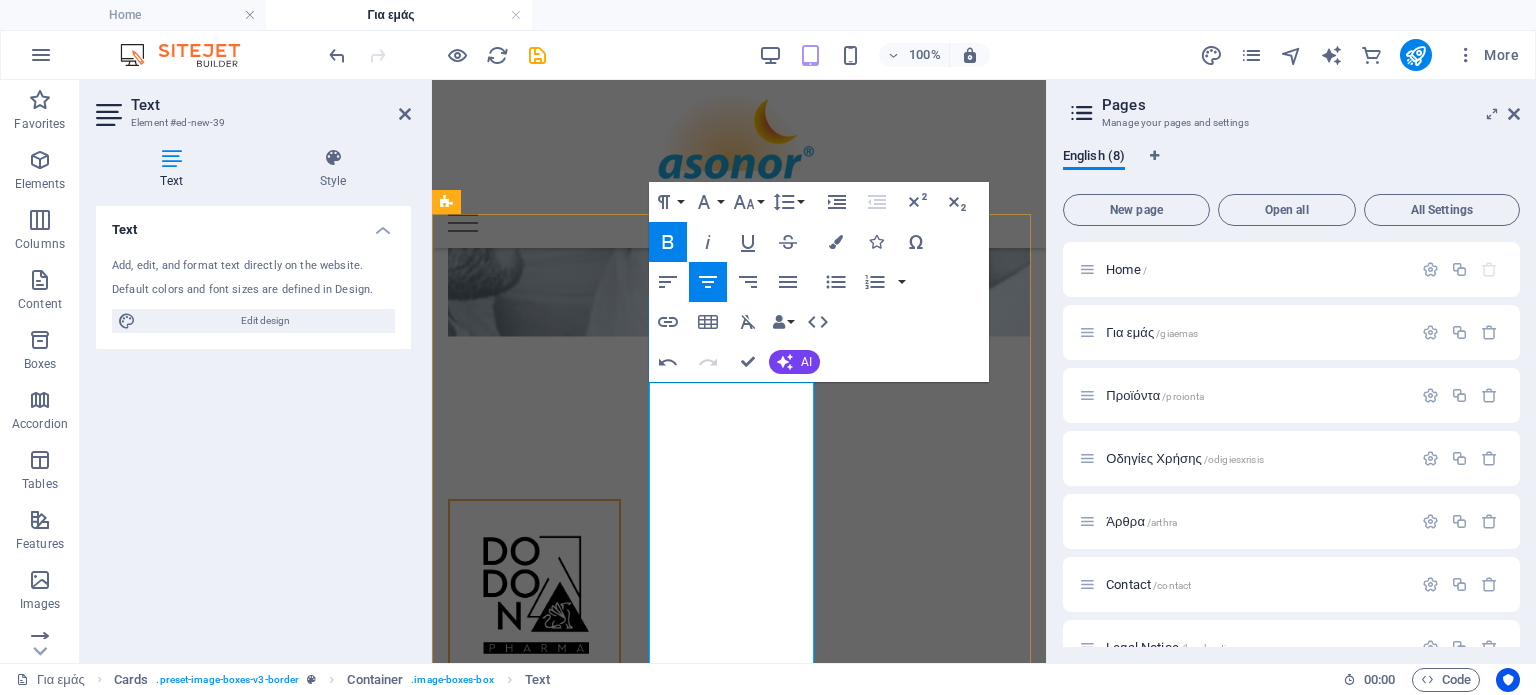 click on "​ Παγκόσμιος ιδιοκτήτης και κατασκευαστής του Asonor. Οι εγκαταστάσεις παραγωγής και οι αποθήκες με GMP βρίσκονται στη [COUNTRY], την [COUNTRY] και τη [COUNTRY]." at bounding box center (534, 1056) 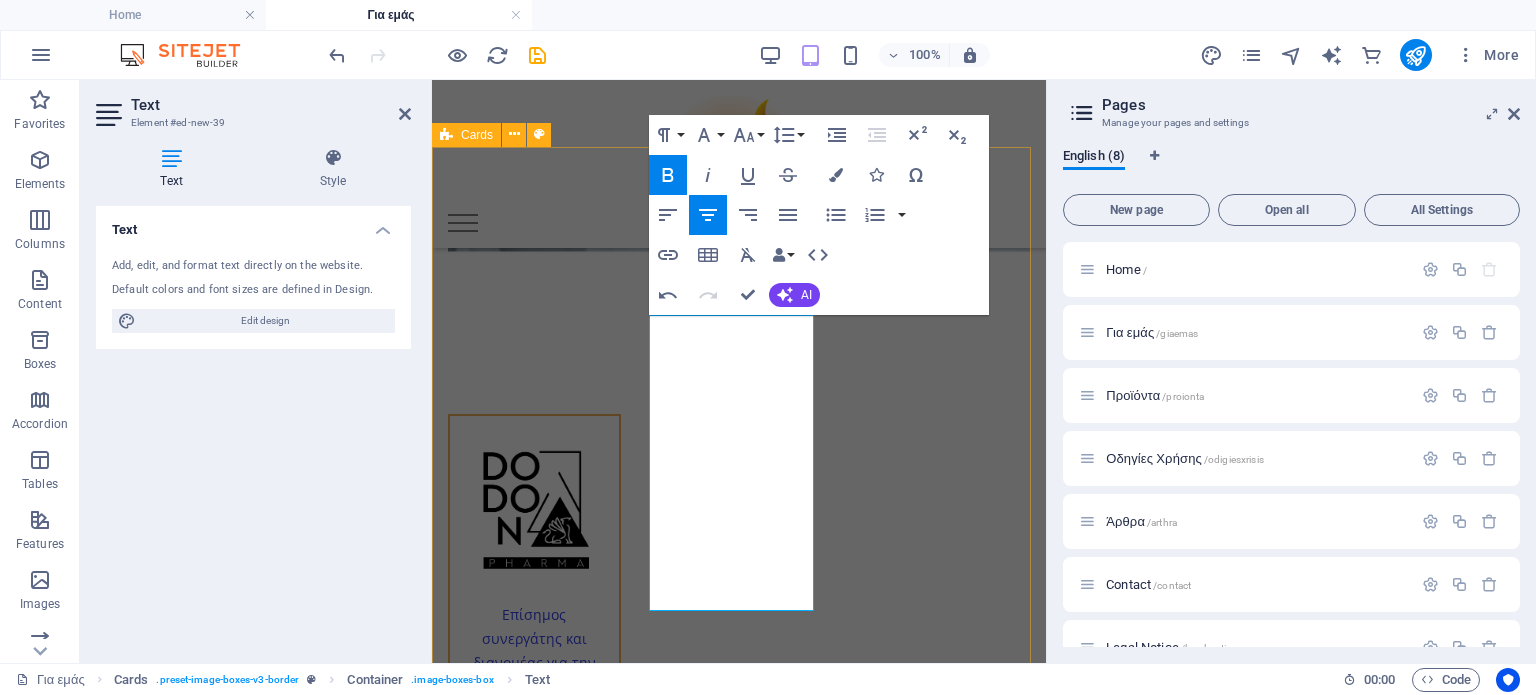 drag, startPoint x: 732, startPoint y: 491, endPoint x: 788, endPoint y: 655, distance: 173.29744 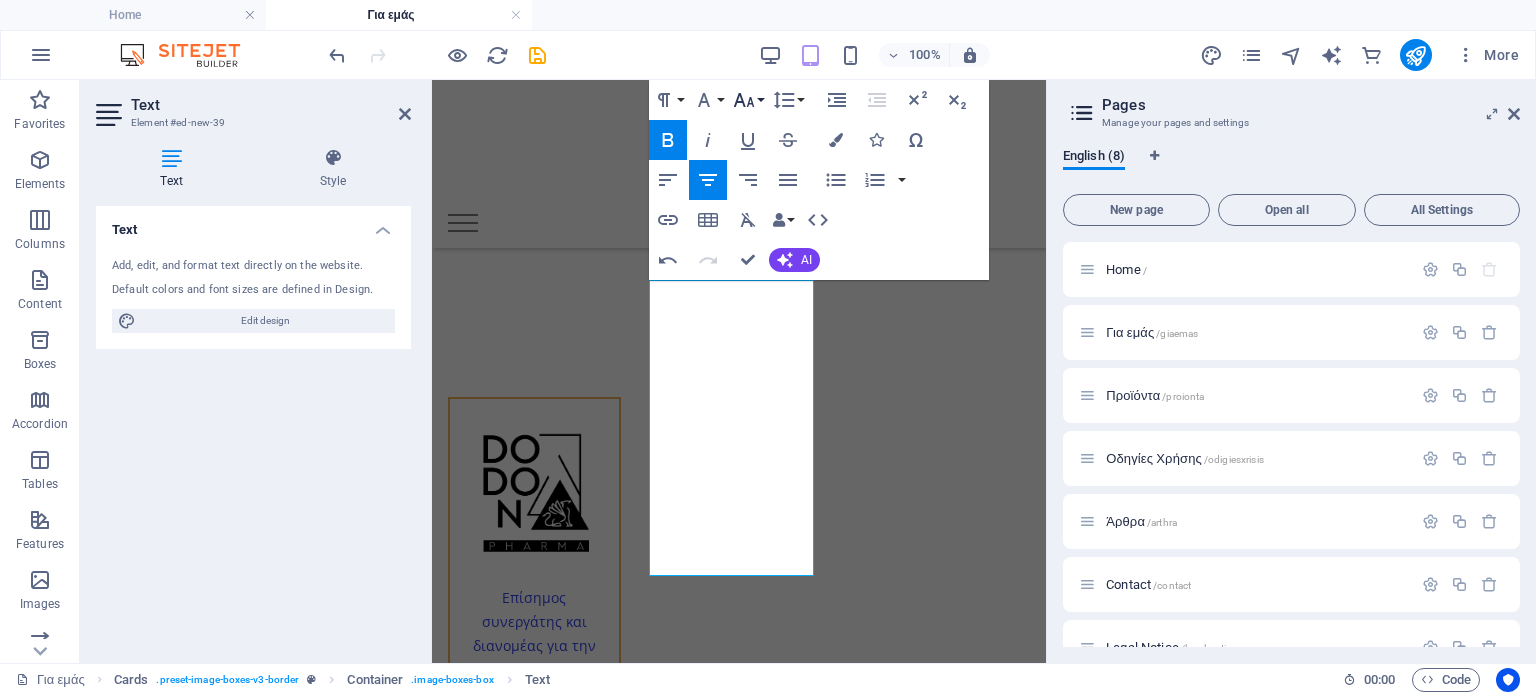 click on "Font Size" at bounding box center (748, 100) 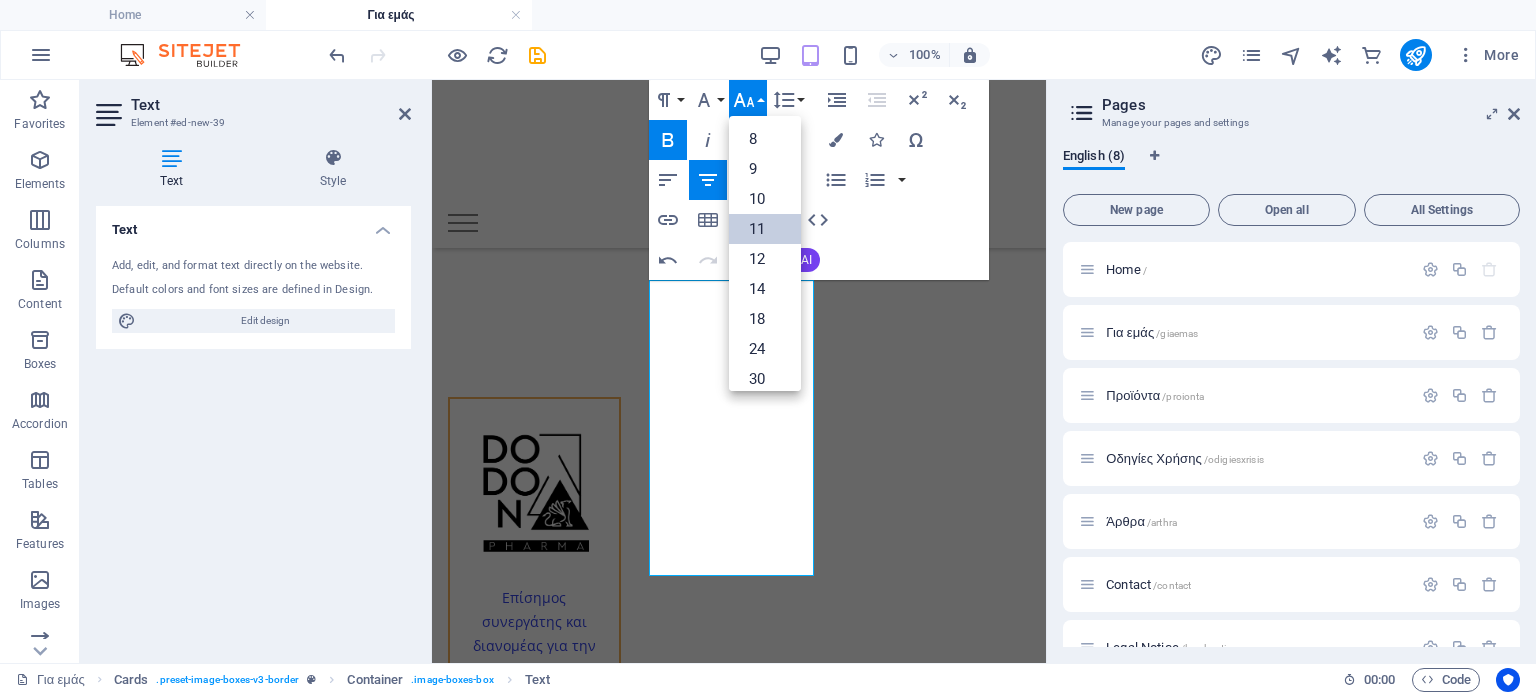 click on "11" at bounding box center (765, 229) 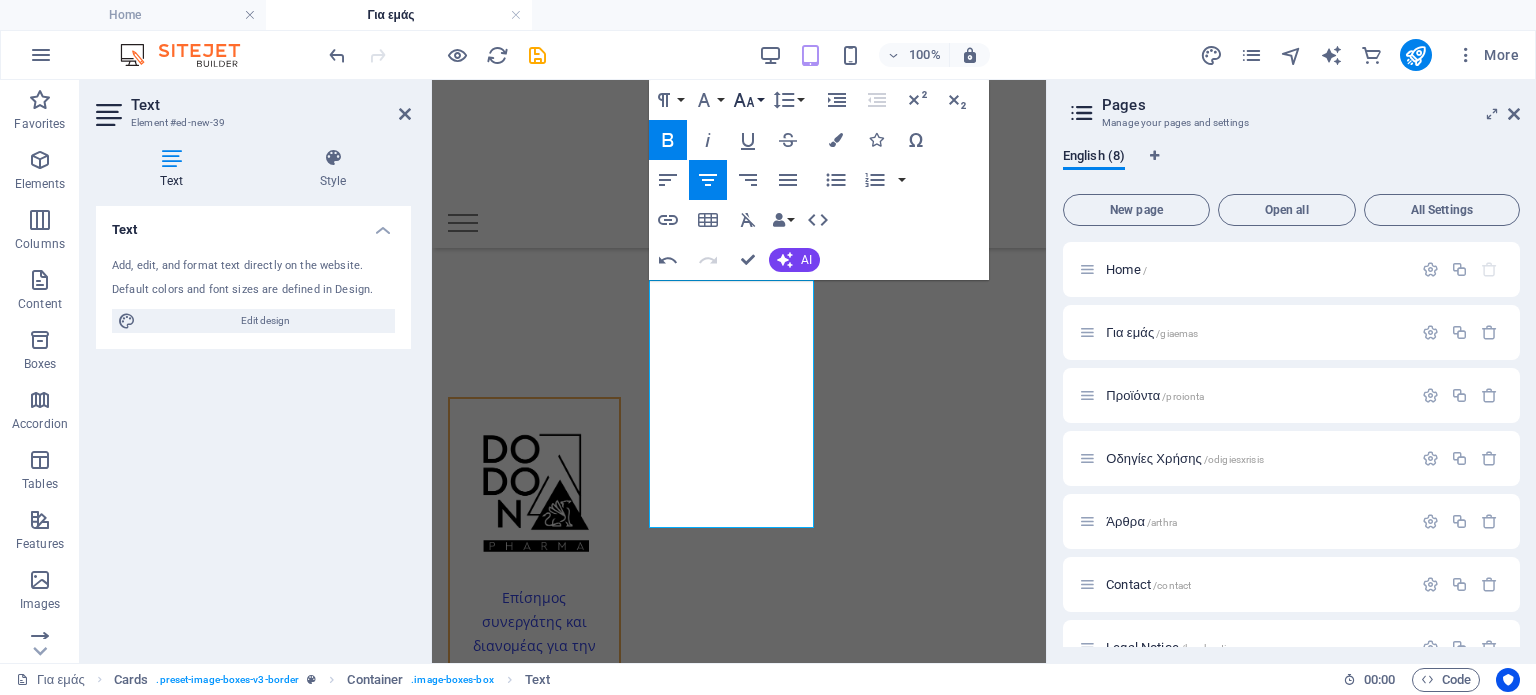 click on "Font Size" at bounding box center (748, 100) 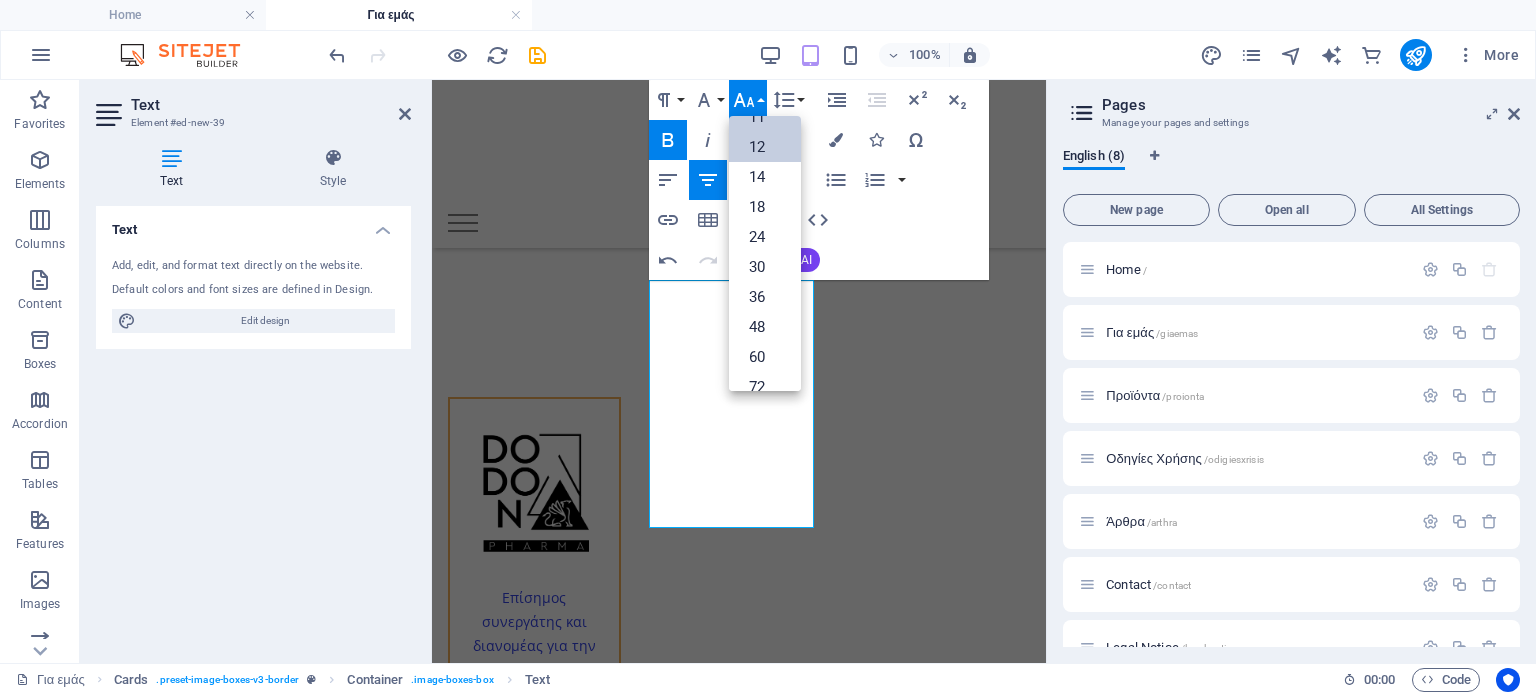 click on "12" at bounding box center [765, 147] 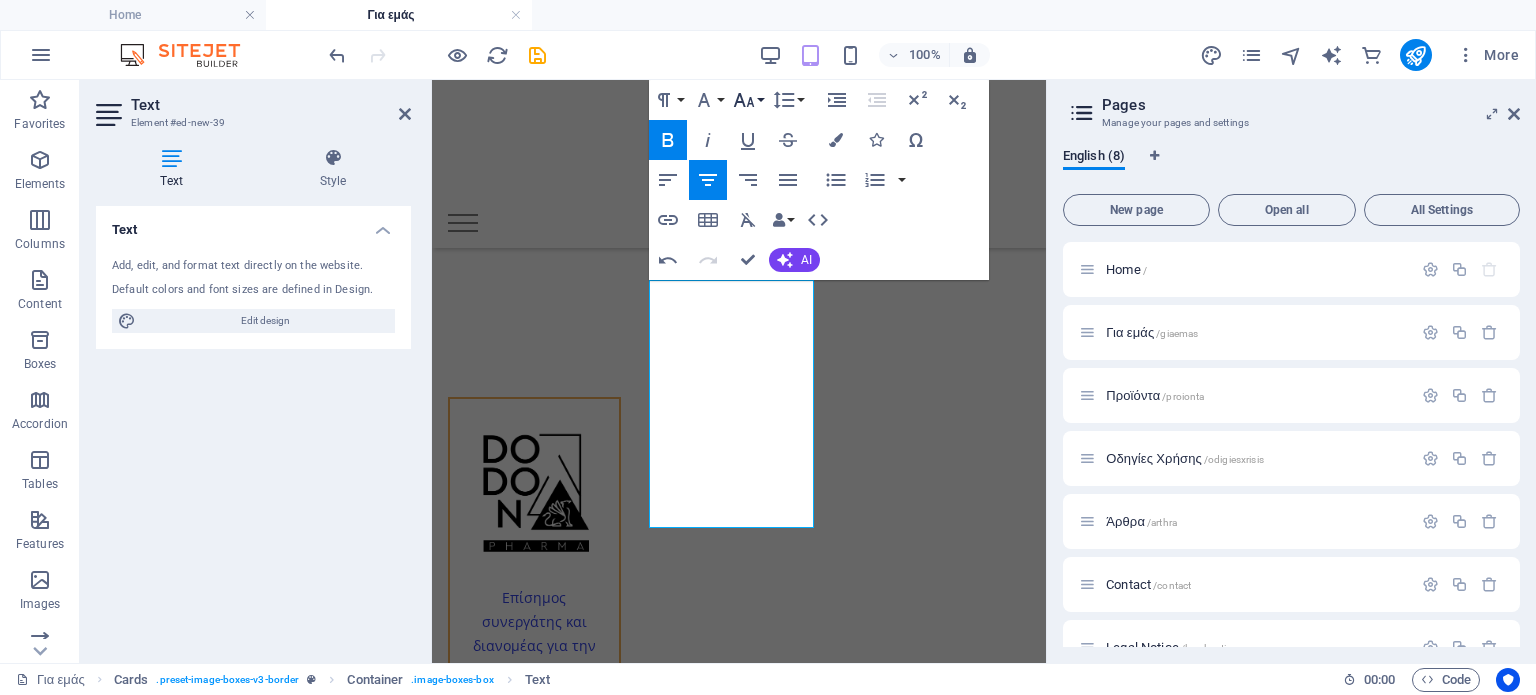 click on "Font Size" at bounding box center (748, 100) 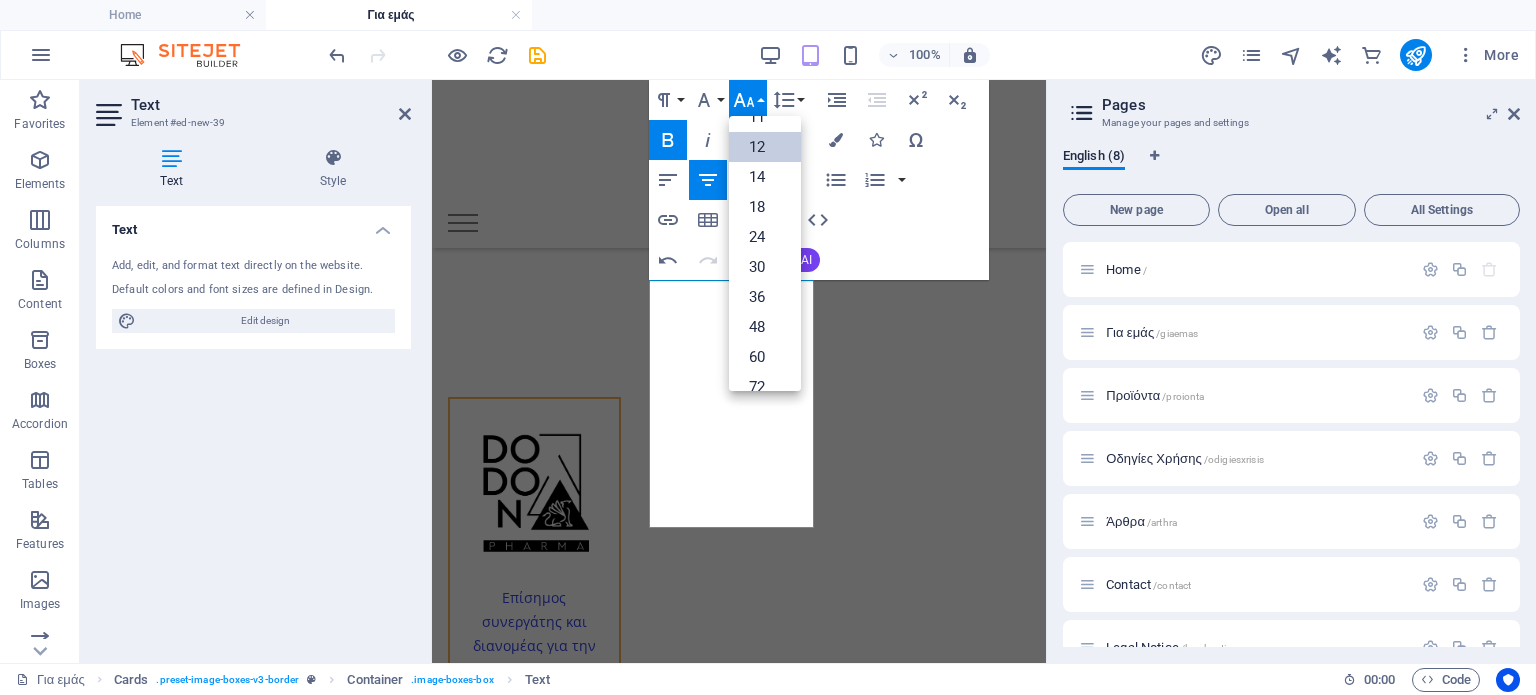 scroll, scrollTop: 143, scrollLeft: 0, axis: vertical 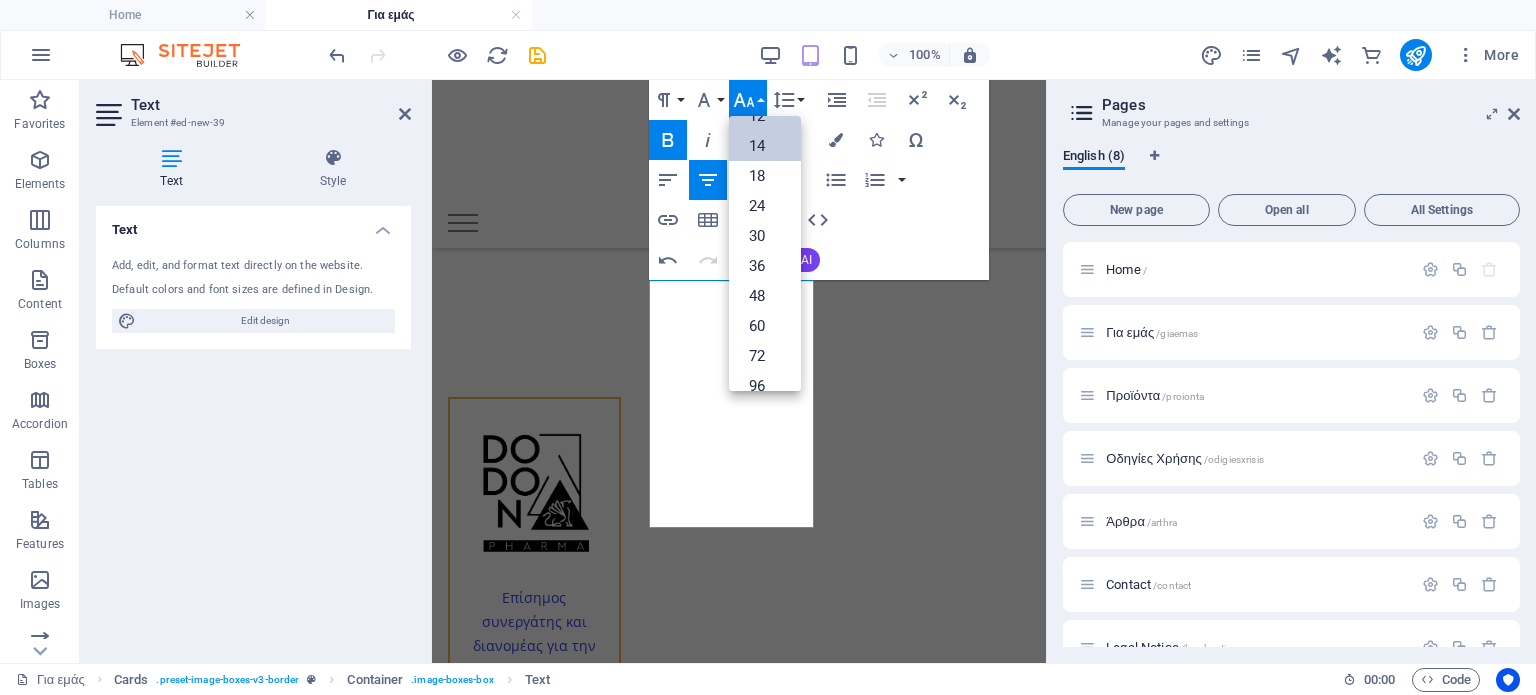 click on "14" at bounding box center [765, 146] 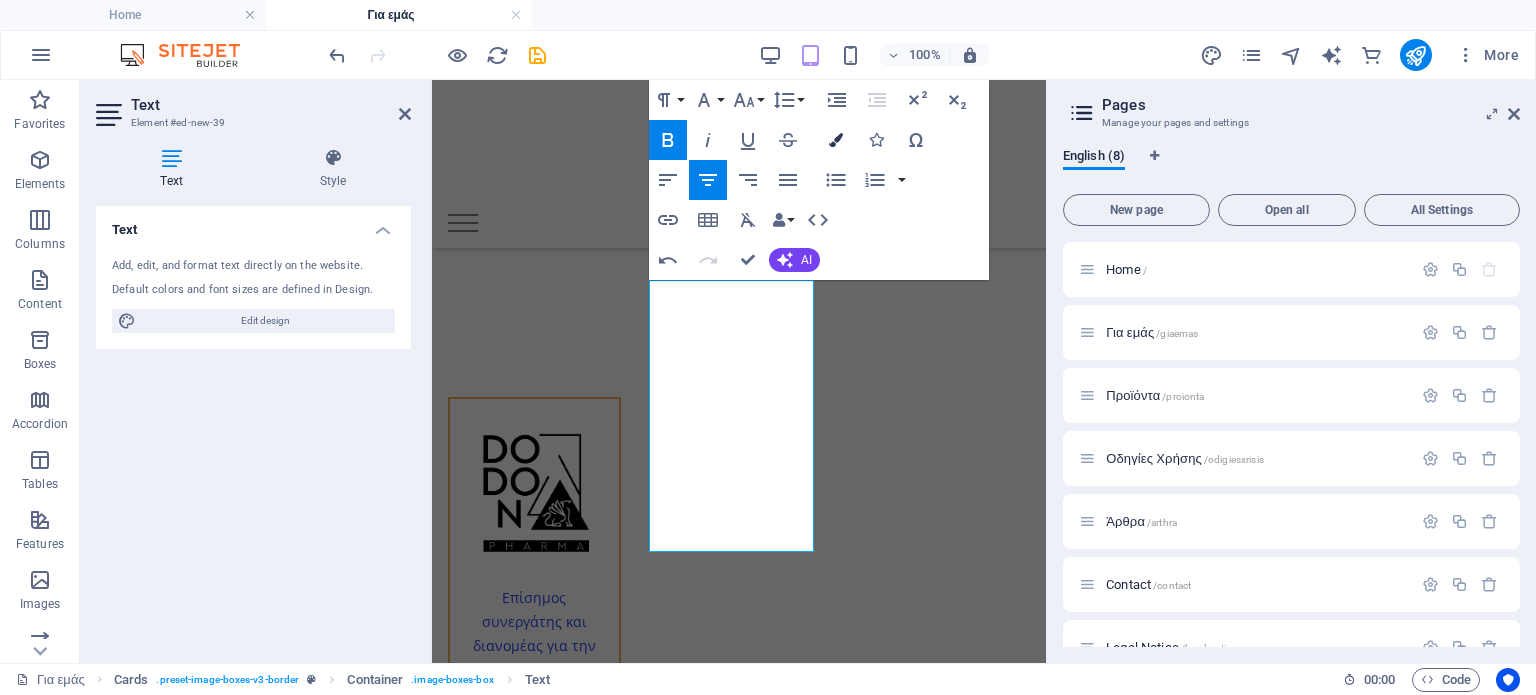 click at bounding box center (836, 140) 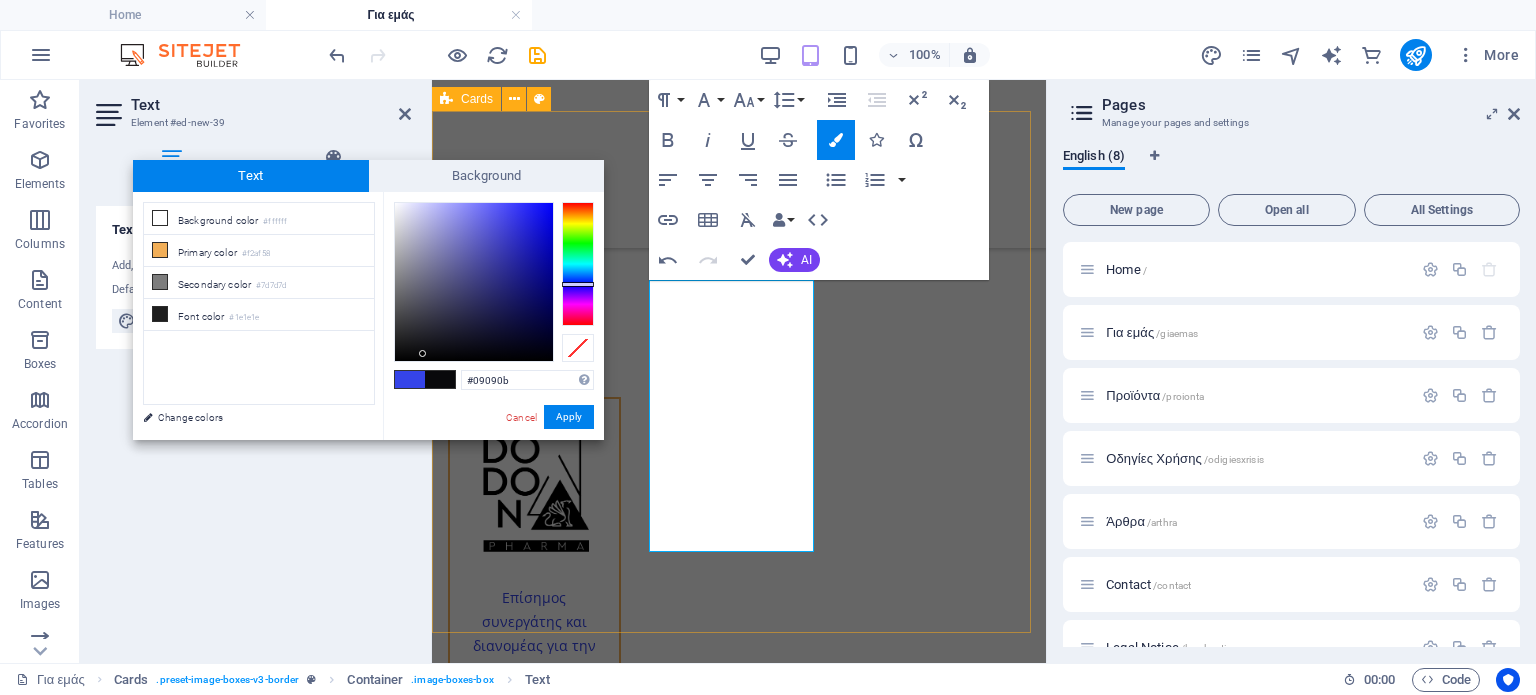 click on "Επίσημος συνεργάτης και διανομέας για την [COUNTRY] ​ Παγκόσμιος ιδιοκτήτης και κατασκευαστής του Asonor. Οι εγκαταστάσεις παραγωγής και οι αποθήκες με GMP βρίσκονται στη [COUNTRY], την [COUNTRY] και τη [COUNTRY]." at bounding box center [739, 750] 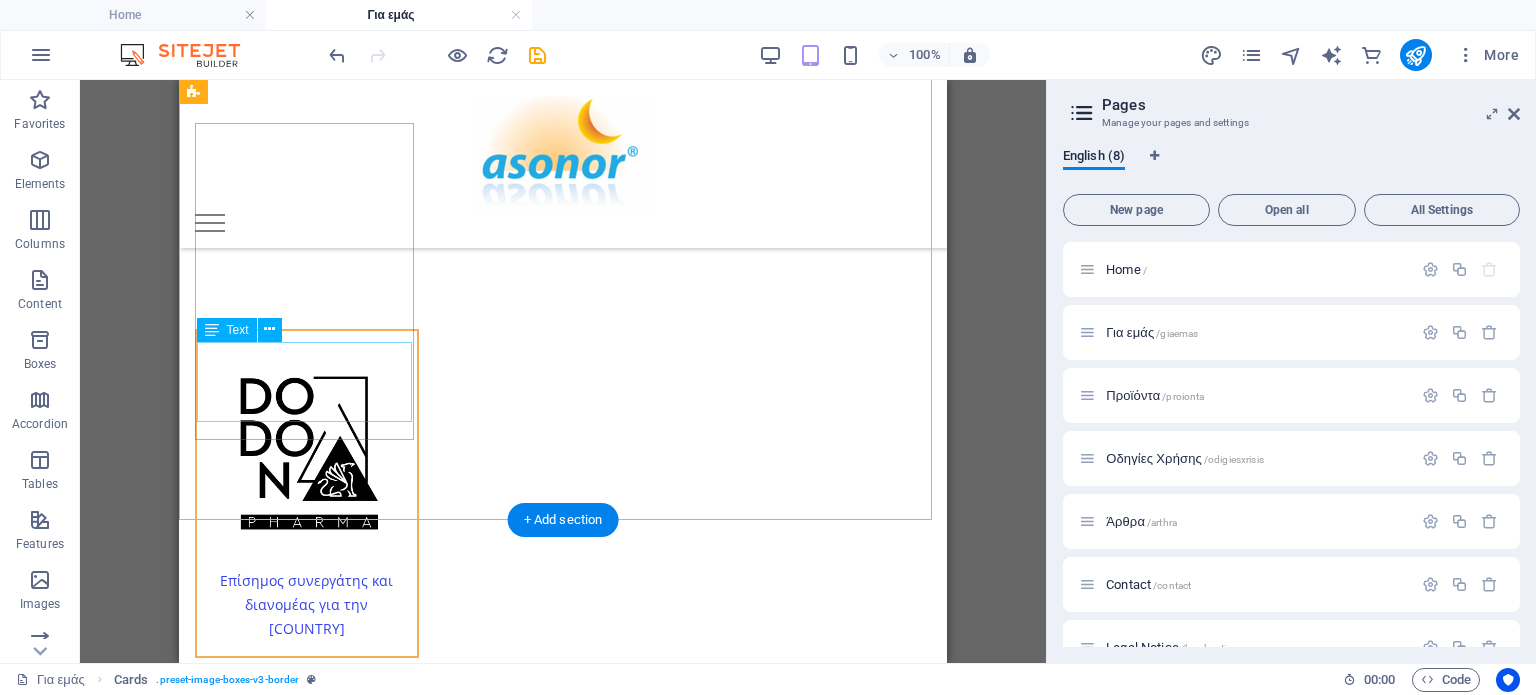 click on "Επίσημος συνεργάτης και διανομέας για την [COUNTRY]" at bounding box center (307, 604) 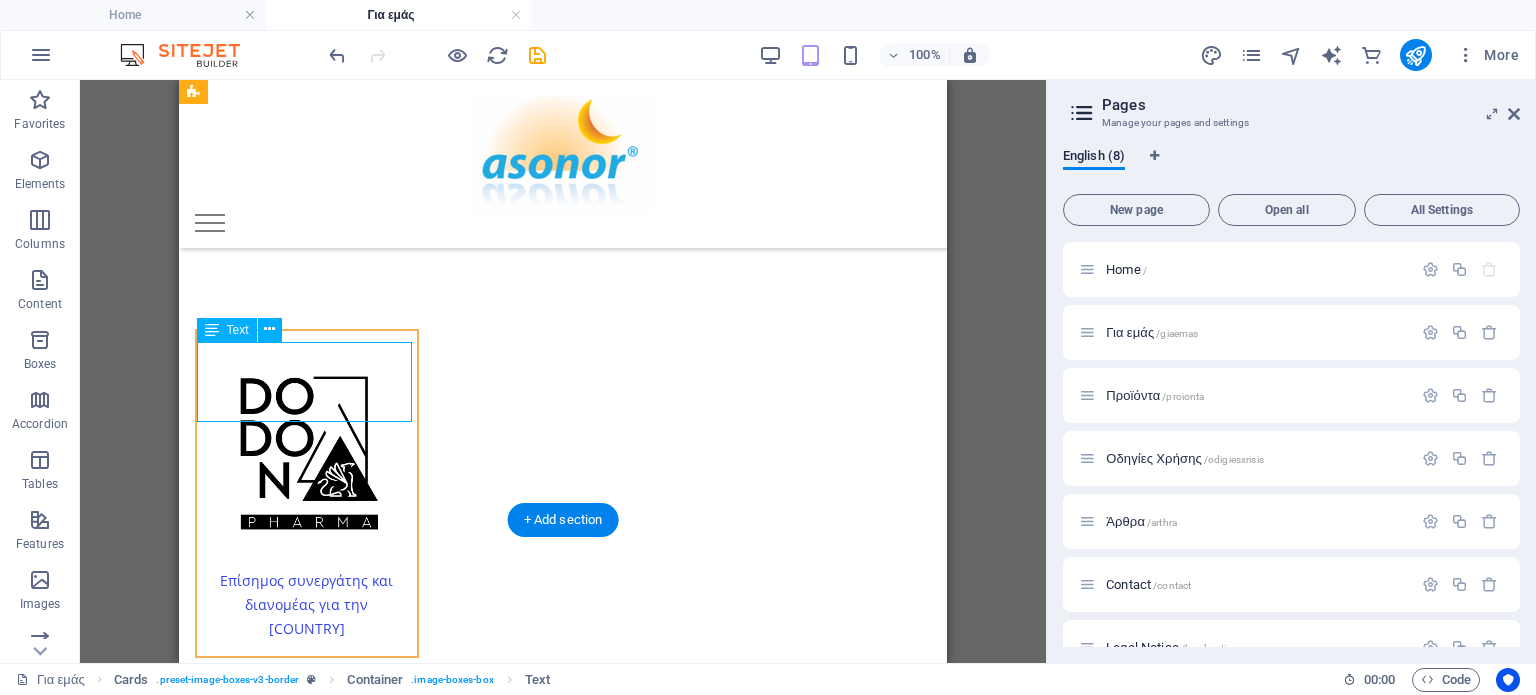 click on "Επίσημος συνεργάτης και διανομέας για την [COUNTRY]" at bounding box center [307, 604] 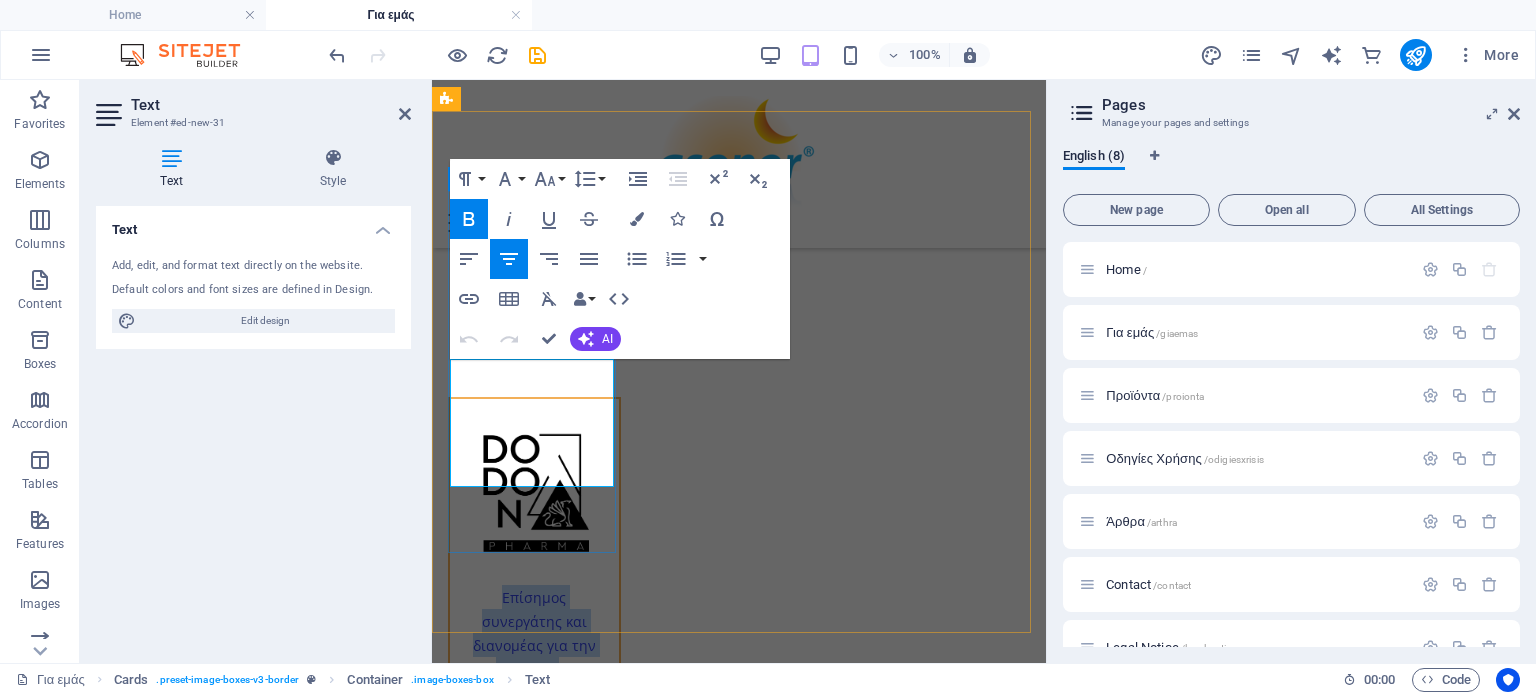 drag, startPoint x: 556, startPoint y: 463, endPoint x: 476, endPoint y: 379, distance: 116 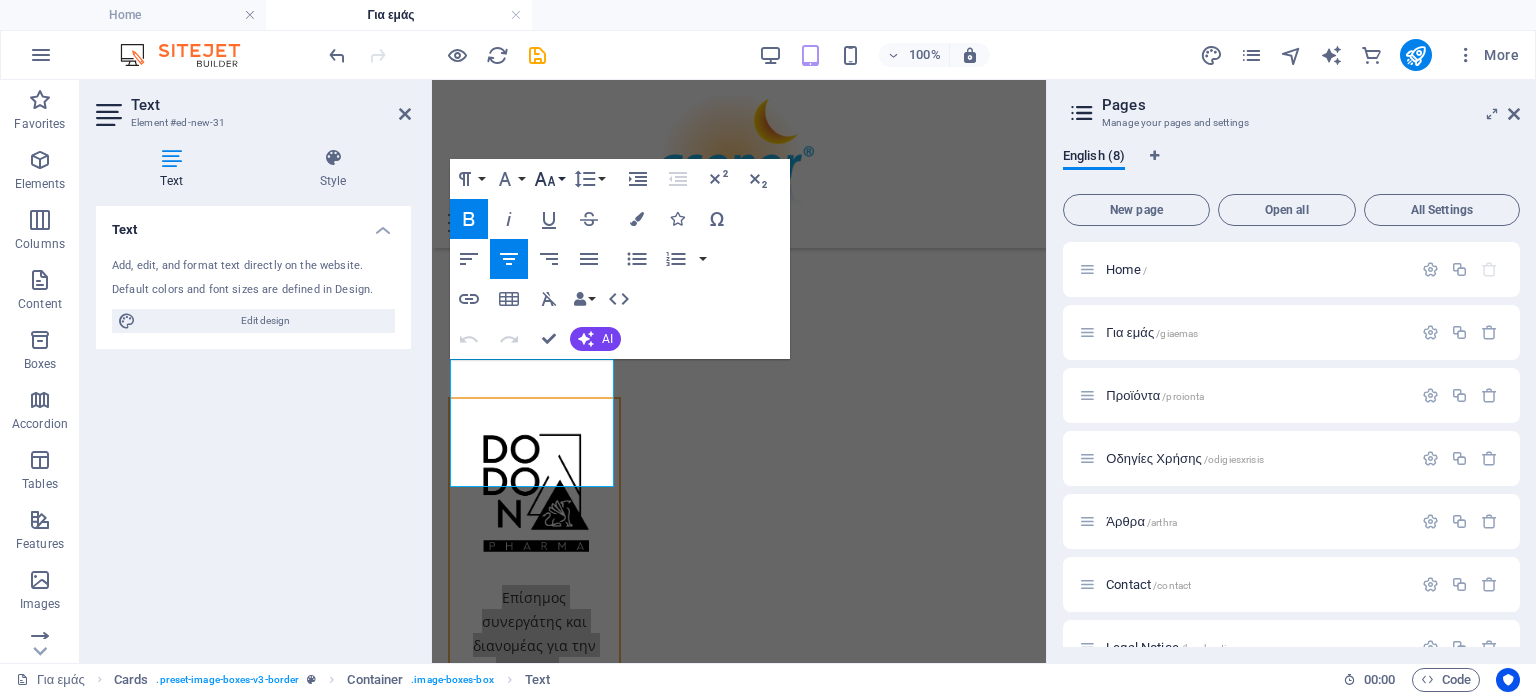 click on "Font Size" at bounding box center [549, 179] 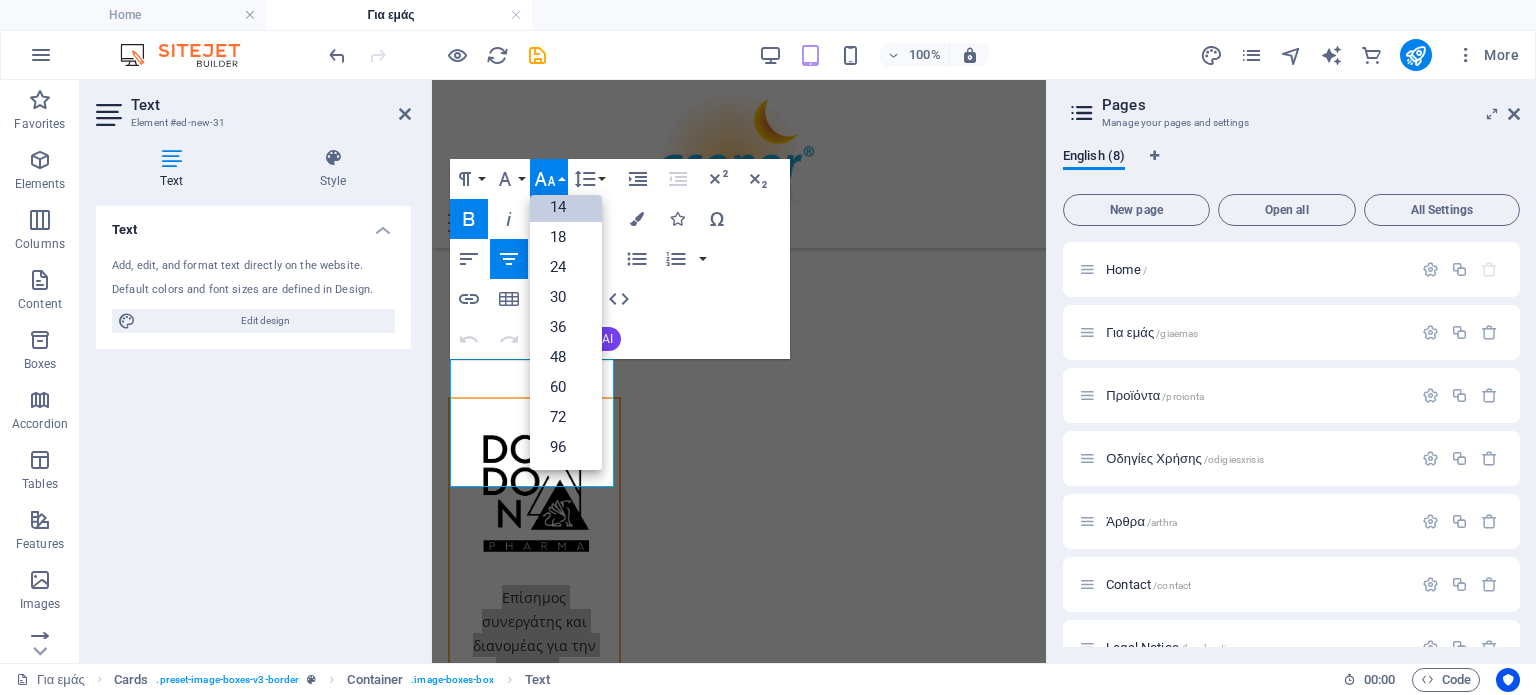 scroll, scrollTop: 160, scrollLeft: 0, axis: vertical 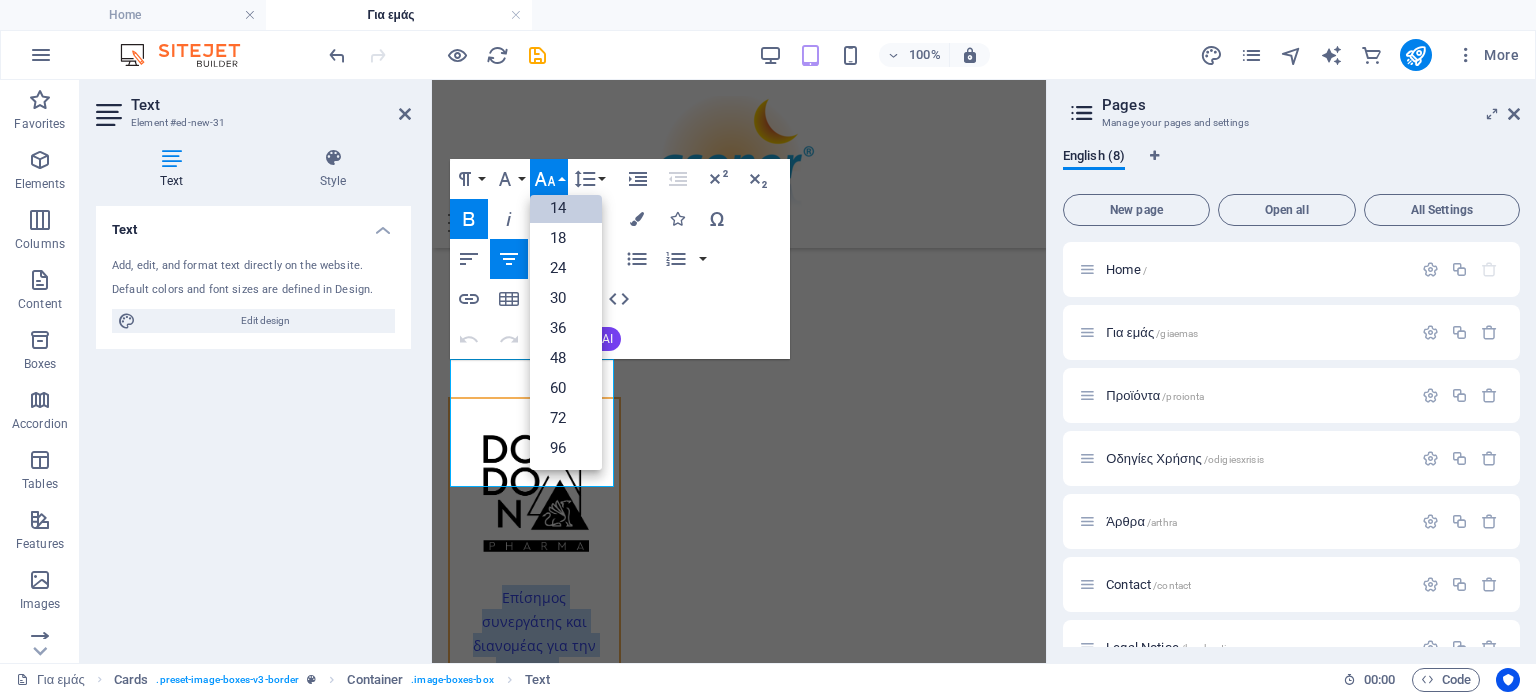 click on "14" at bounding box center (566, 208) 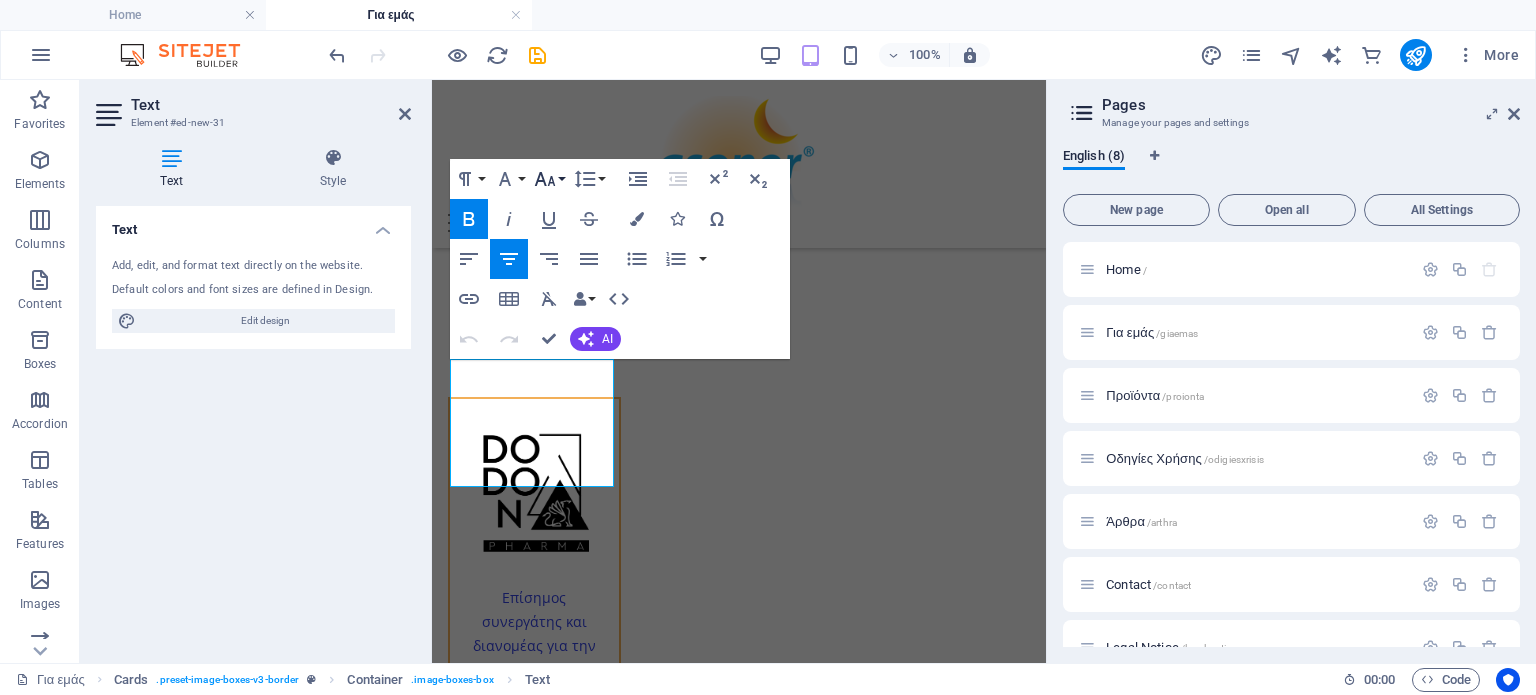 click on "Font Size" at bounding box center [549, 179] 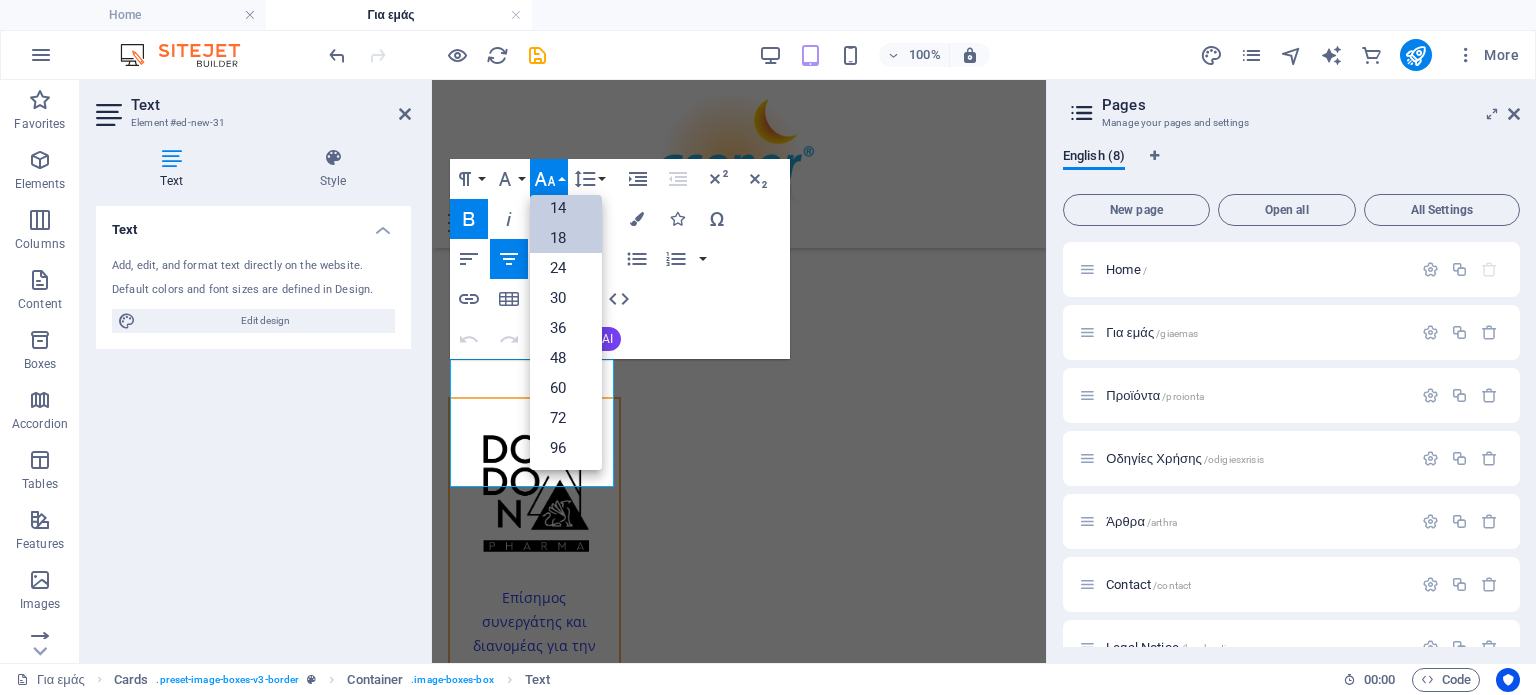 click on "18" at bounding box center [566, 238] 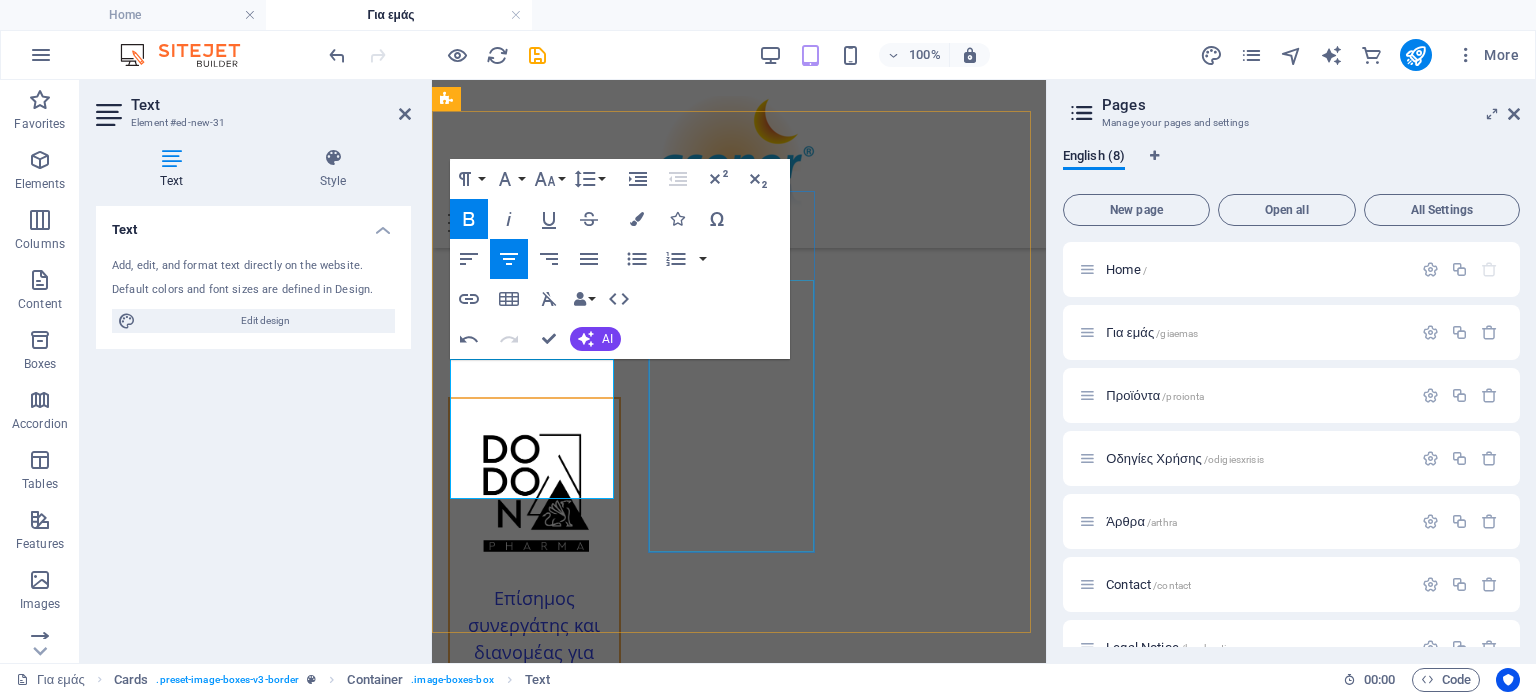 click on "Παγκόσμιος ιδιοκτήτης και κατασκευαστής του Asonor. Οι εγκαταστάσεις παραγωγής και οι αποθήκες με GMP βρίσκονται στη [COUNTRY], την [COUNTRY] και τη [COUNTRY]." at bounding box center (534, 966) 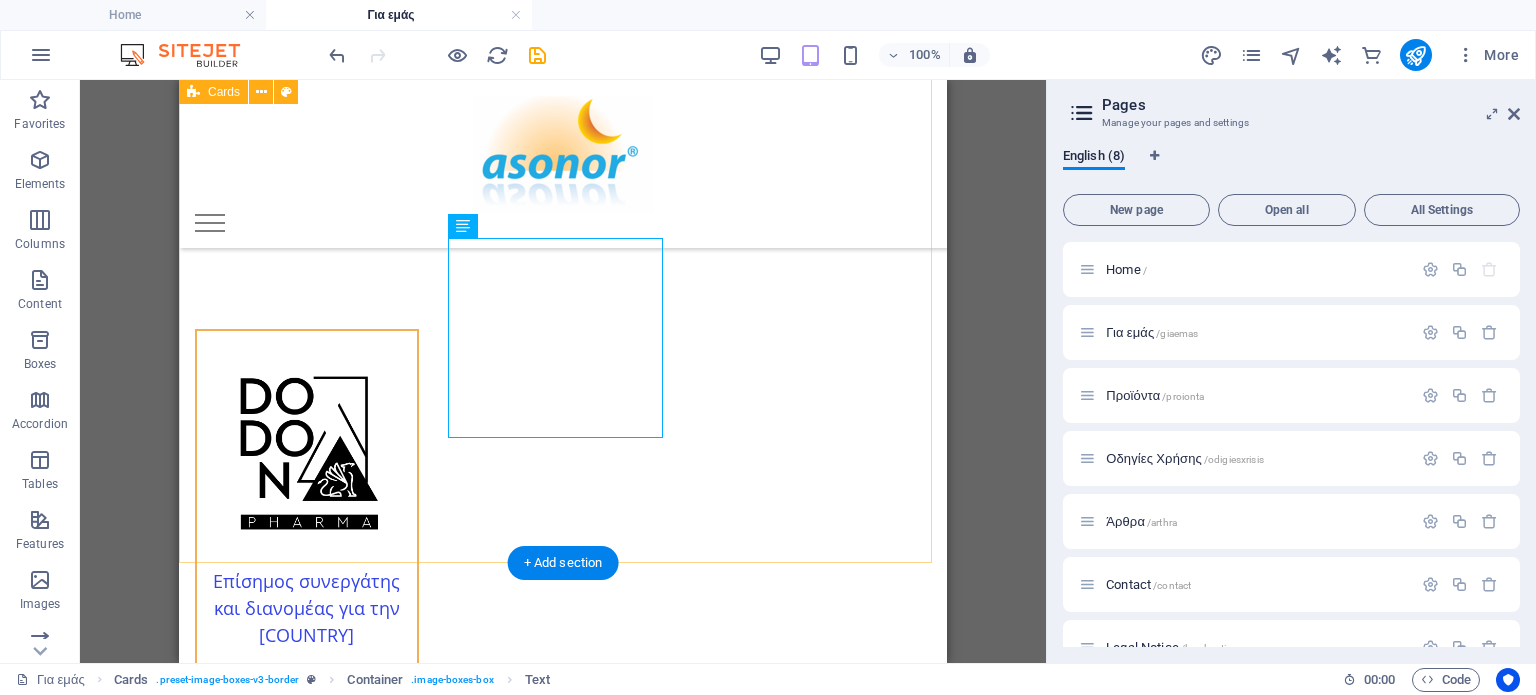 click on "Επίσημος συνεργάτης και διανομέας για την [COUNTRY] ​ Παγκόσμιος ιδιοκτήτης και κατασκευαστής του Asonor. Οι εγκαταστάσεις παραγωγής και οι αποθήκες με GMP βρίσκονται στη [COUNTRY], την [COUNTRY] και τη [COUNTRY]." at bounding box center (563, 666) 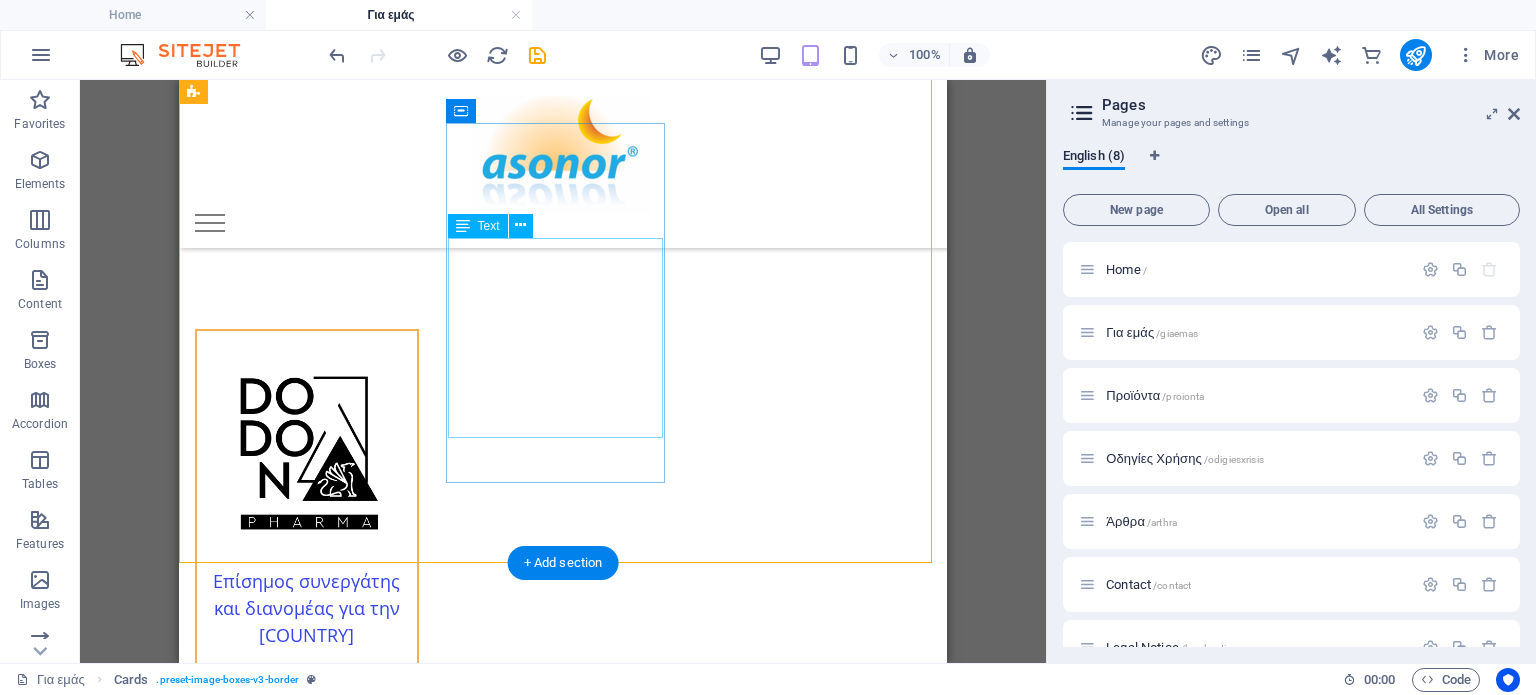 click on "Παγκόσμιος ιδιοκτήτης και κατασκευαστής του Asonor. Οι εγκαταστάσεις παραγωγής και οι αποθήκες με GMP βρίσκονται στη [COUNTRY], την [COUNTRY] και τη [COUNTRY]." at bounding box center [307, 901] 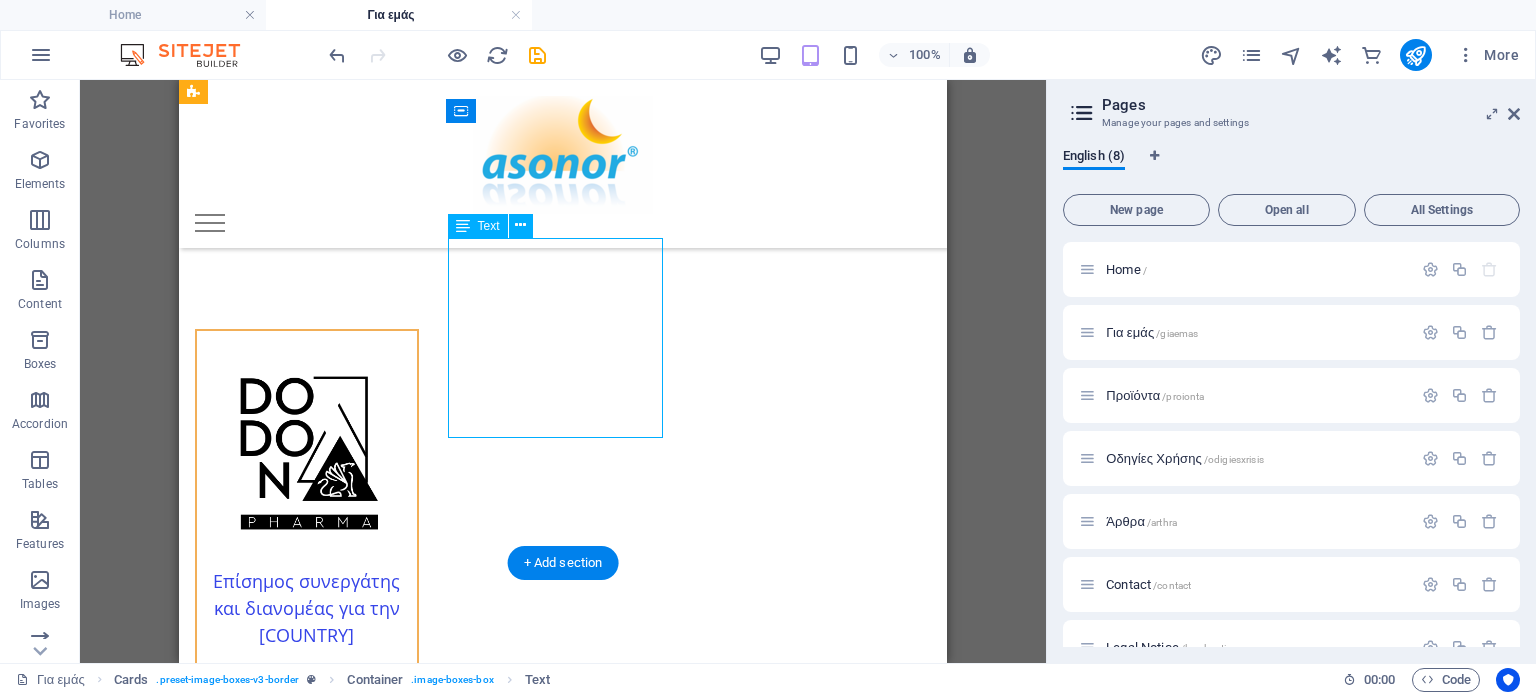 click on "Παγκόσμιος ιδιοκτήτης και κατασκευαστής του Asonor. Οι εγκαταστάσεις παραγωγής και οι αποθήκες με GMP βρίσκονται στη [COUNTRY], την [COUNTRY] και τη [COUNTRY]." at bounding box center (307, 901) 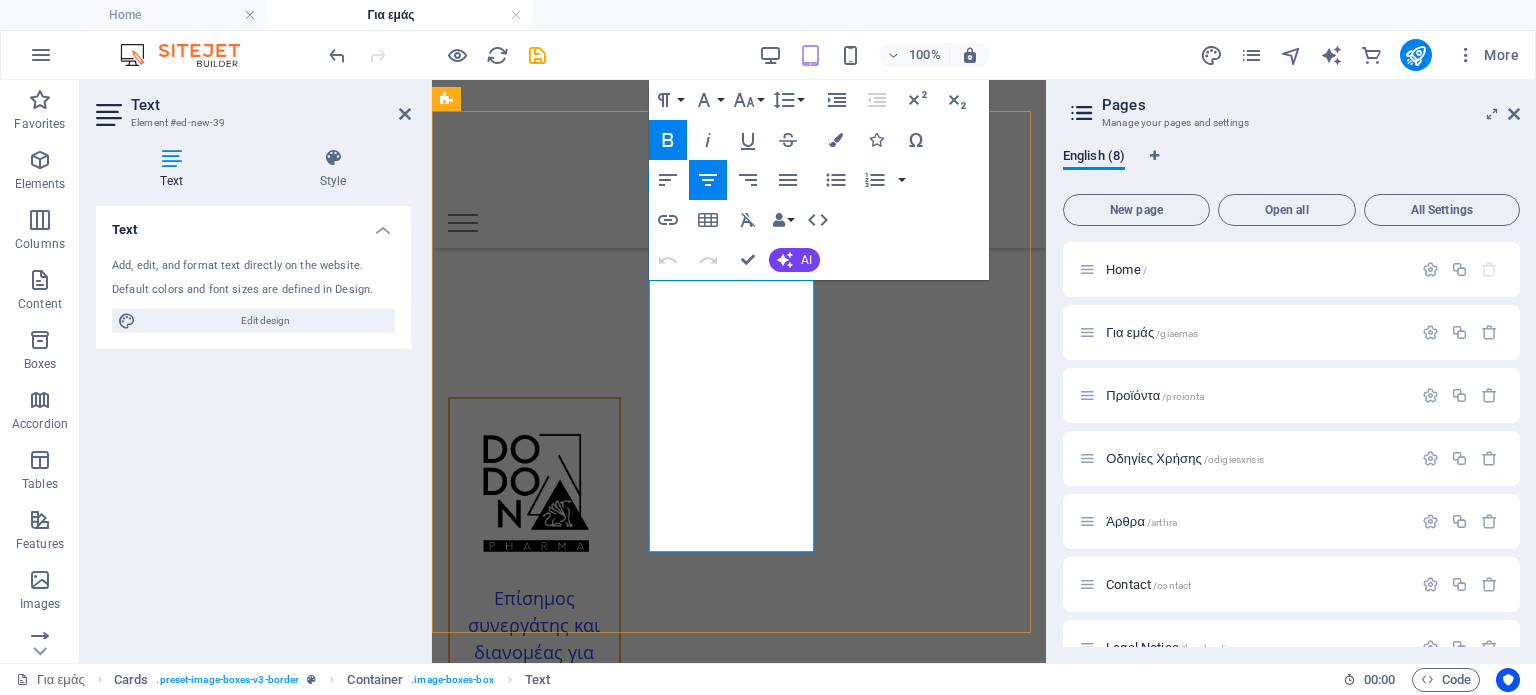 drag, startPoint x: 780, startPoint y: 525, endPoint x: 686, endPoint y: 287, distance: 255.8906 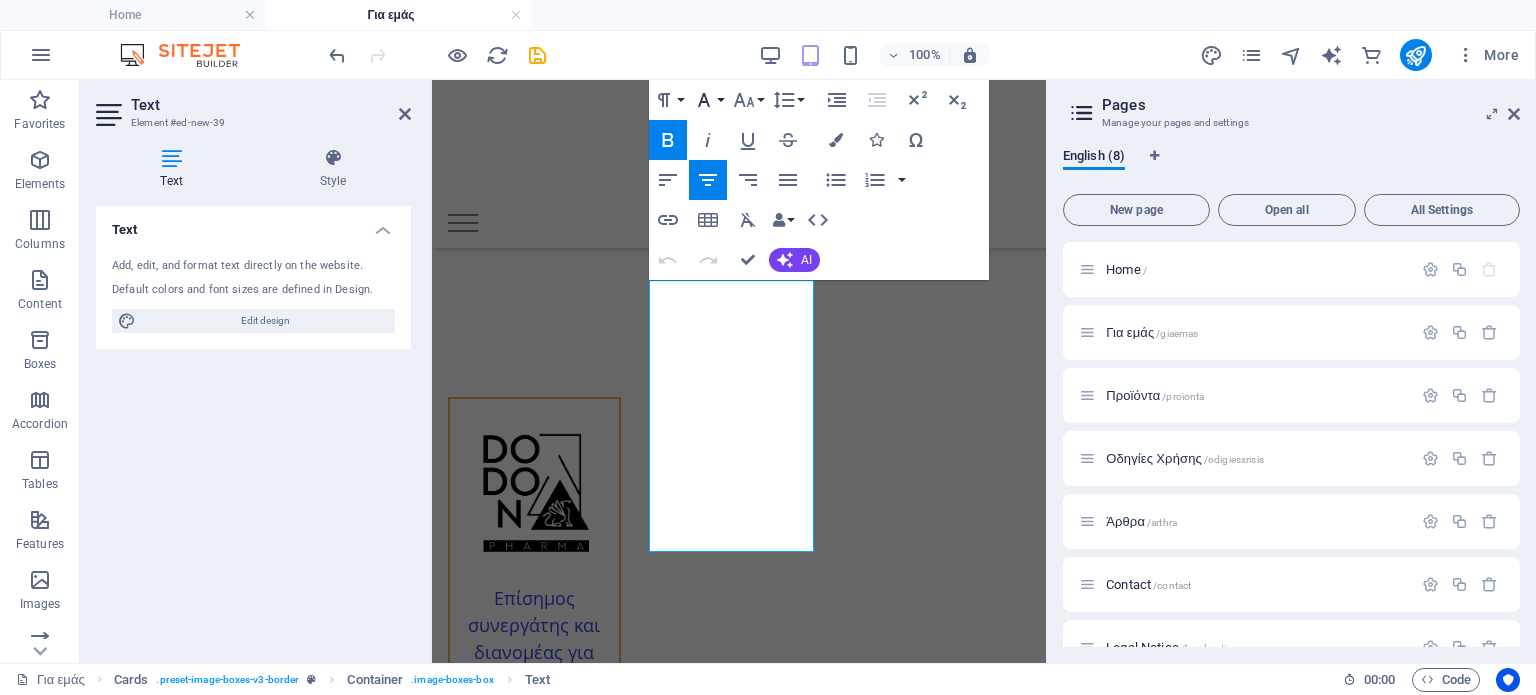 click on "Font Family" at bounding box center [708, 100] 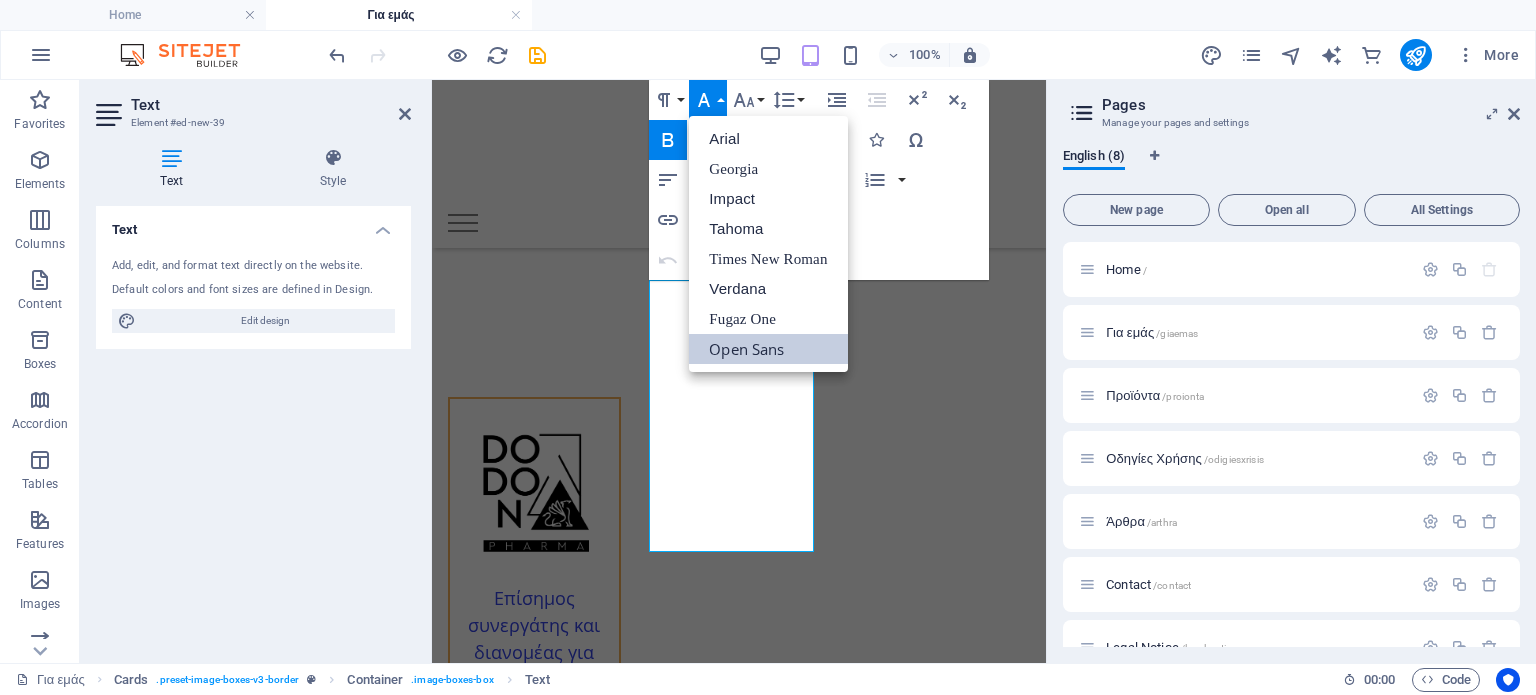 scroll, scrollTop: 0, scrollLeft: 0, axis: both 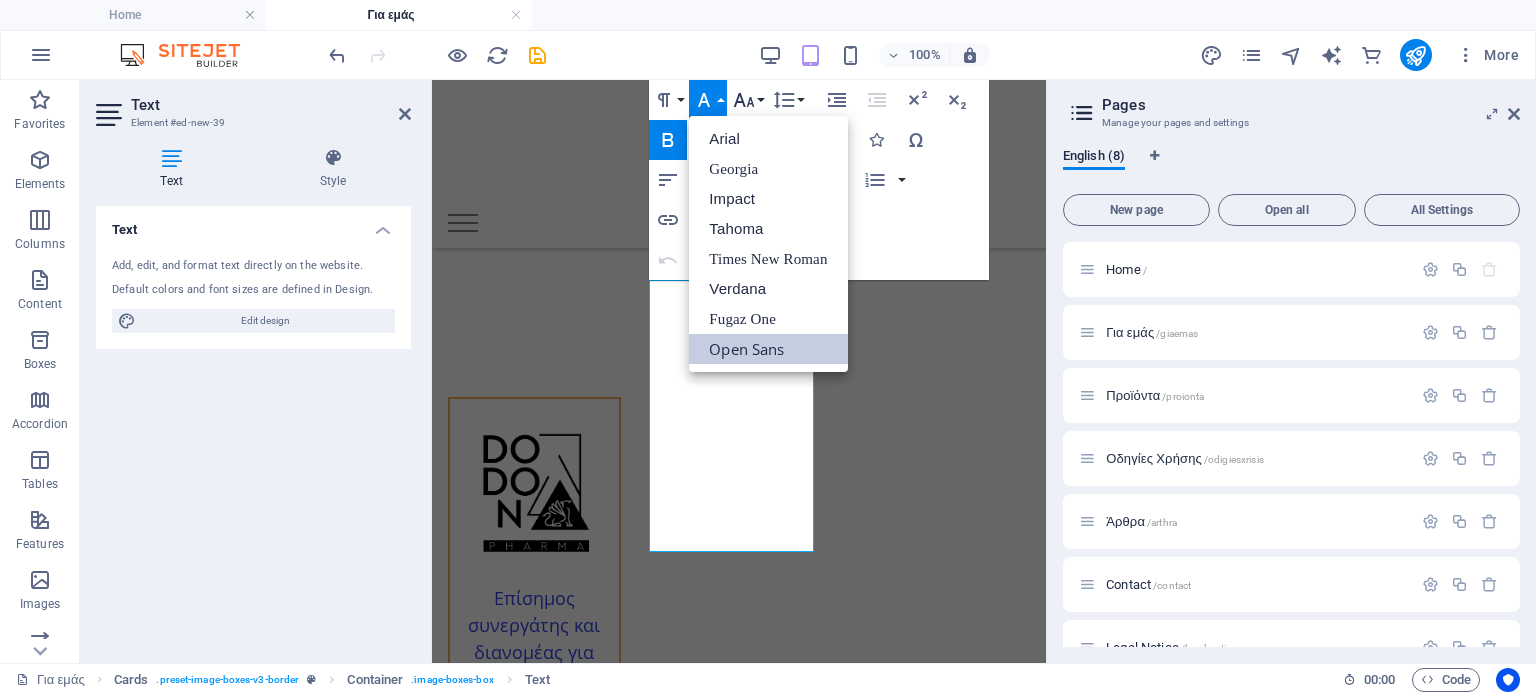 click on "Font Size" at bounding box center [748, 100] 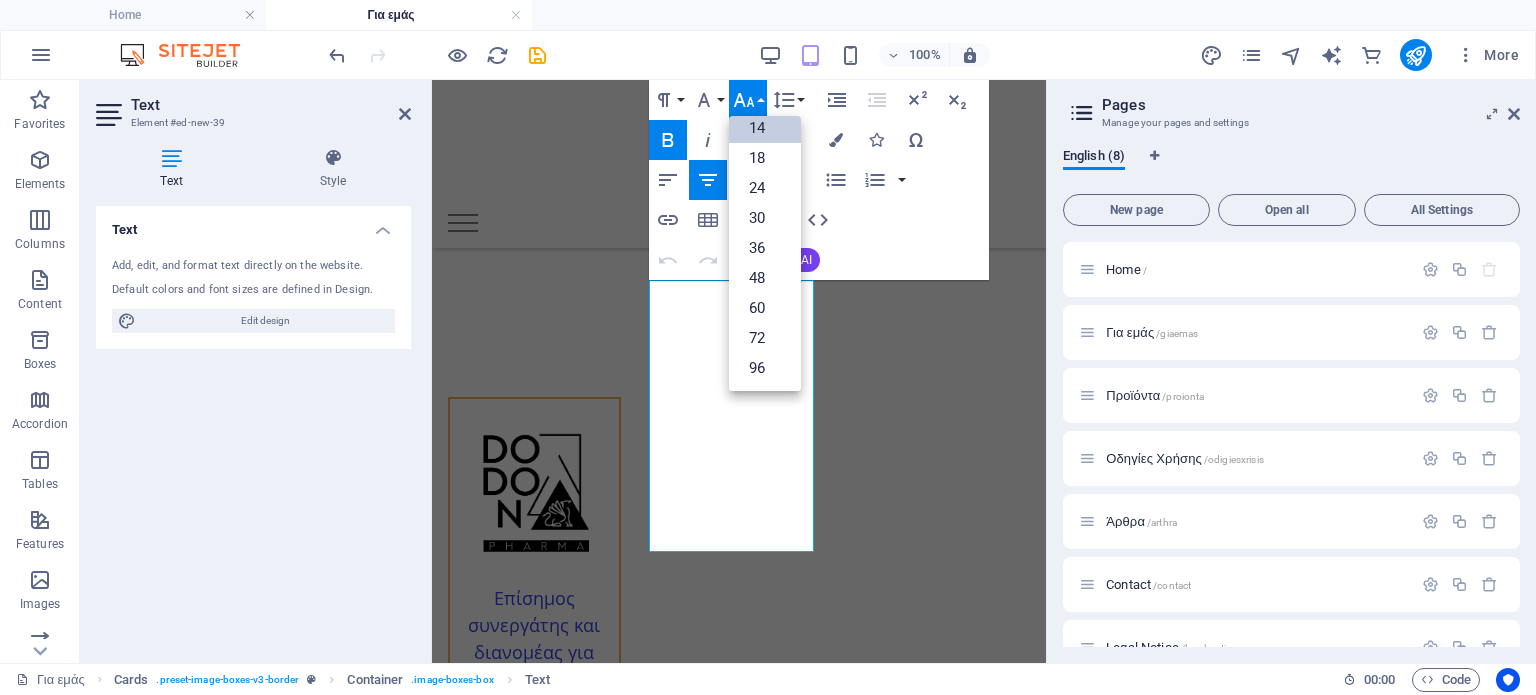 scroll, scrollTop: 160, scrollLeft: 0, axis: vertical 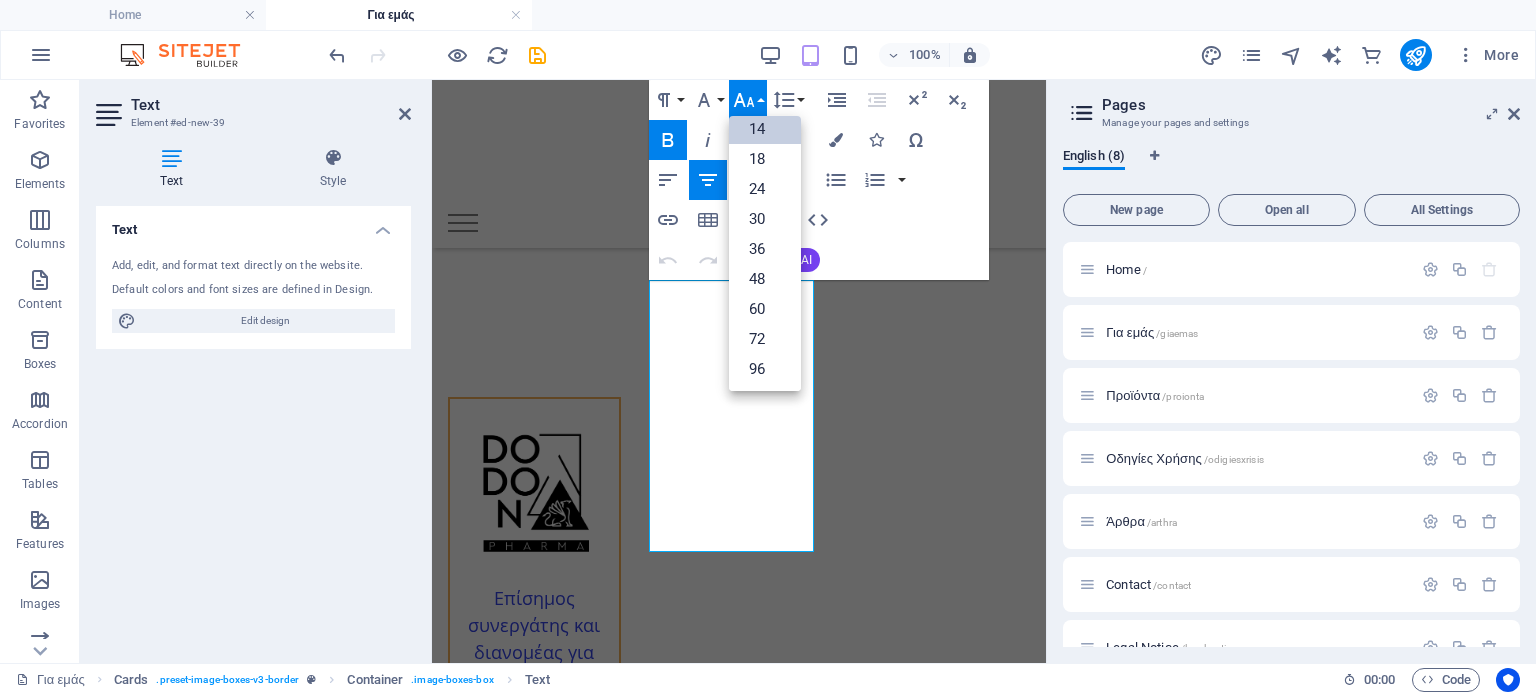 click on "14" at bounding box center [765, 129] 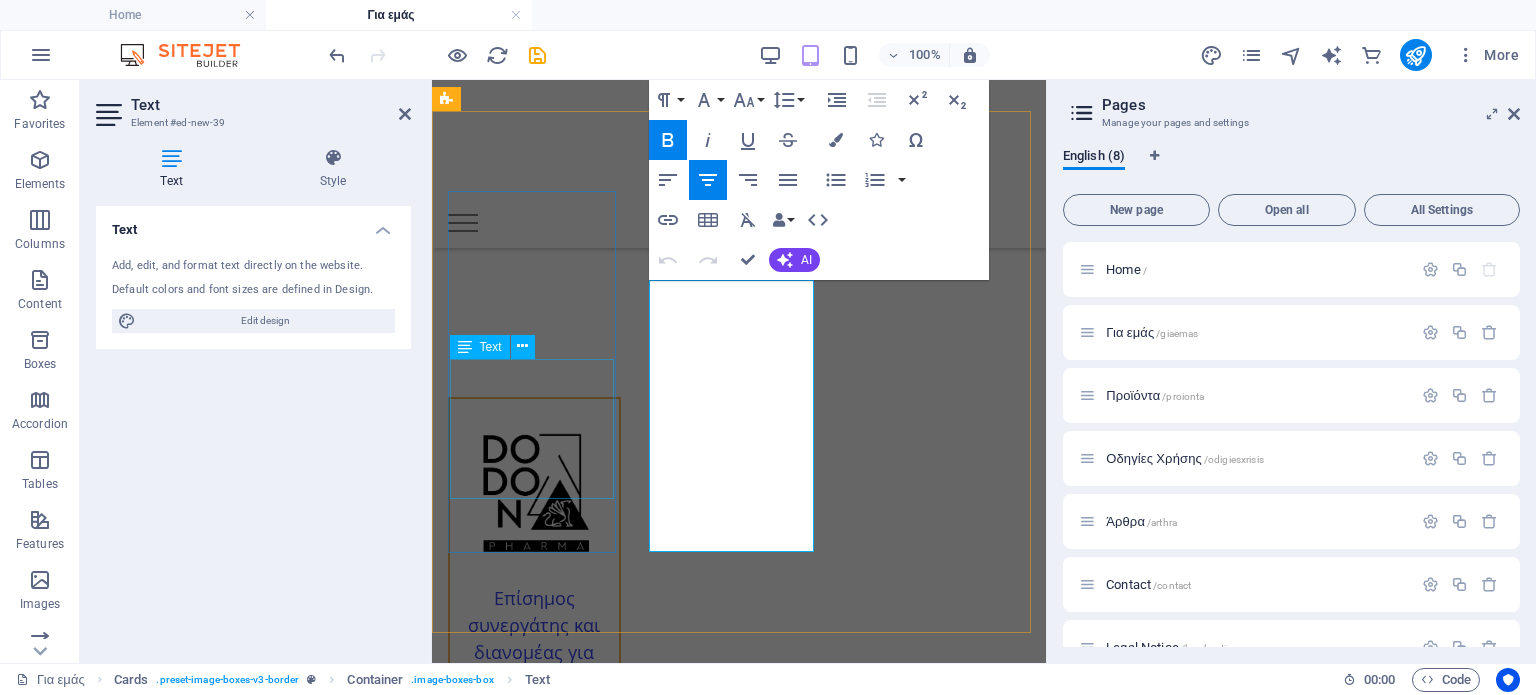 click on "Επίσημος συνεργάτης και διανομέας για την [COUNTRY]" at bounding box center (534, 639) 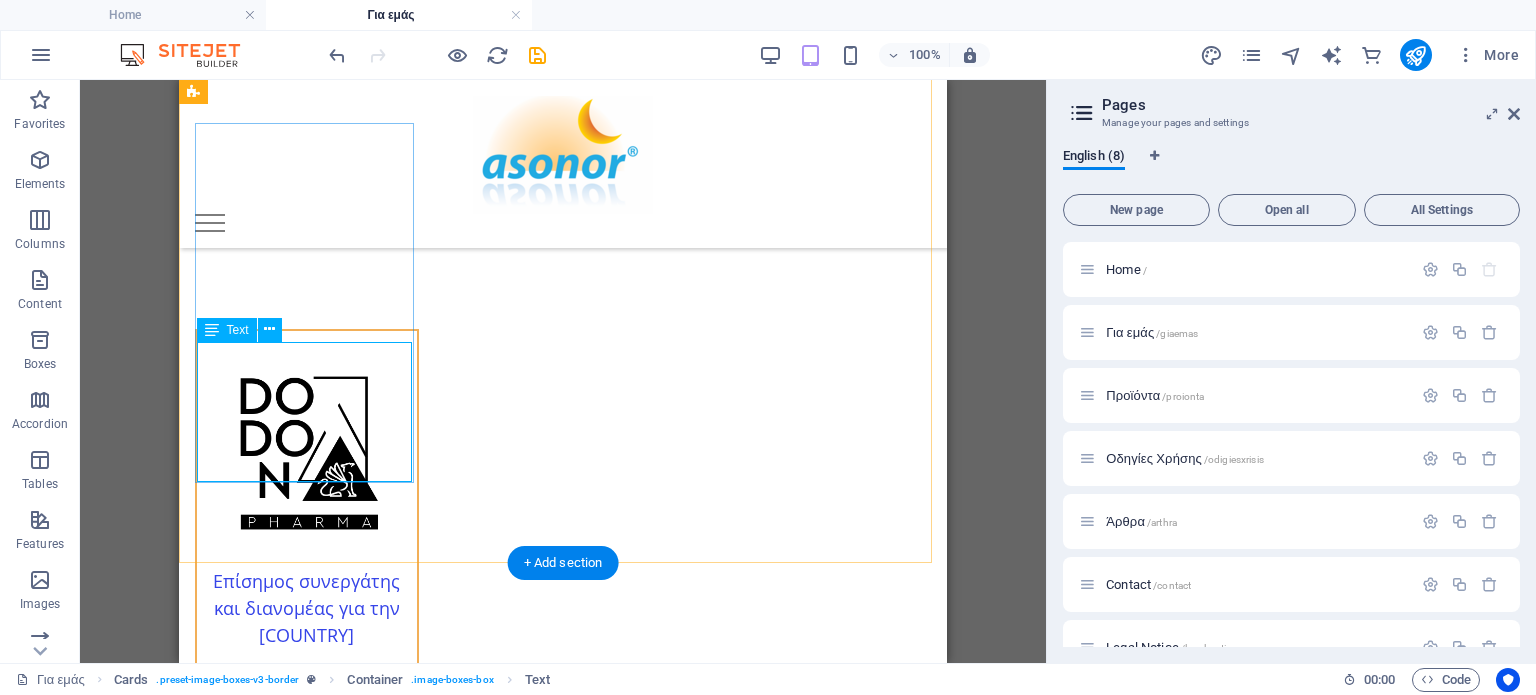 click on "Επίσημος συνεργάτης και διανομέας για την [COUNTRY]" at bounding box center [307, 608] 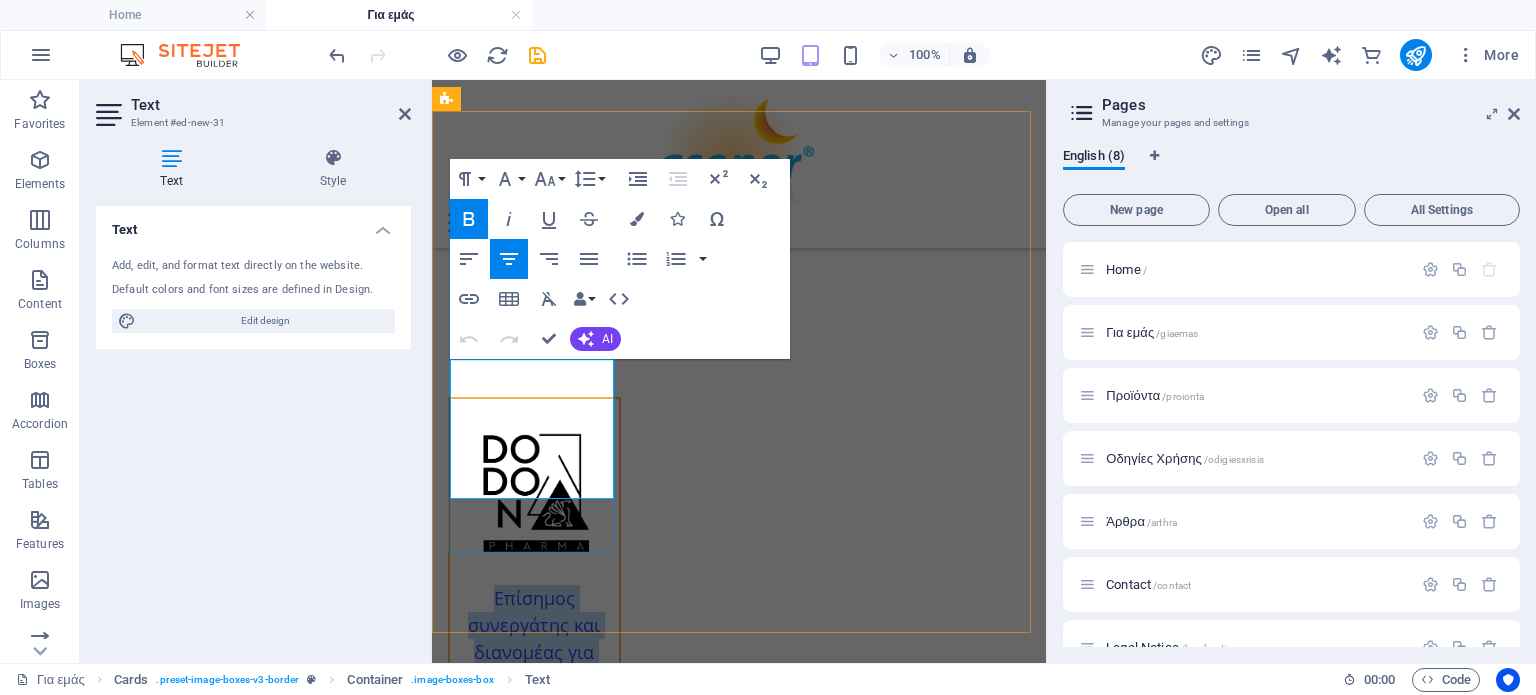 drag, startPoint x: 580, startPoint y: 473, endPoint x: 488, endPoint y: 391, distance: 123.2396 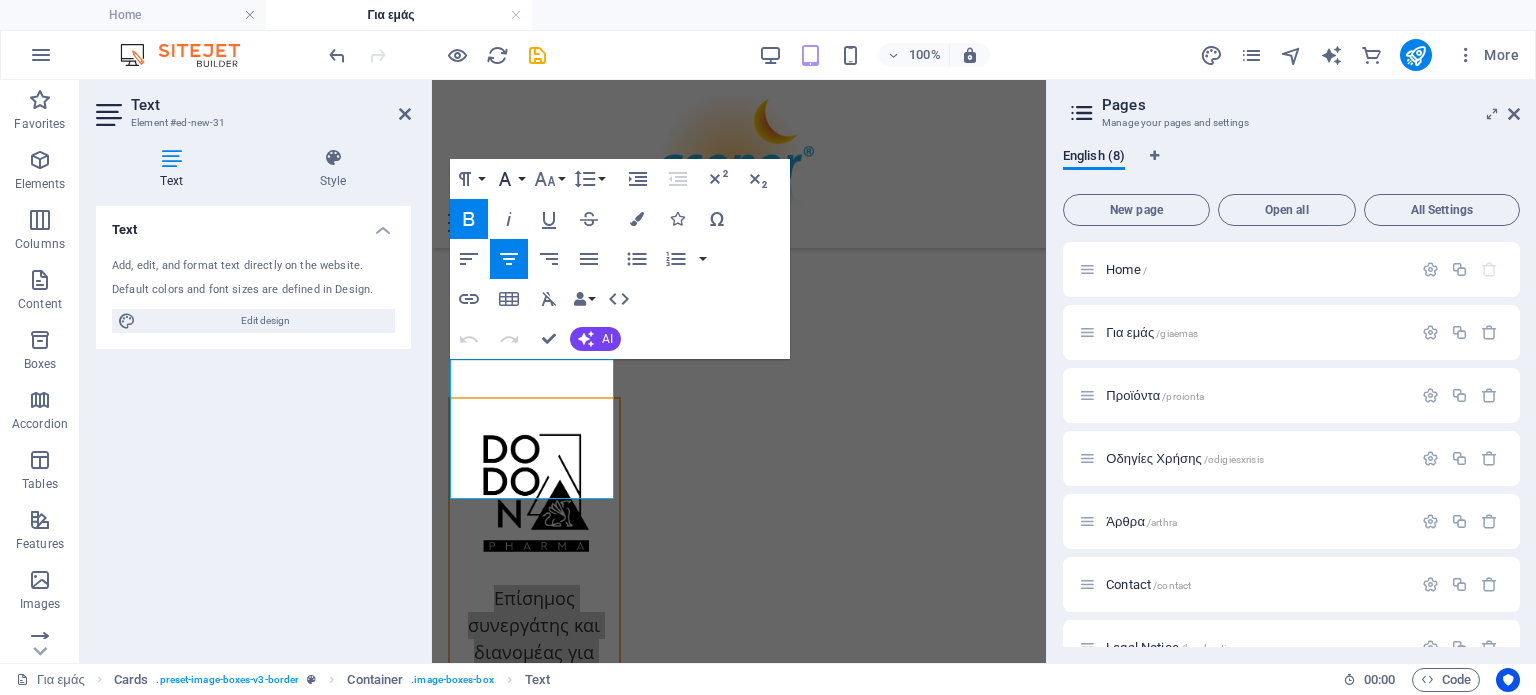 click on "Font Family" at bounding box center [509, 179] 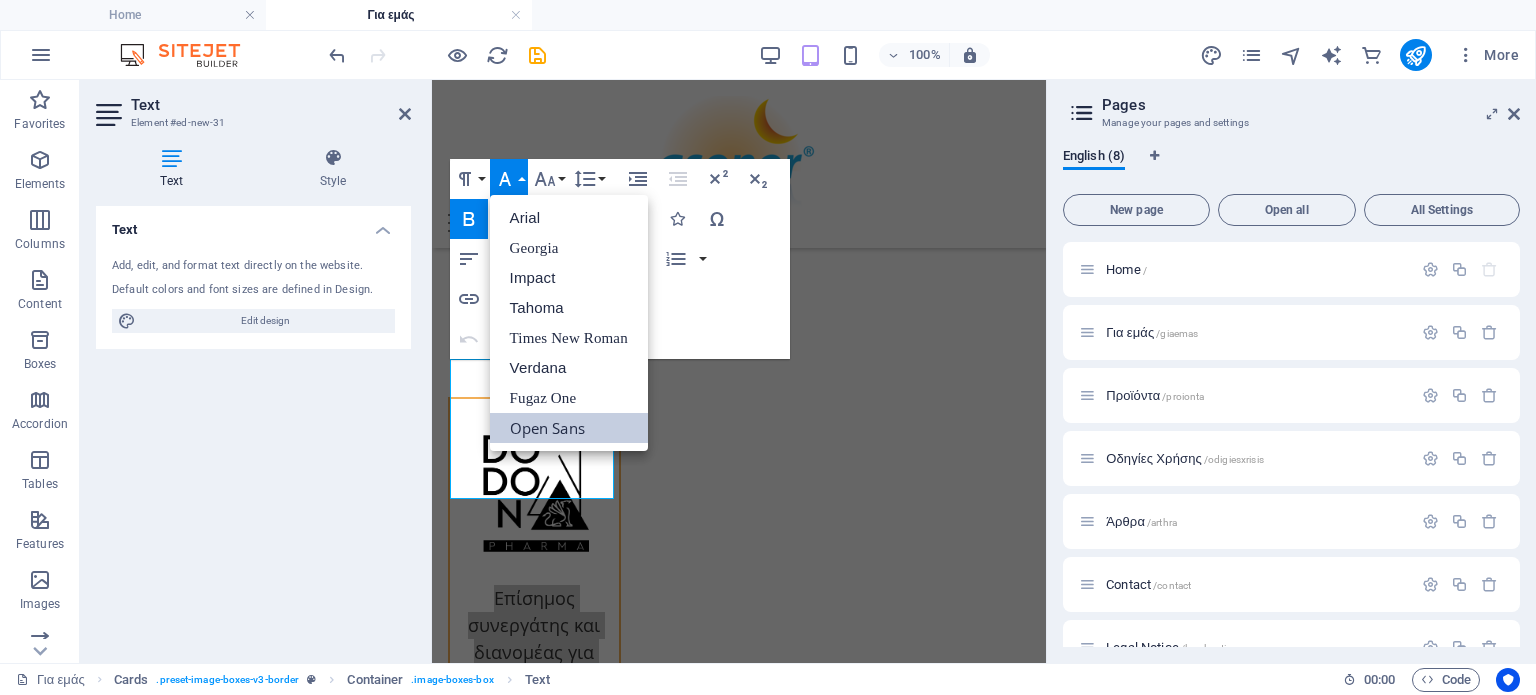 scroll, scrollTop: 0, scrollLeft: 0, axis: both 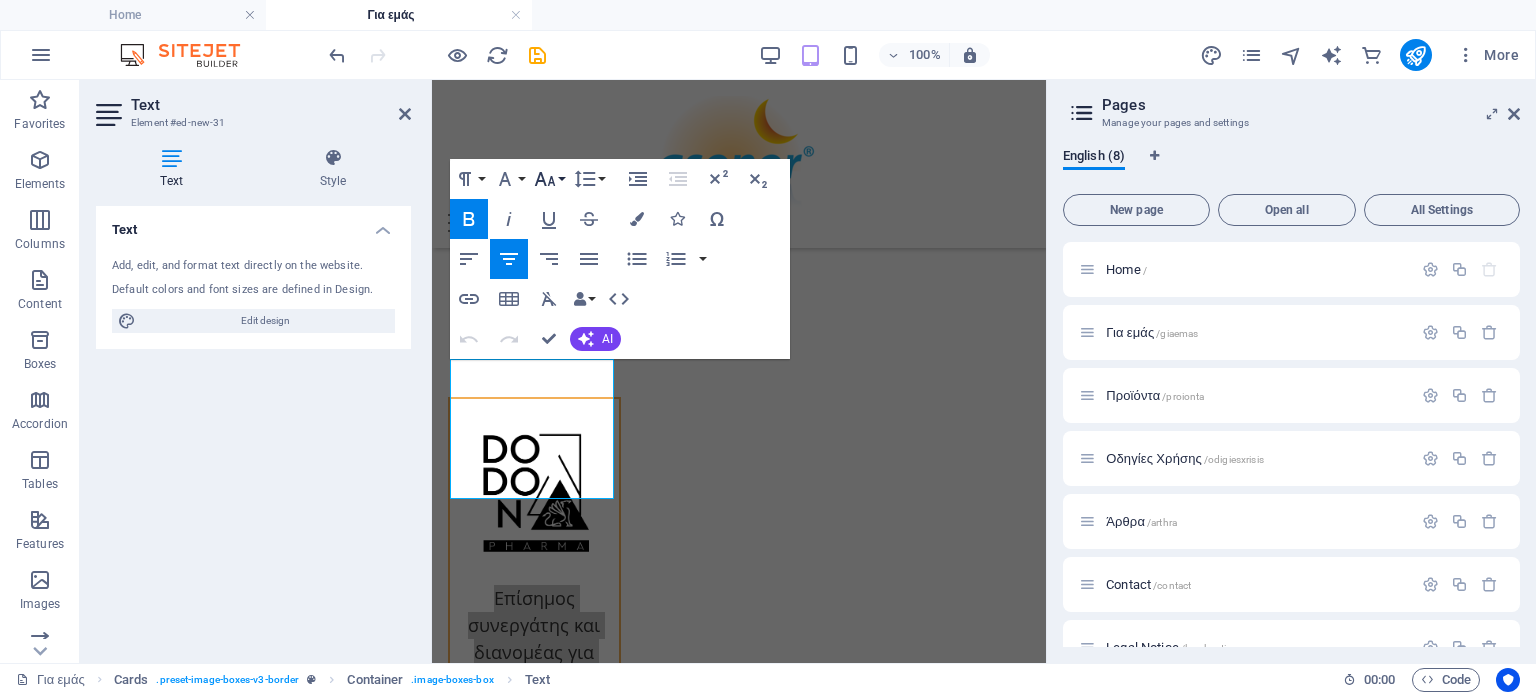 click on "Font Size" at bounding box center [549, 179] 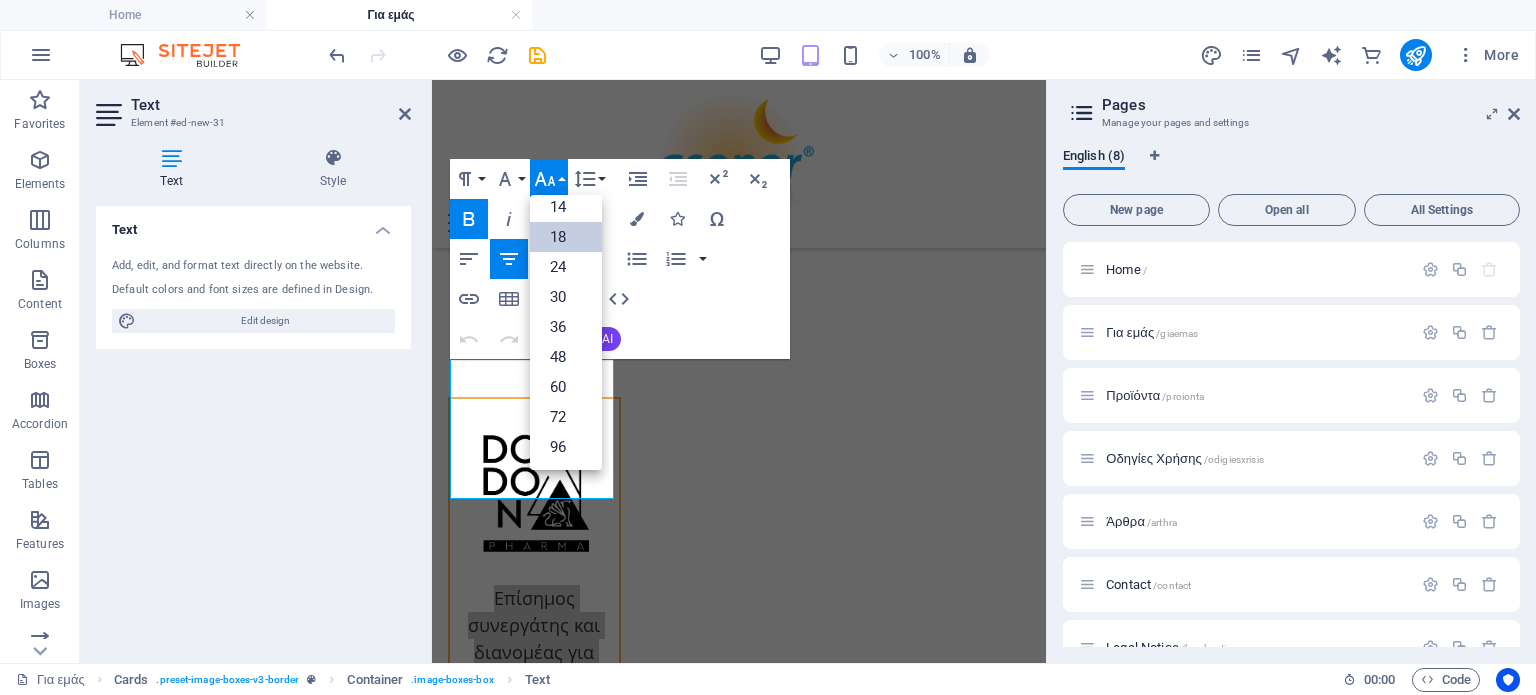 scroll, scrollTop: 160, scrollLeft: 0, axis: vertical 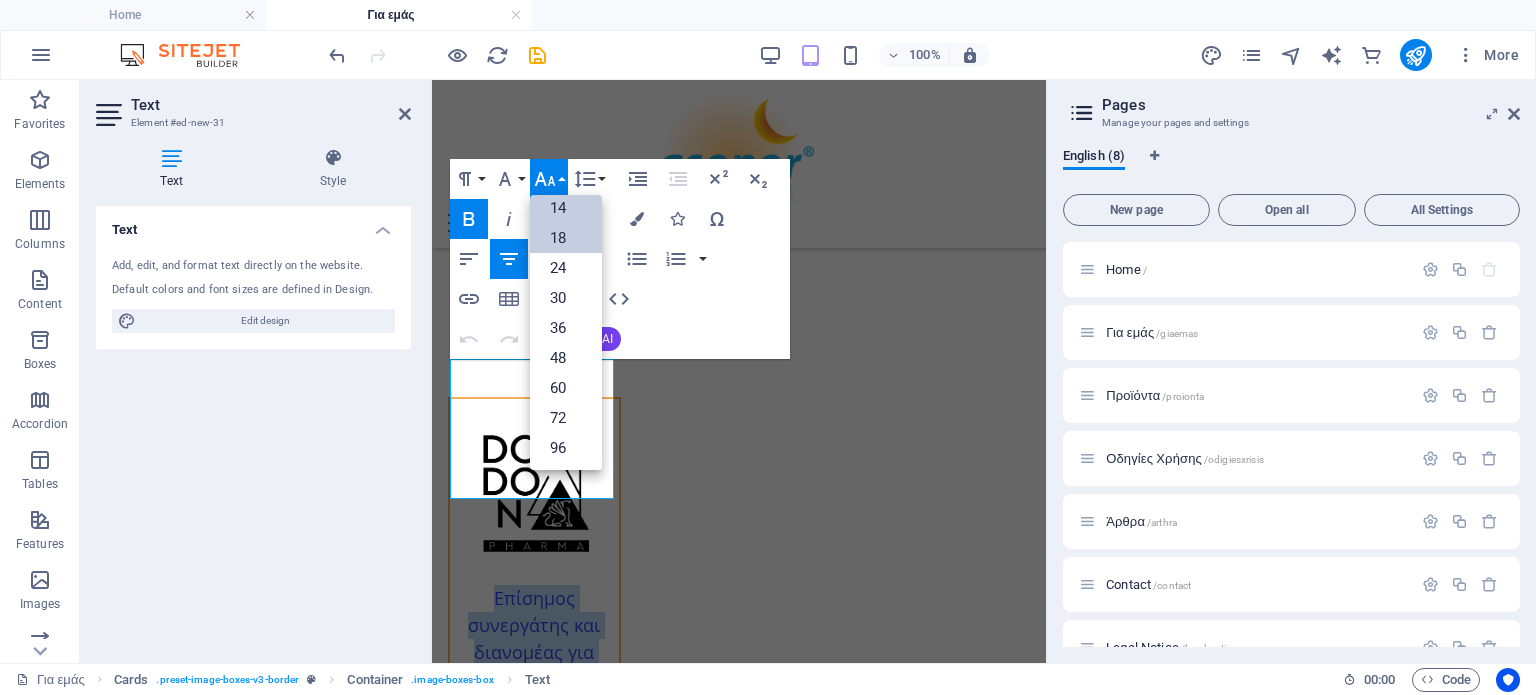 click on "14" at bounding box center [566, 208] 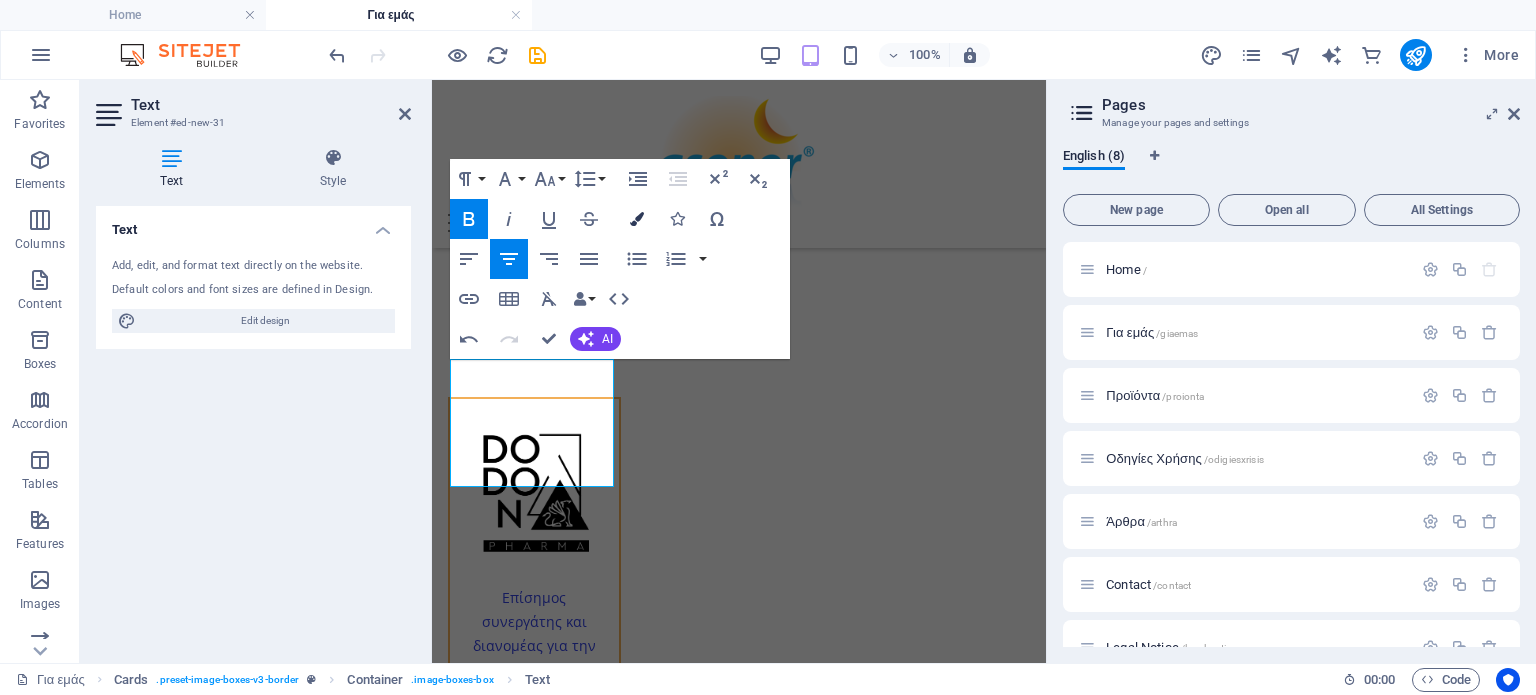 click at bounding box center [637, 219] 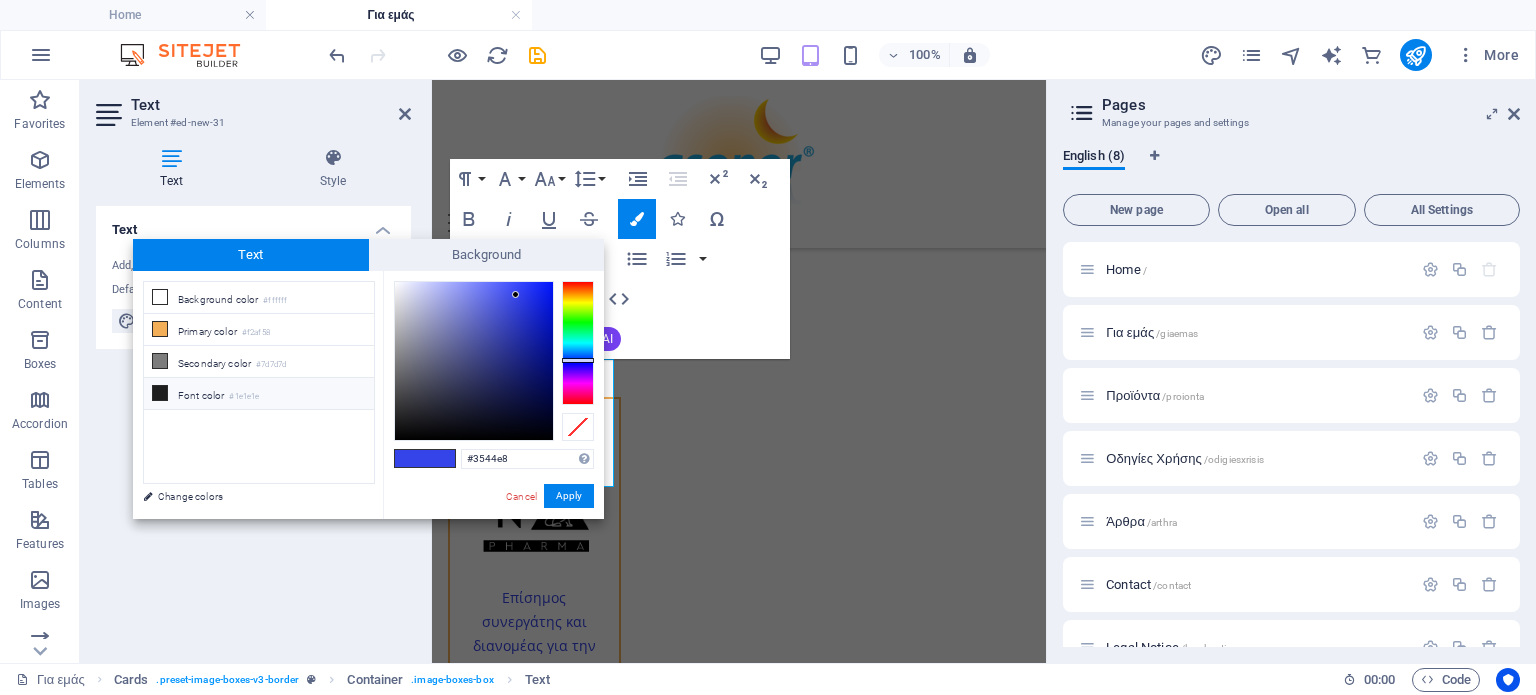 click on "Font color
#1e1e1e" at bounding box center [259, 394] 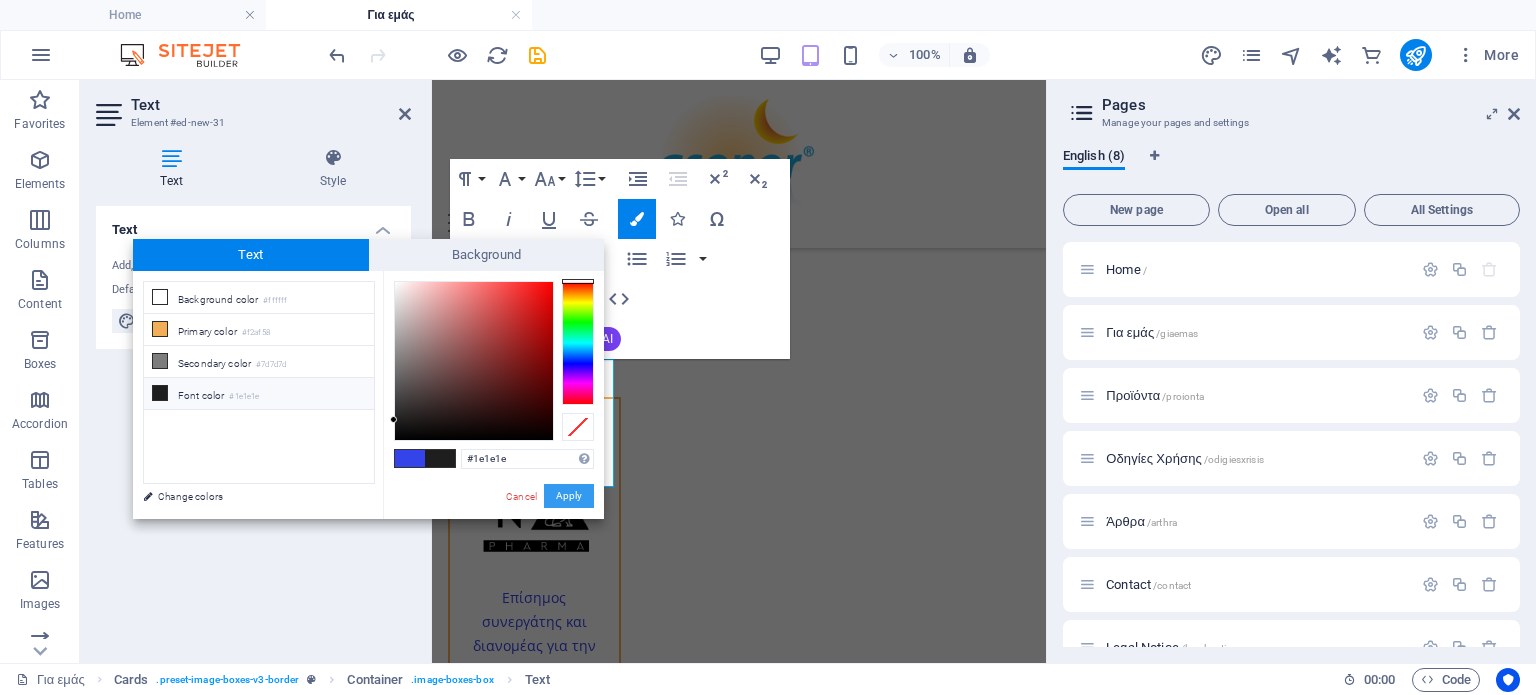 click on "Apply" at bounding box center (569, 496) 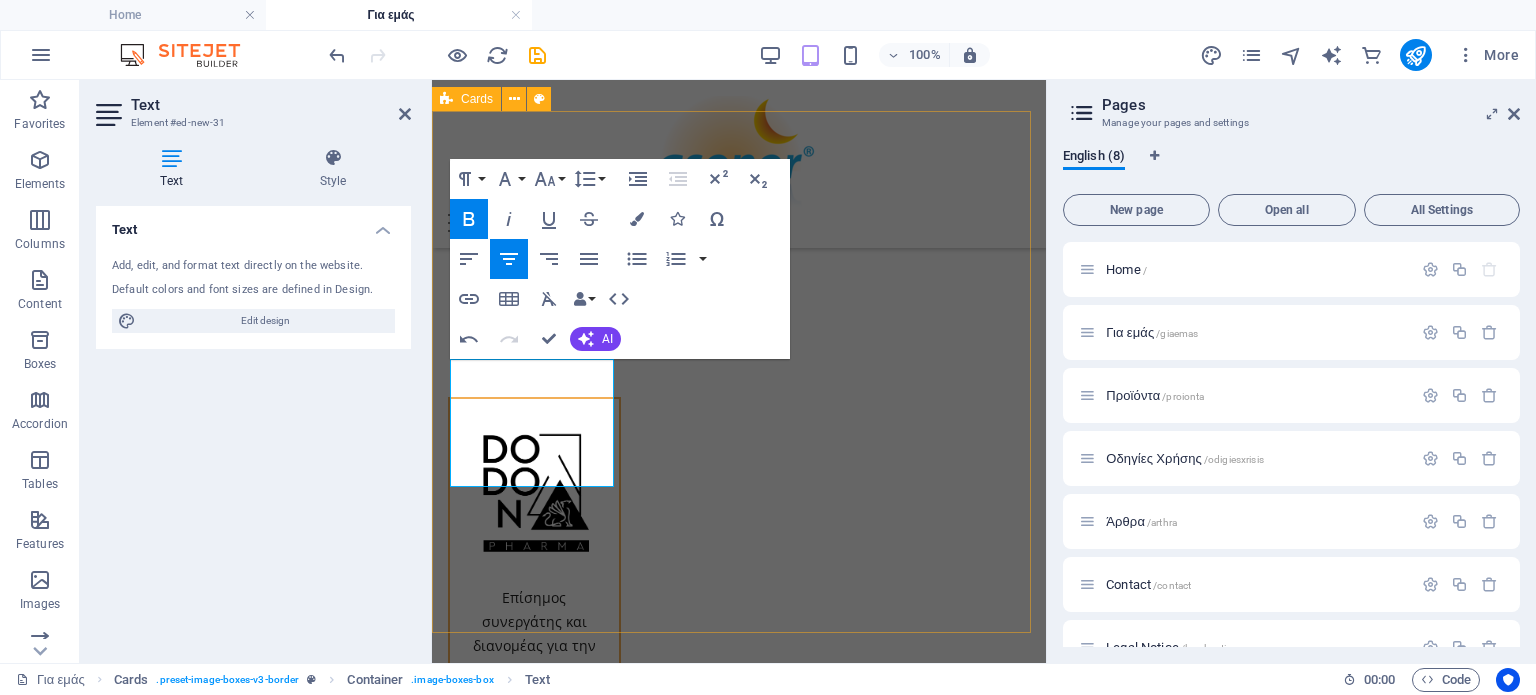 click on "Επίσημος συνεργάτης και διανομέας για την [COUNTRY] ​ Παγκόσμιος ιδιοκτήτης και κατασκευαστής του Asonor. Οι εγκαταστάσεις παραγωγής και οι αποθήκες με GMP βρίσκονται στη [COUNTRY], την [COUNTRY] και τη [COUNTRY]." at bounding box center [739, 750] 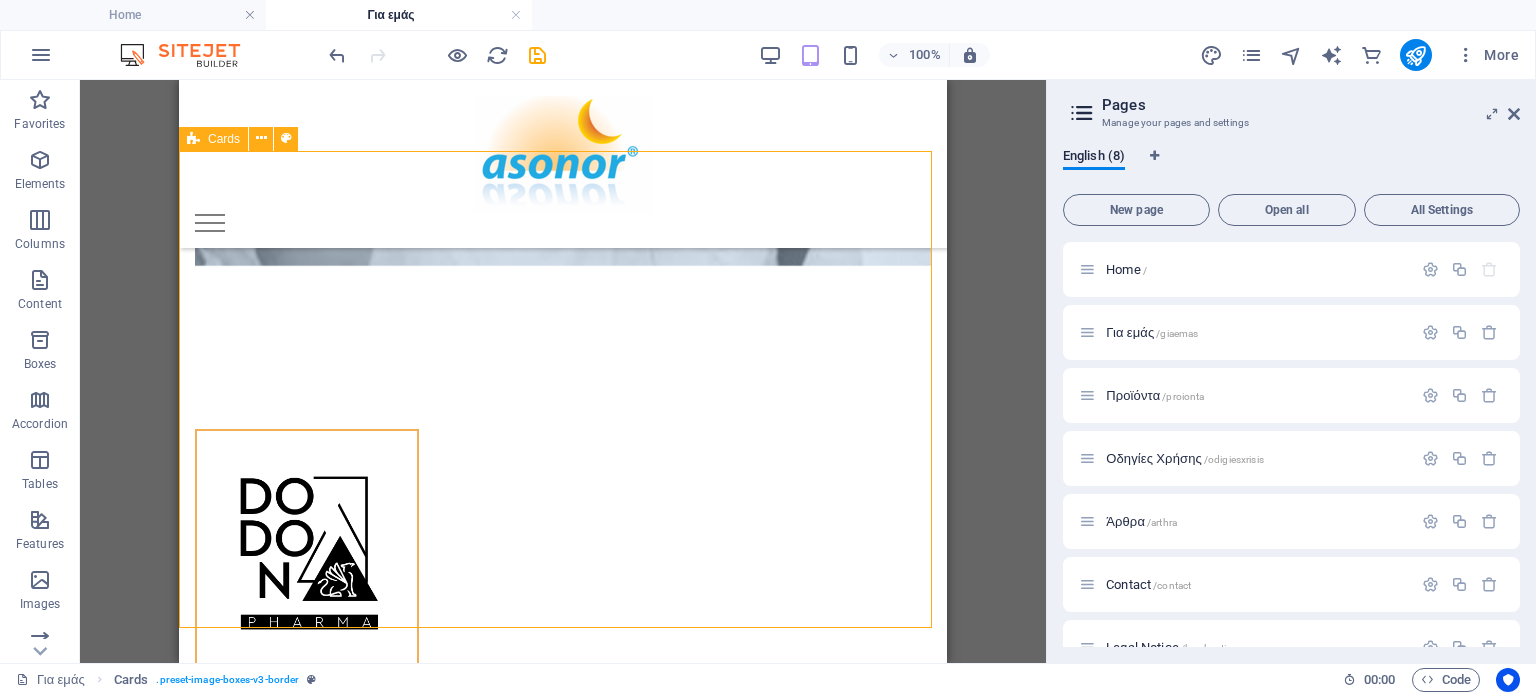 scroll, scrollTop: 1728, scrollLeft: 0, axis: vertical 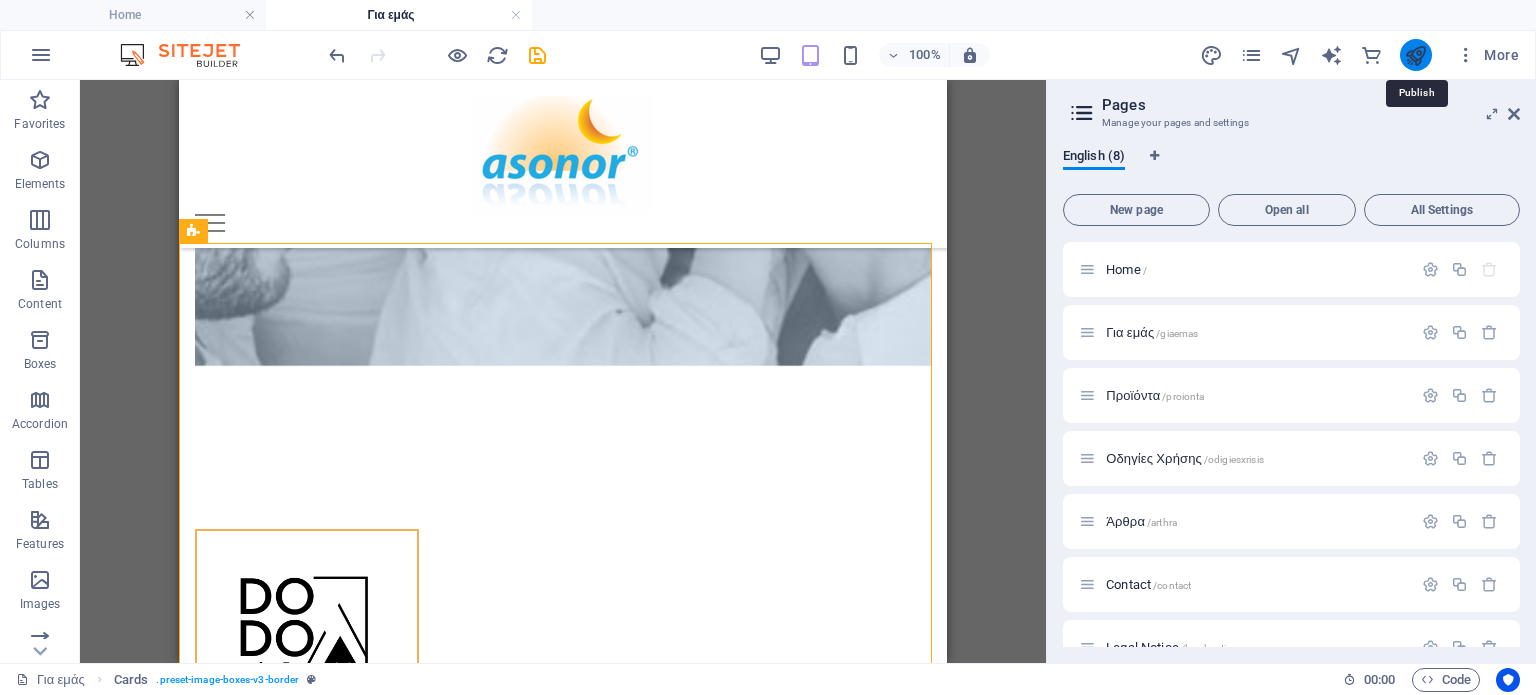 click at bounding box center (1415, 55) 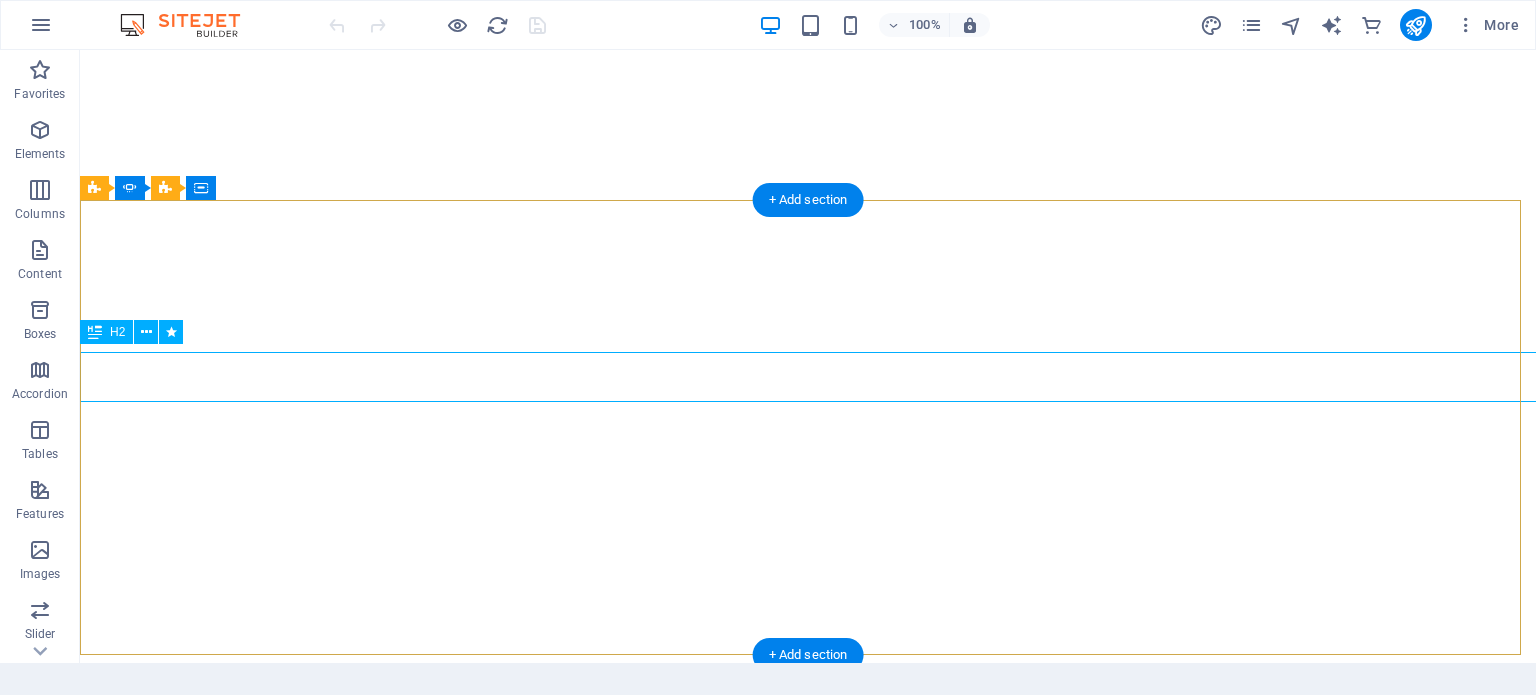 scroll, scrollTop: 0, scrollLeft: 0, axis: both 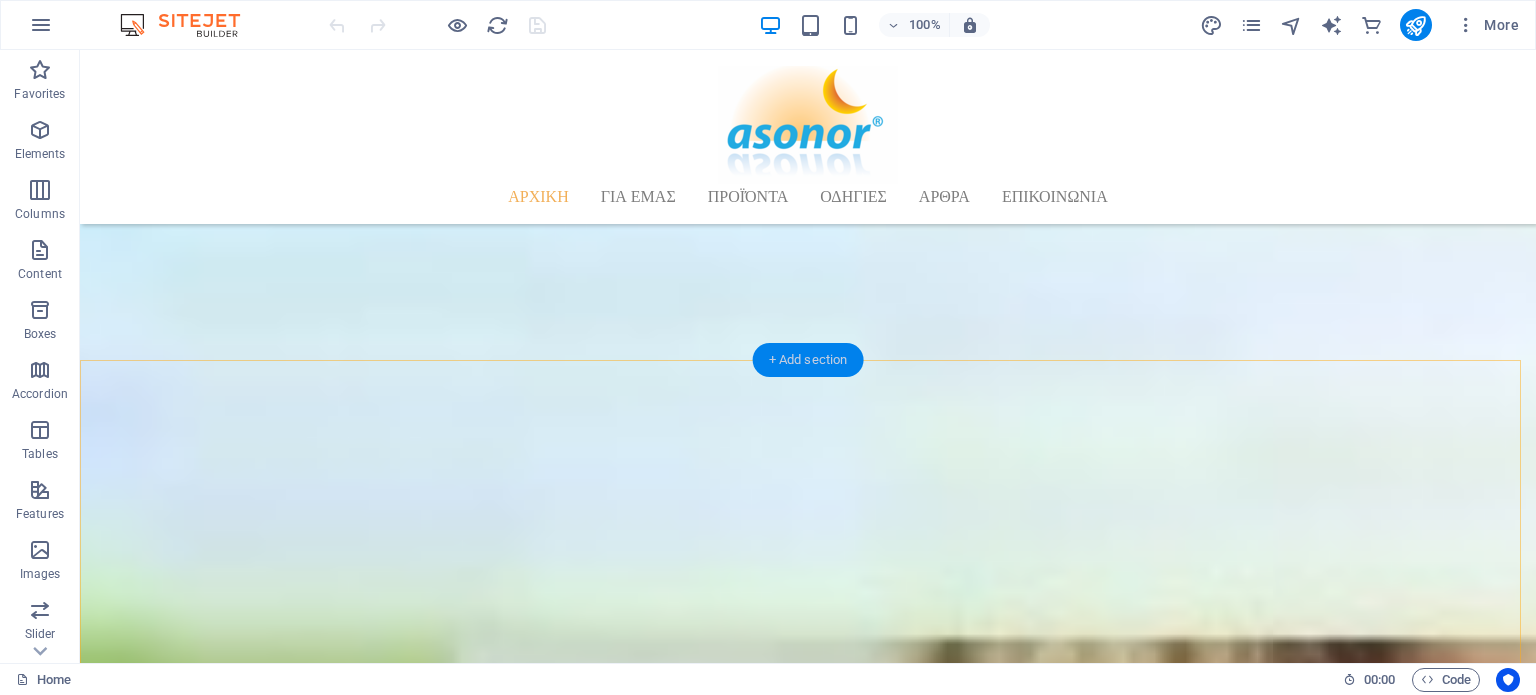 click on "+ Add section" at bounding box center [808, 360] 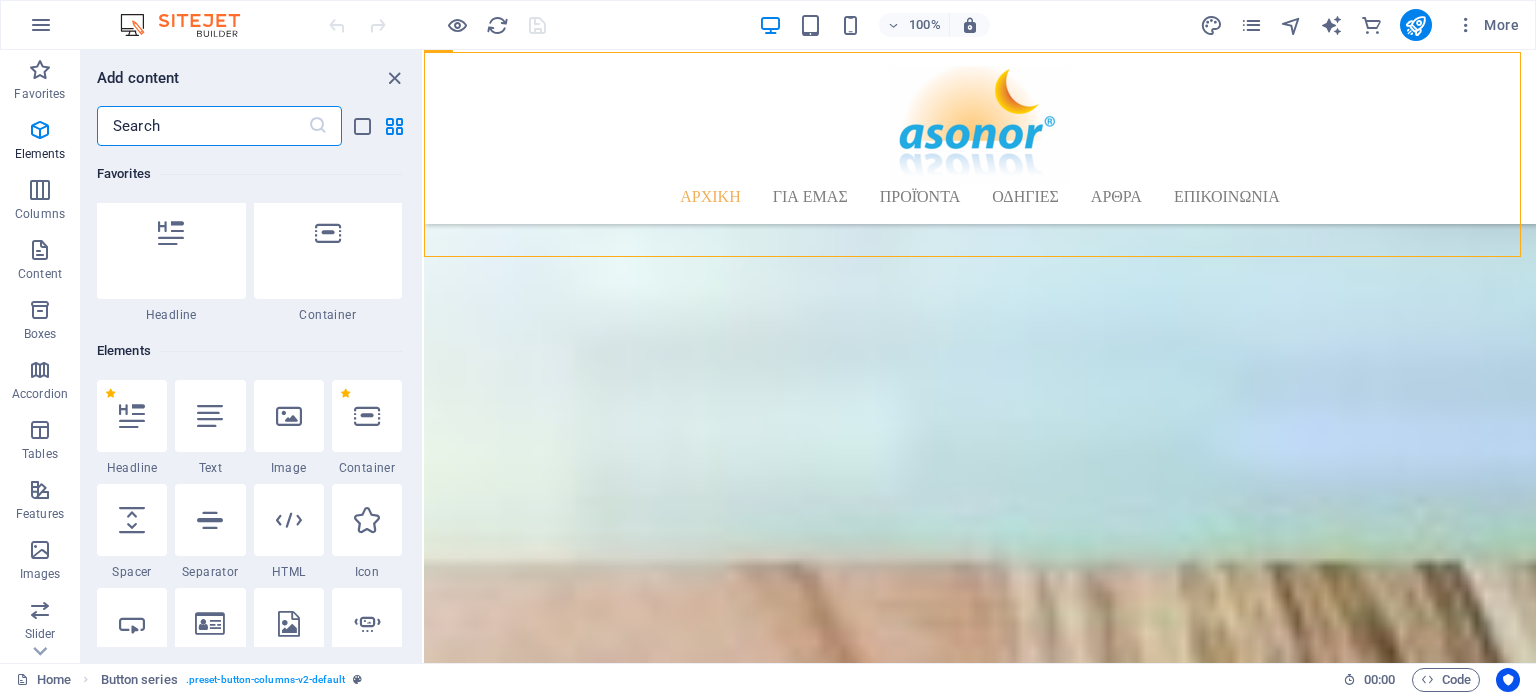 scroll, scrollTop: 0, scrollLeft: 0, axis: both 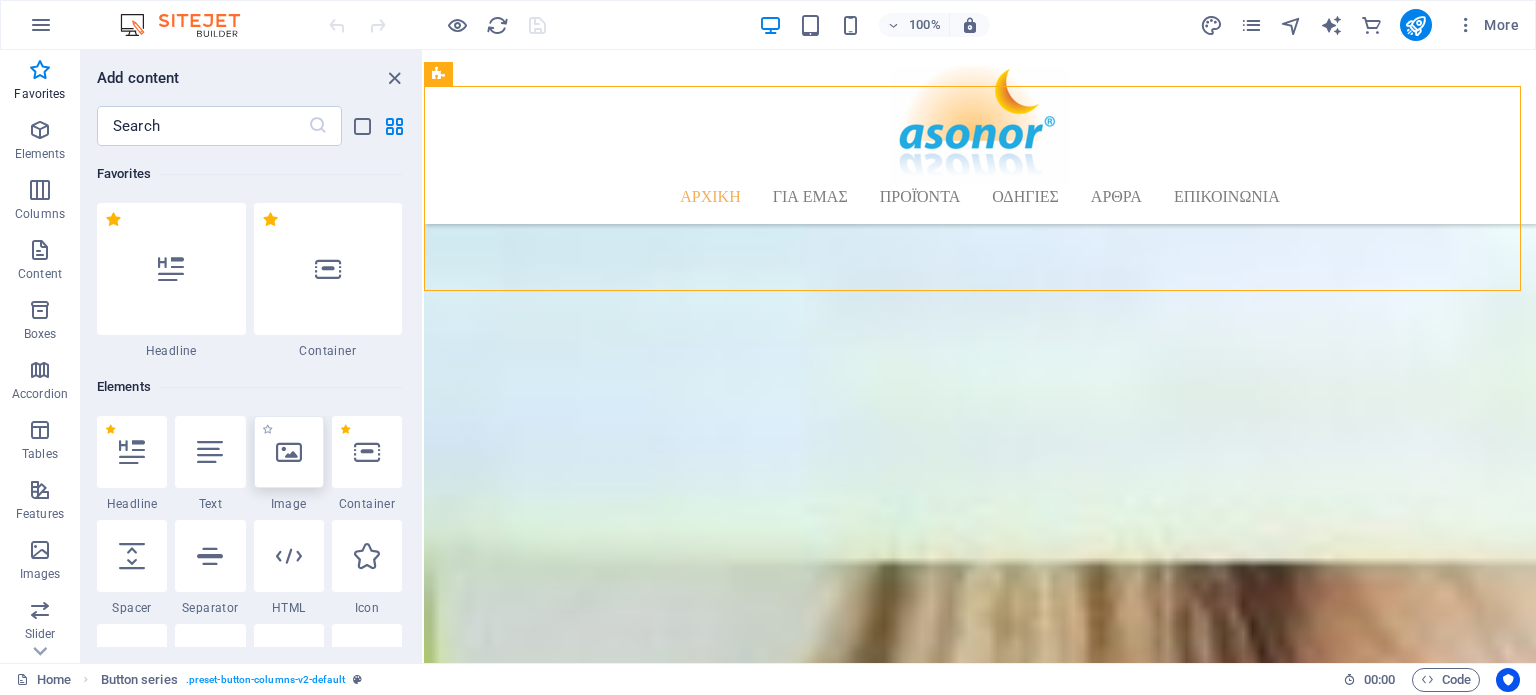 click at bounding box center (289, 452) 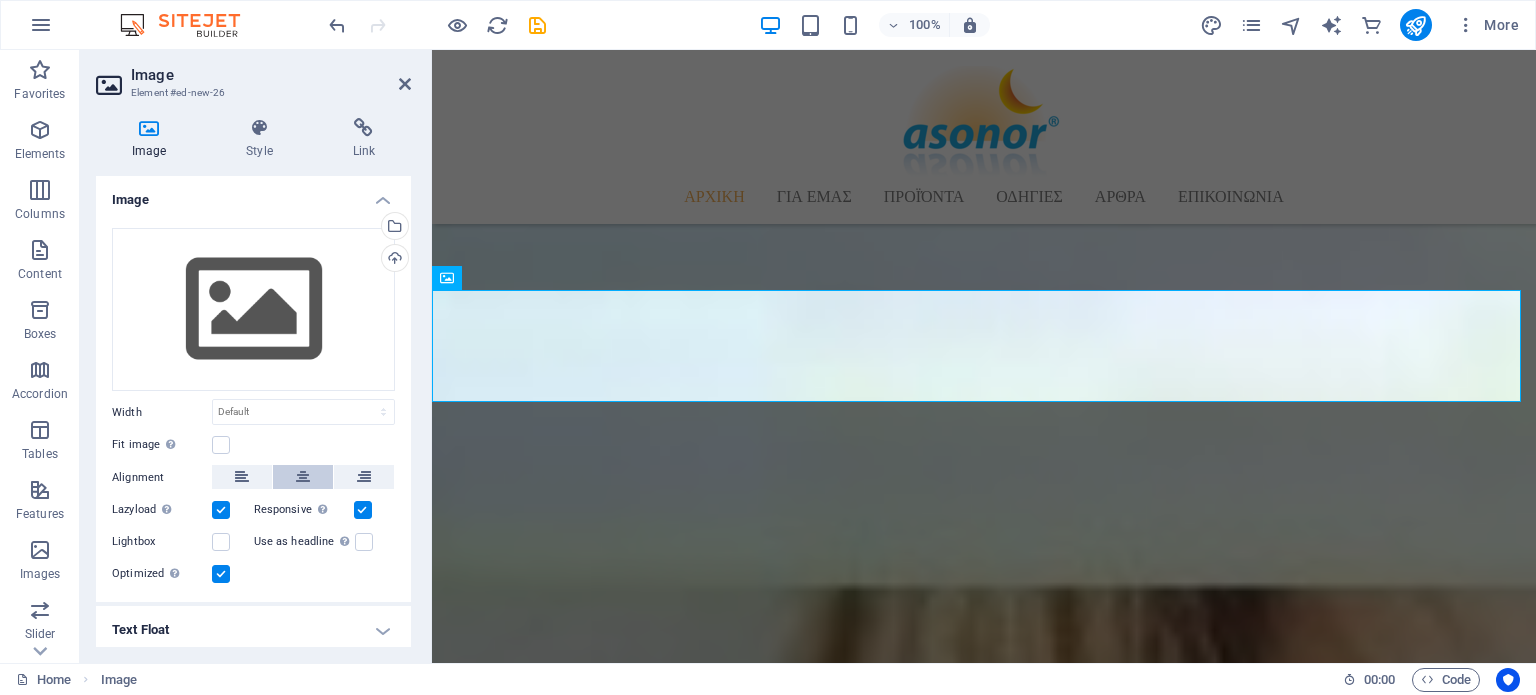 click at bounding box center (303, 477) 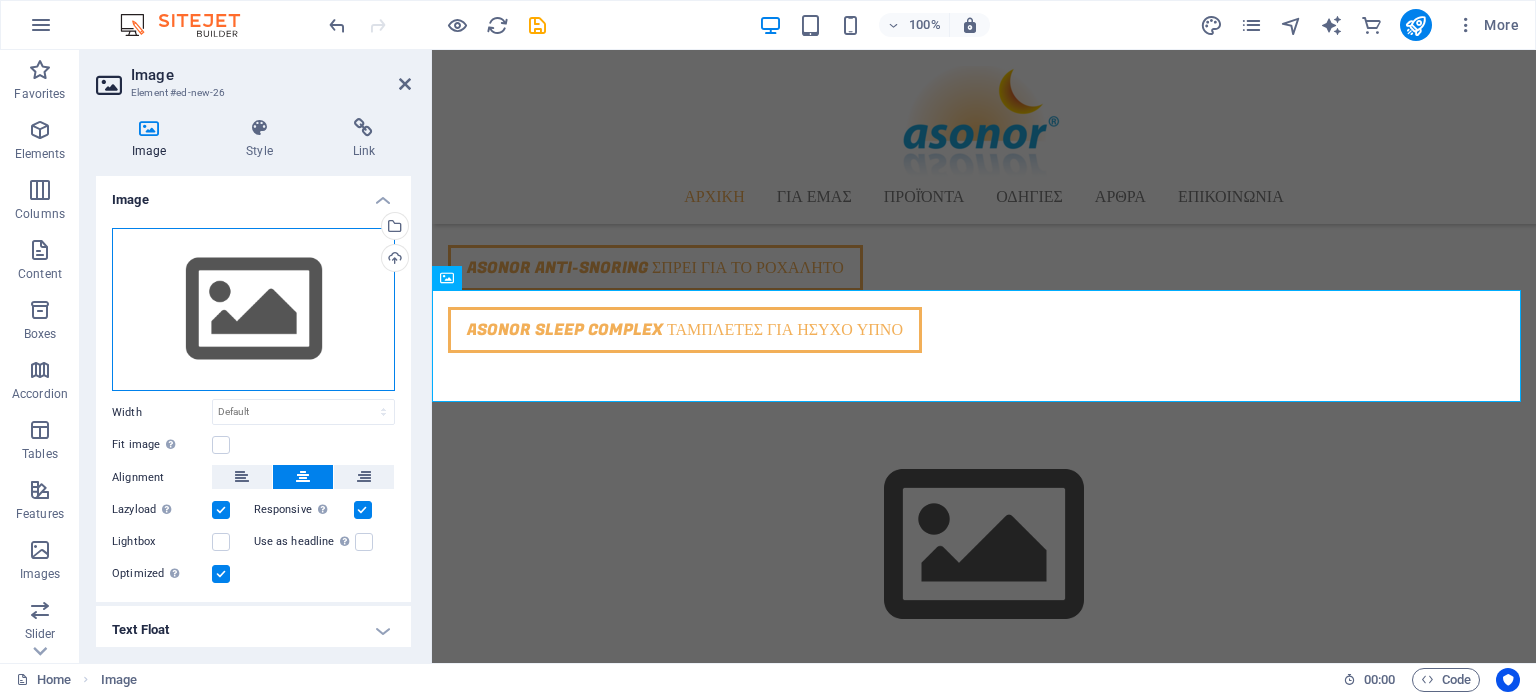 click on "Drag files here, click to choose files or select files from Files or our free stock photos & videos" at bounding box center (253, 310) 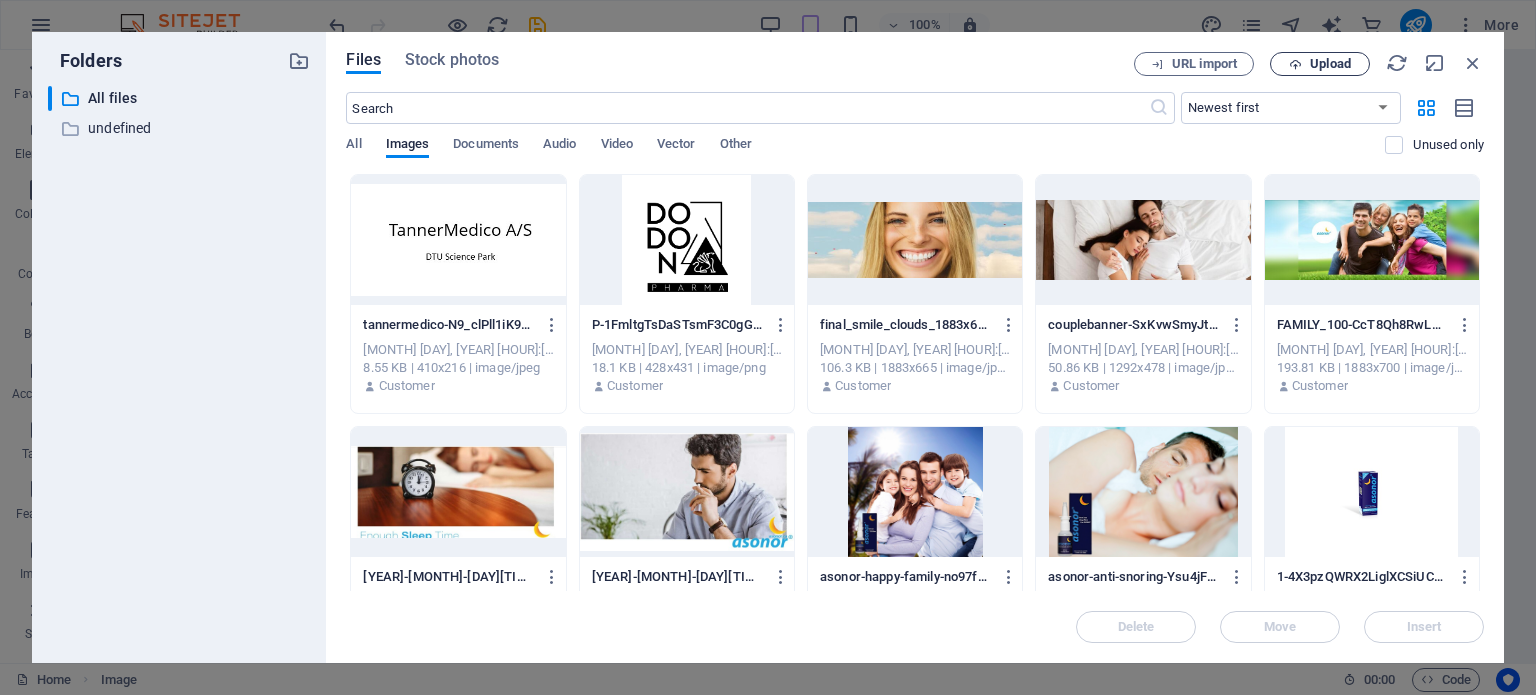 click on "Upload" at bounding box center [1330, 64] 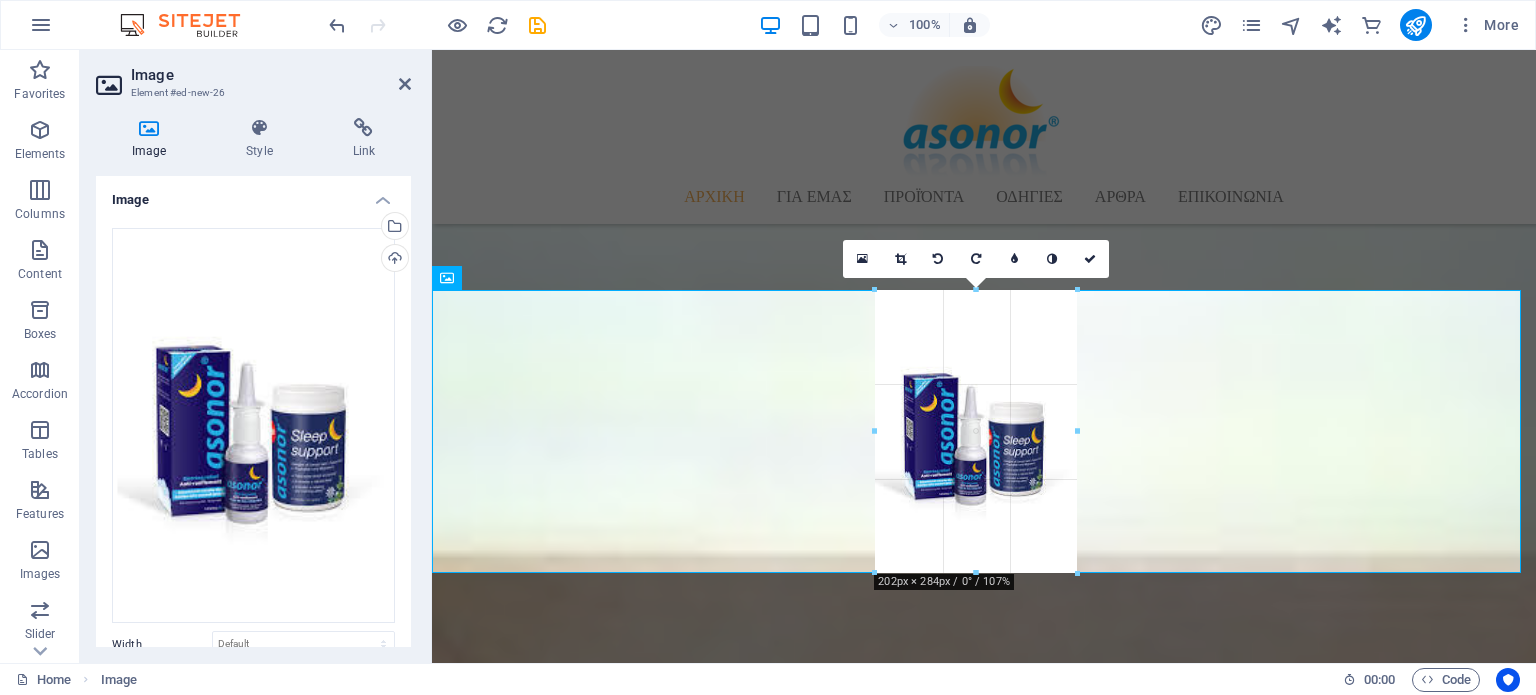 drag, startPoint x: 1025, startPoint y: 385, endPoint x: 1091, endPoint y: 534, distance: 162.96318 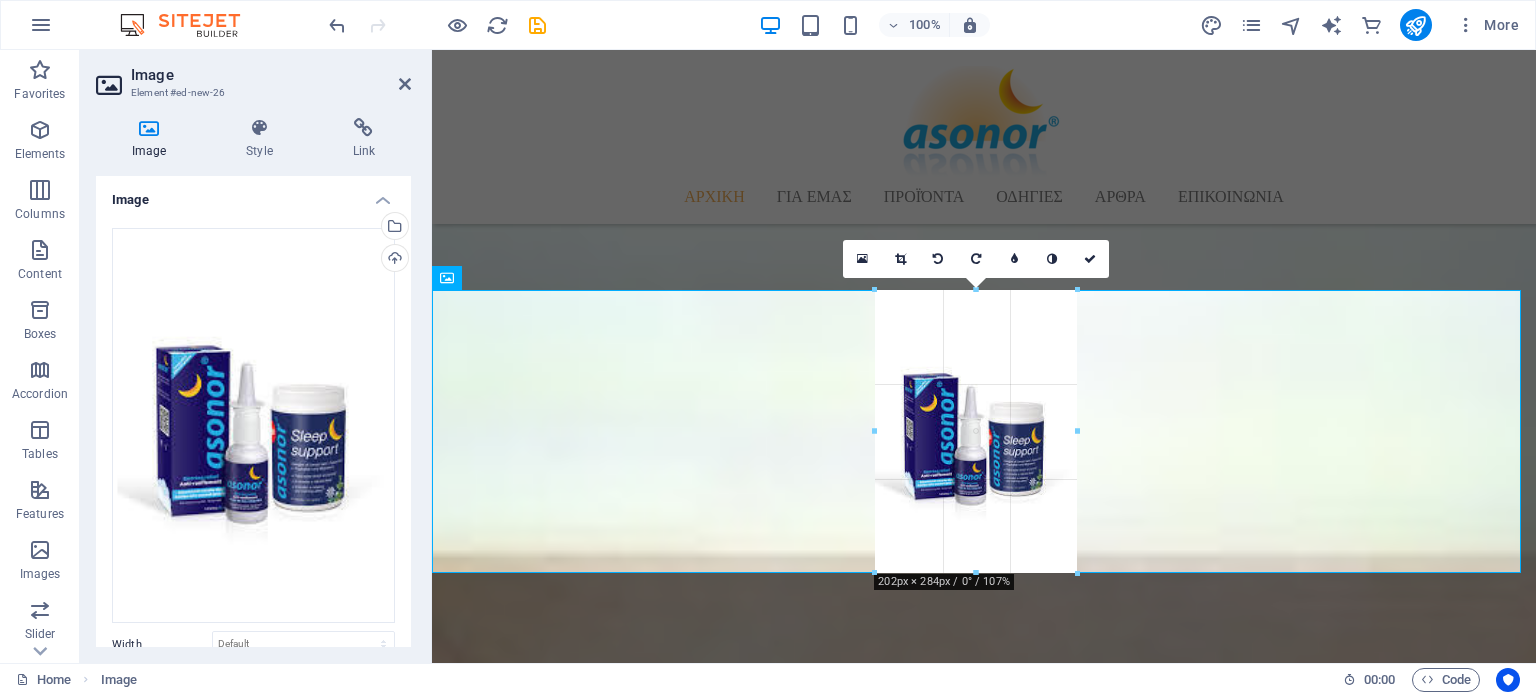 type on "203" 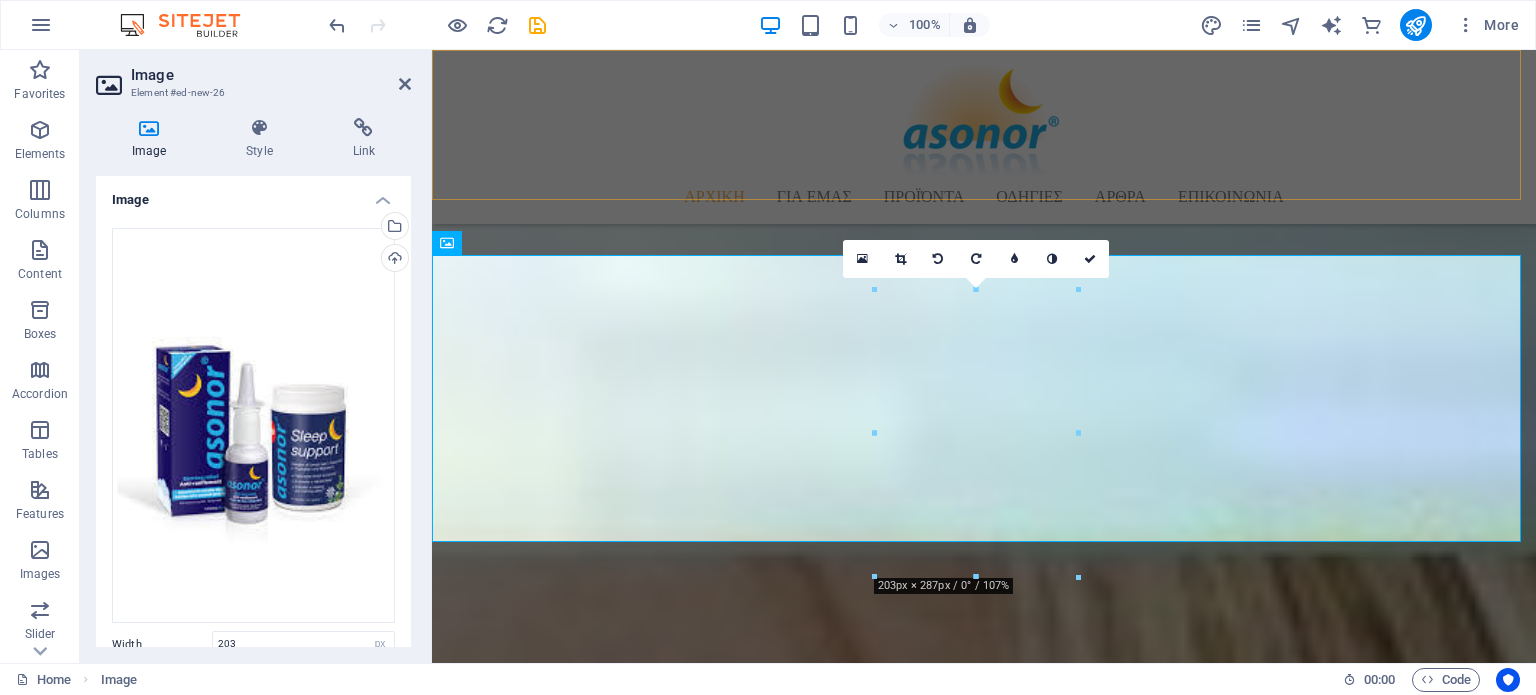 click on "ΑΡΧΙΚΗ  ΓΙΑ ΕΜΑΣ Προϊόντα ΟΔΗΓΙΕΣ ΑΡΘΡΑ ΕΠΙΚΟΙΝΩΝΙΑ" at bounding box center (984, 137) 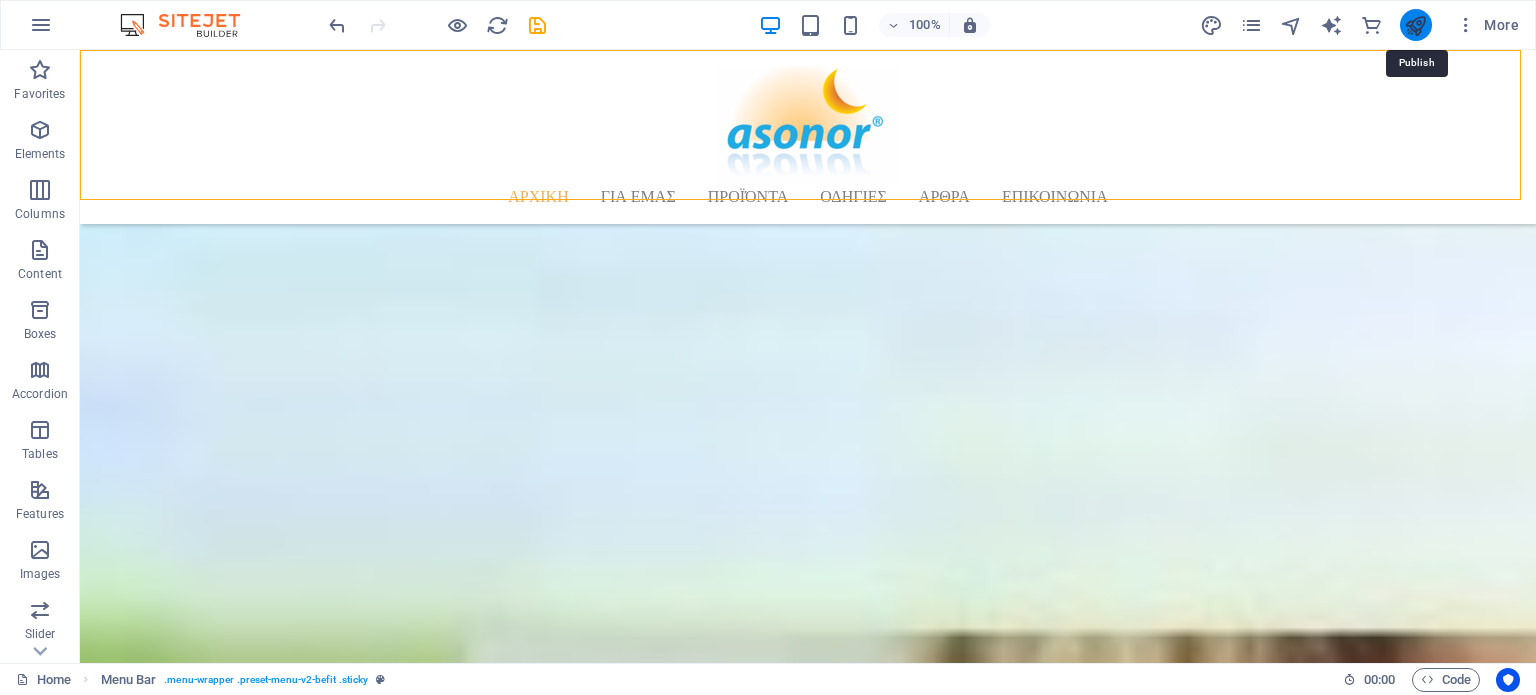 click at bounding box center [1415, 25] 